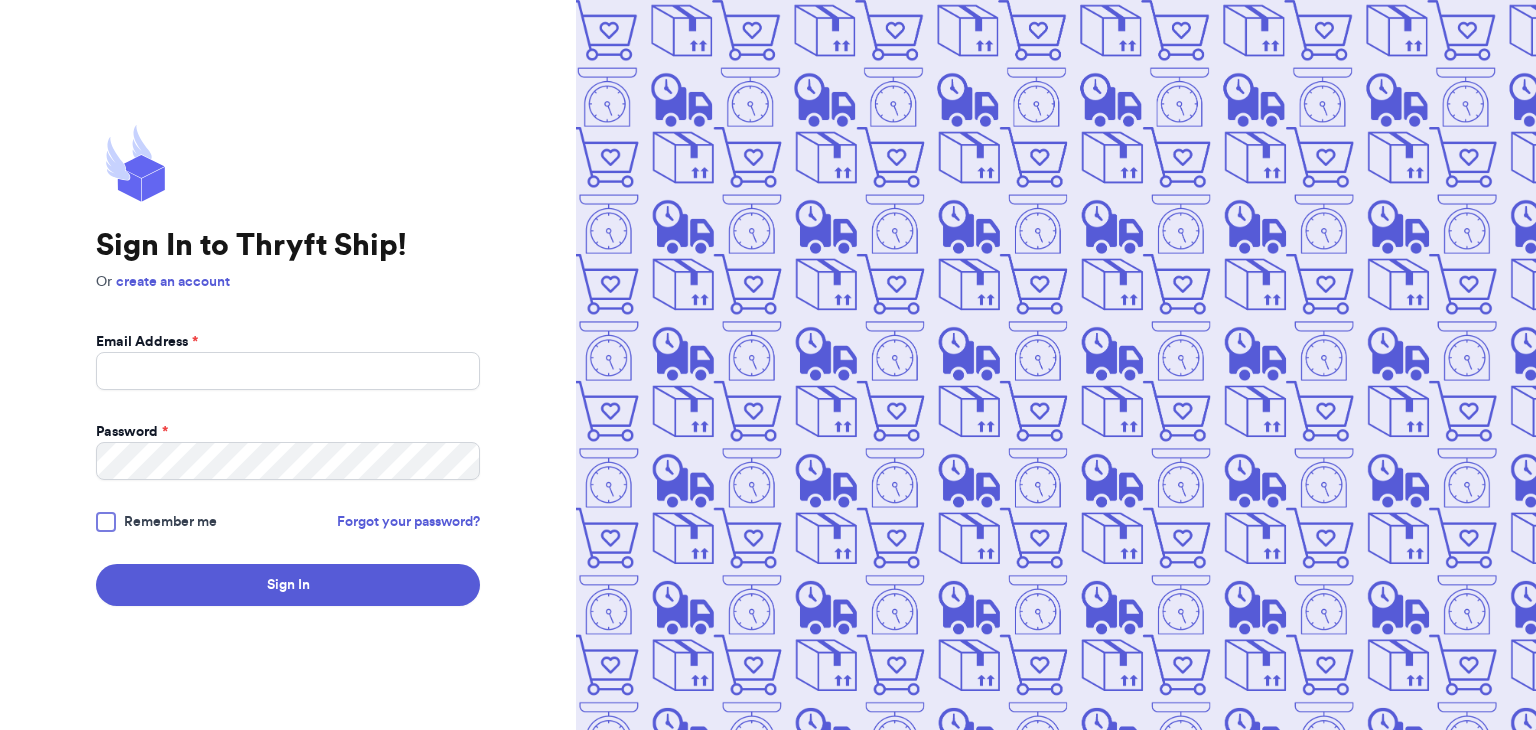 scroll, scrollTop: 0, scrollLeft: 0, axis: both 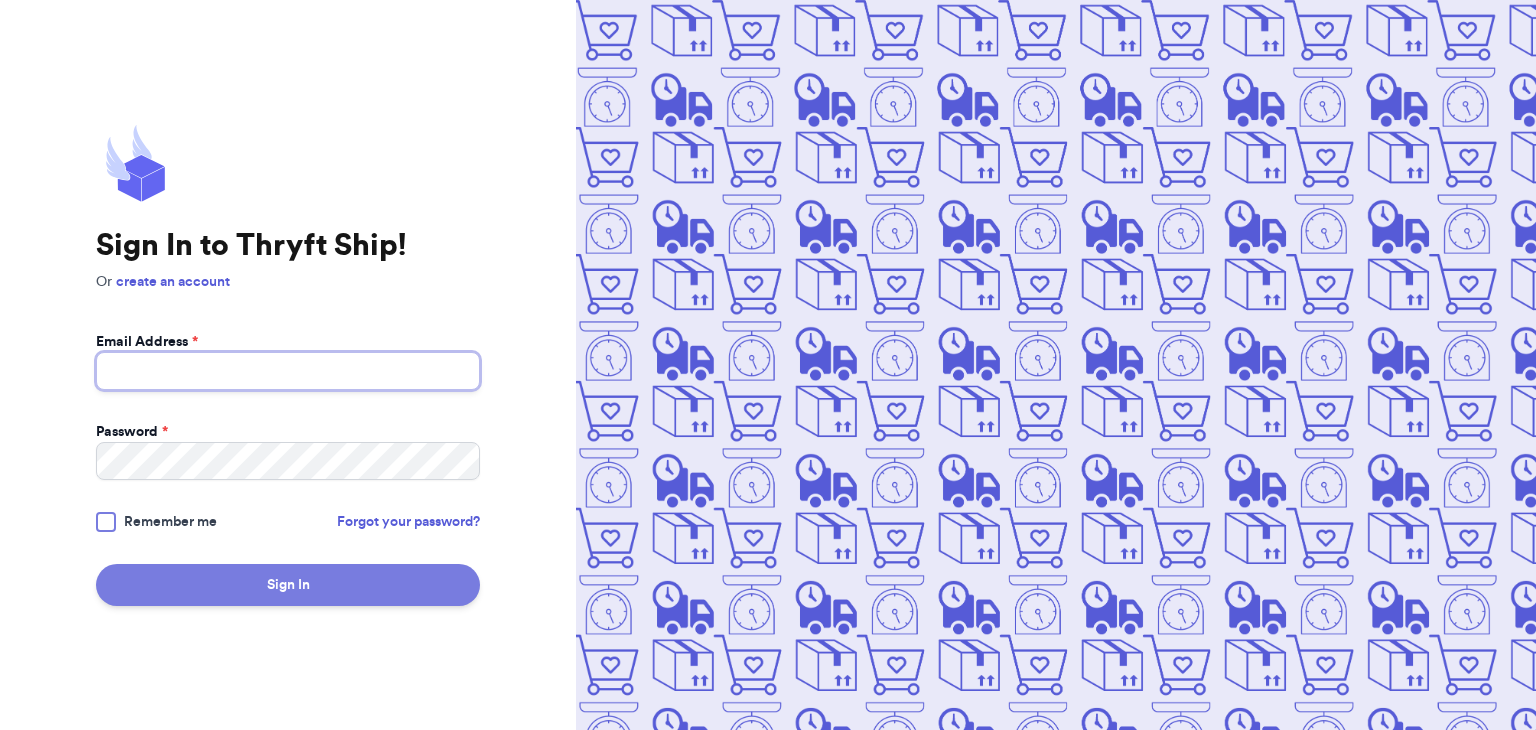 type on "[EMAIL]" 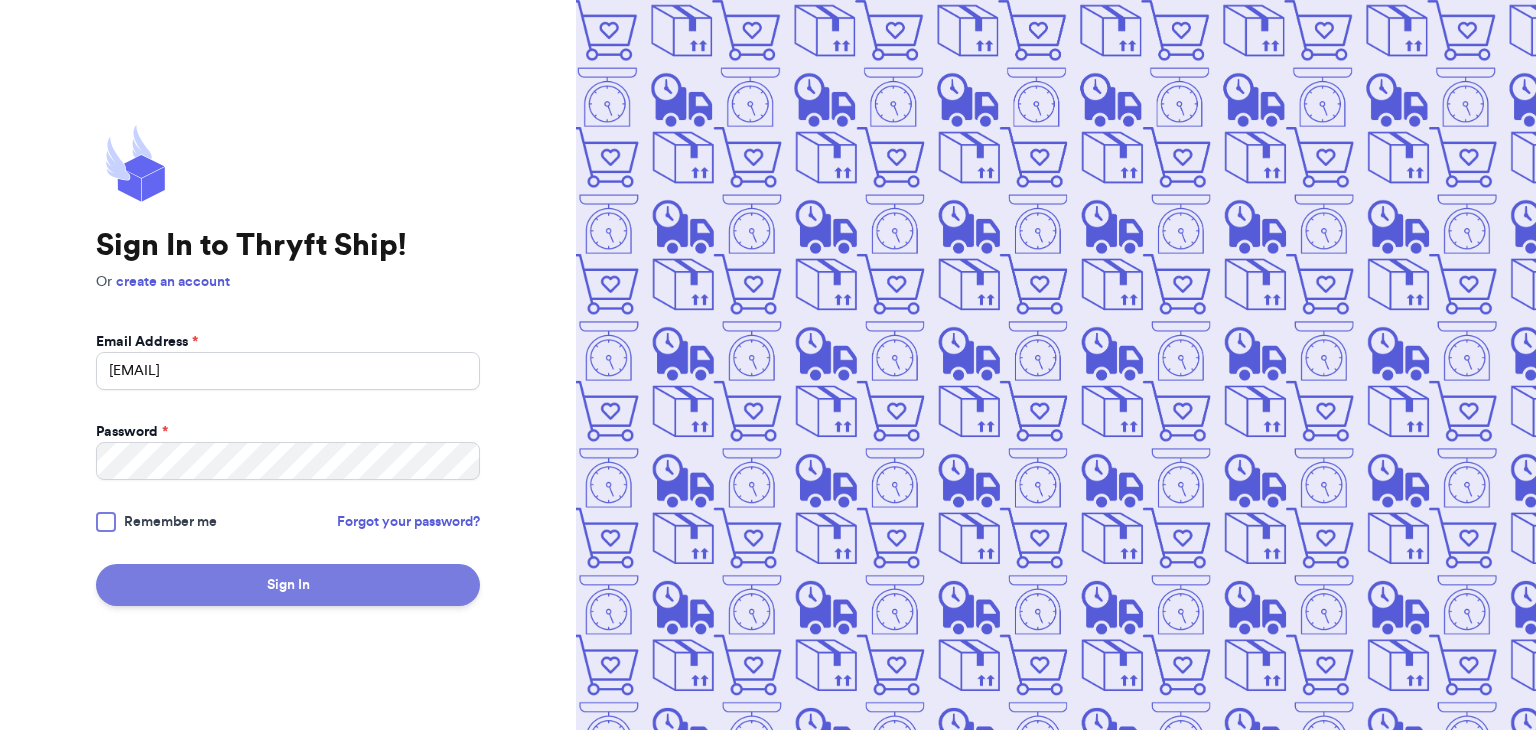 click on "Sign In" at bounding box center (288, 585) 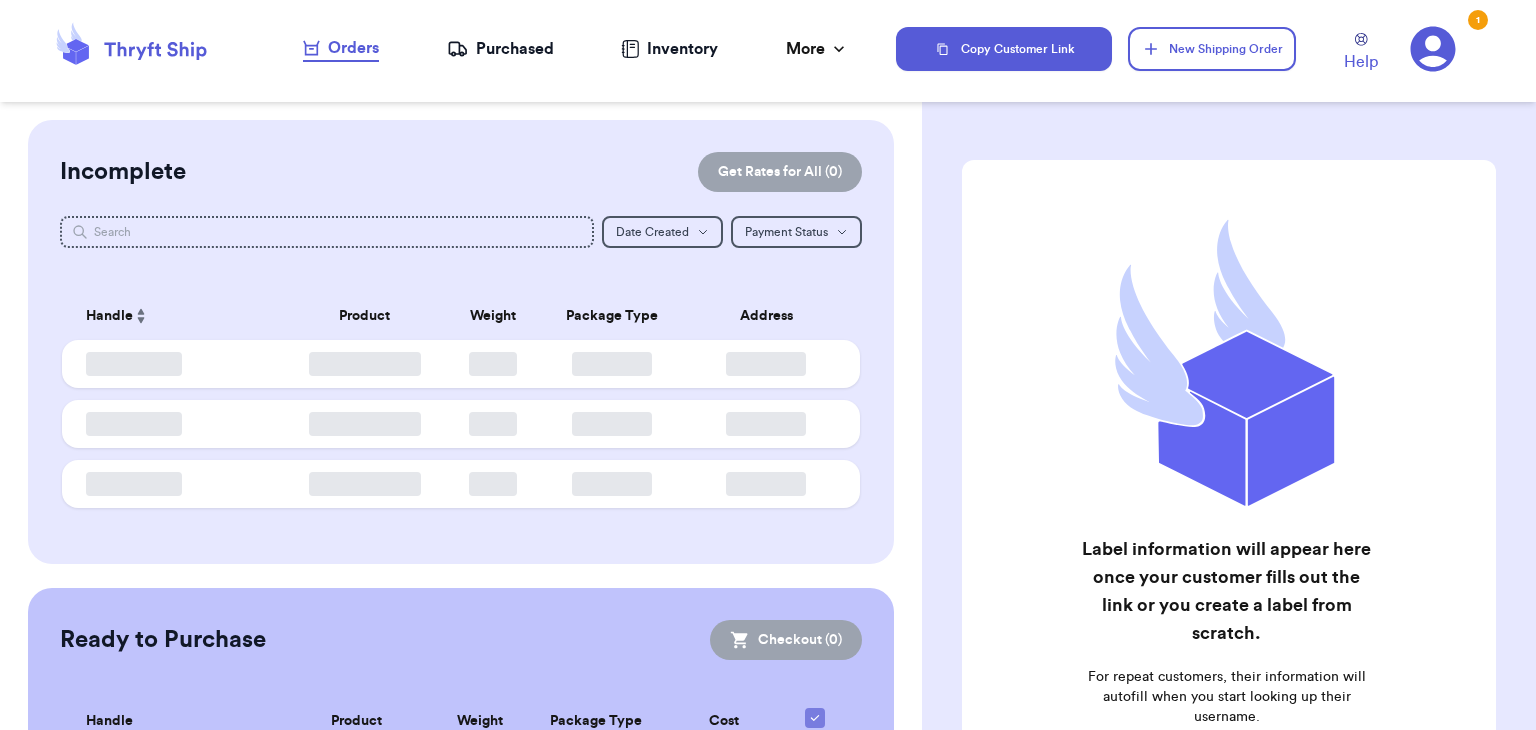 checkbox on "false" 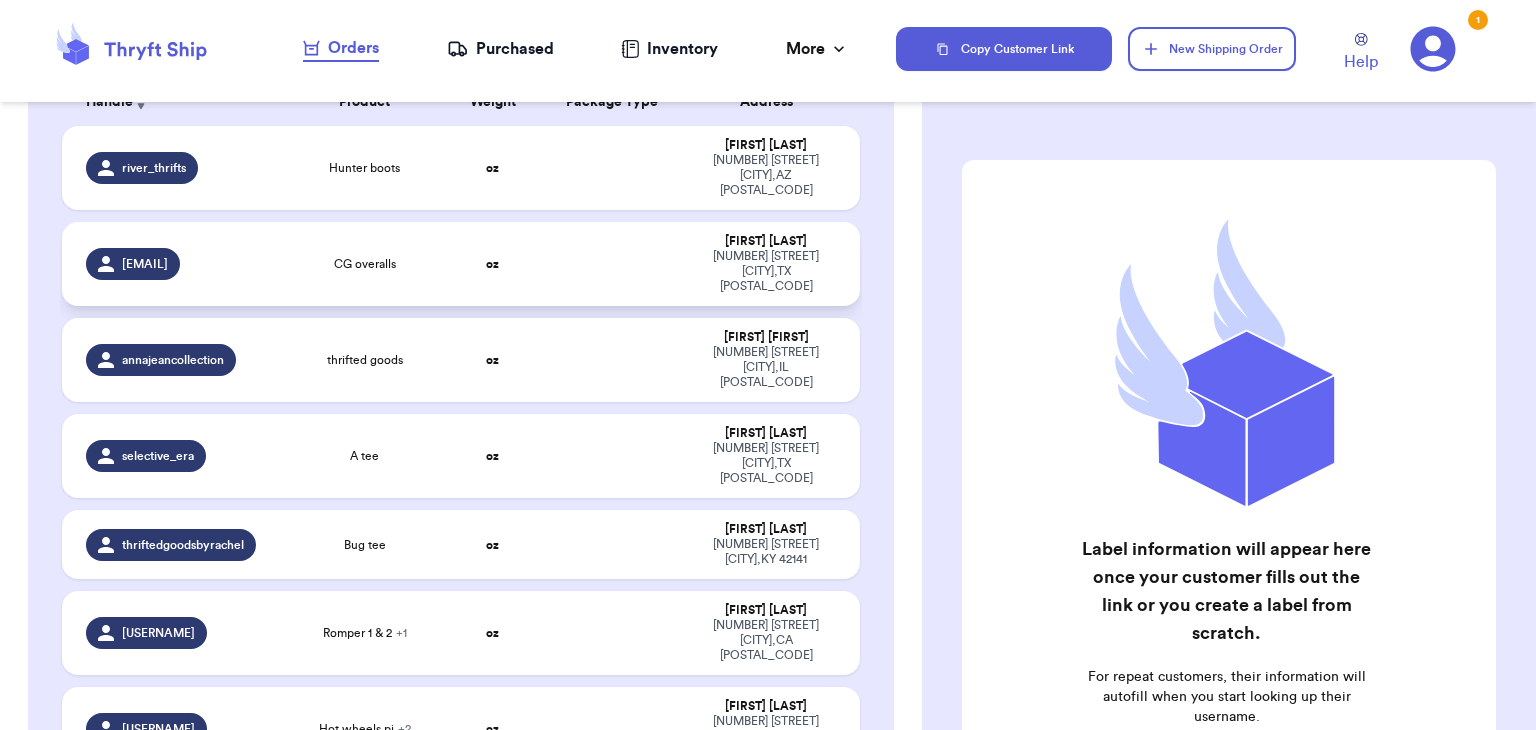 scroll, scrollTop: 212, scrollLeft: 0, axis: vertical 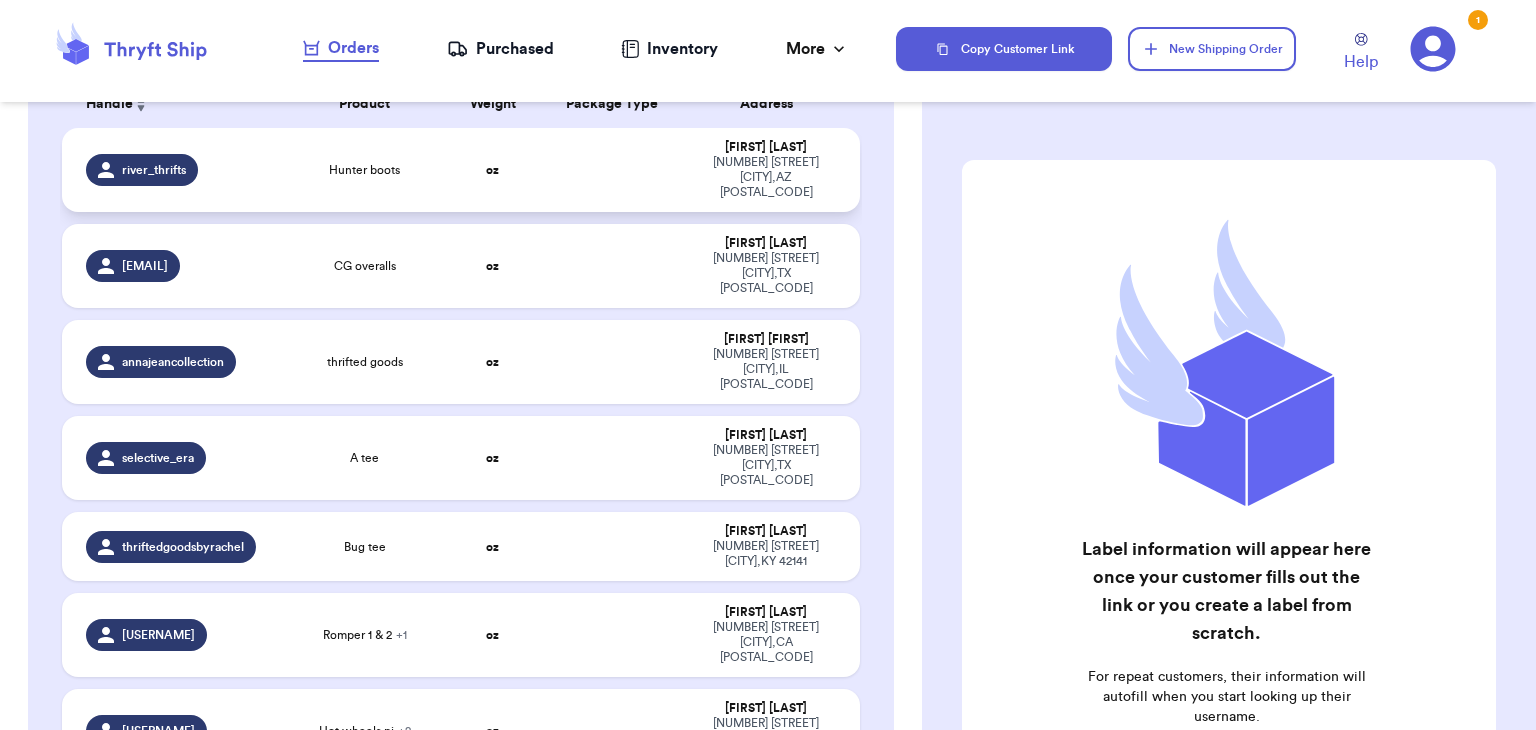 click on "oz" at bounding box center (493, 170) 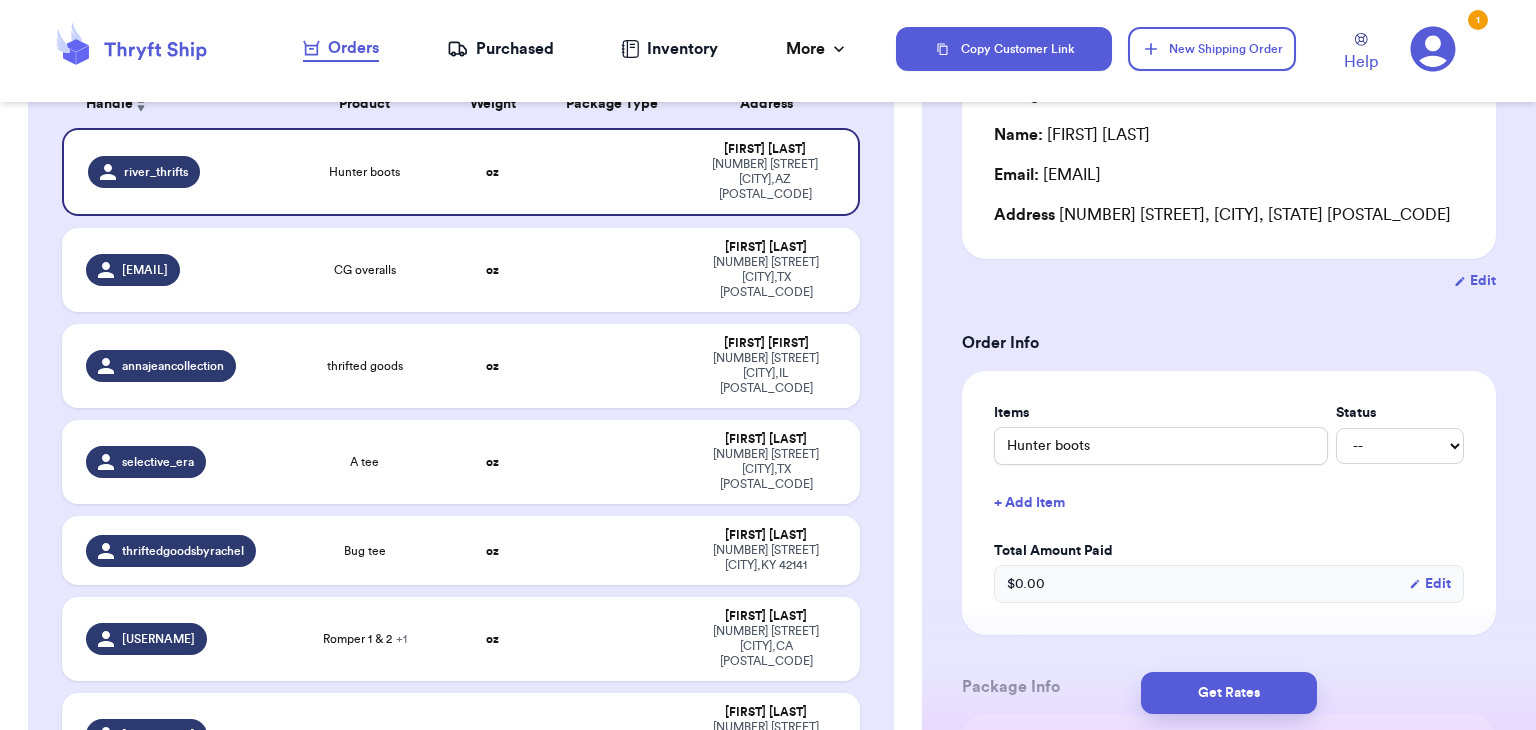 scroll, scrollTop: 210, scrollLeft: 0, axis: vertical 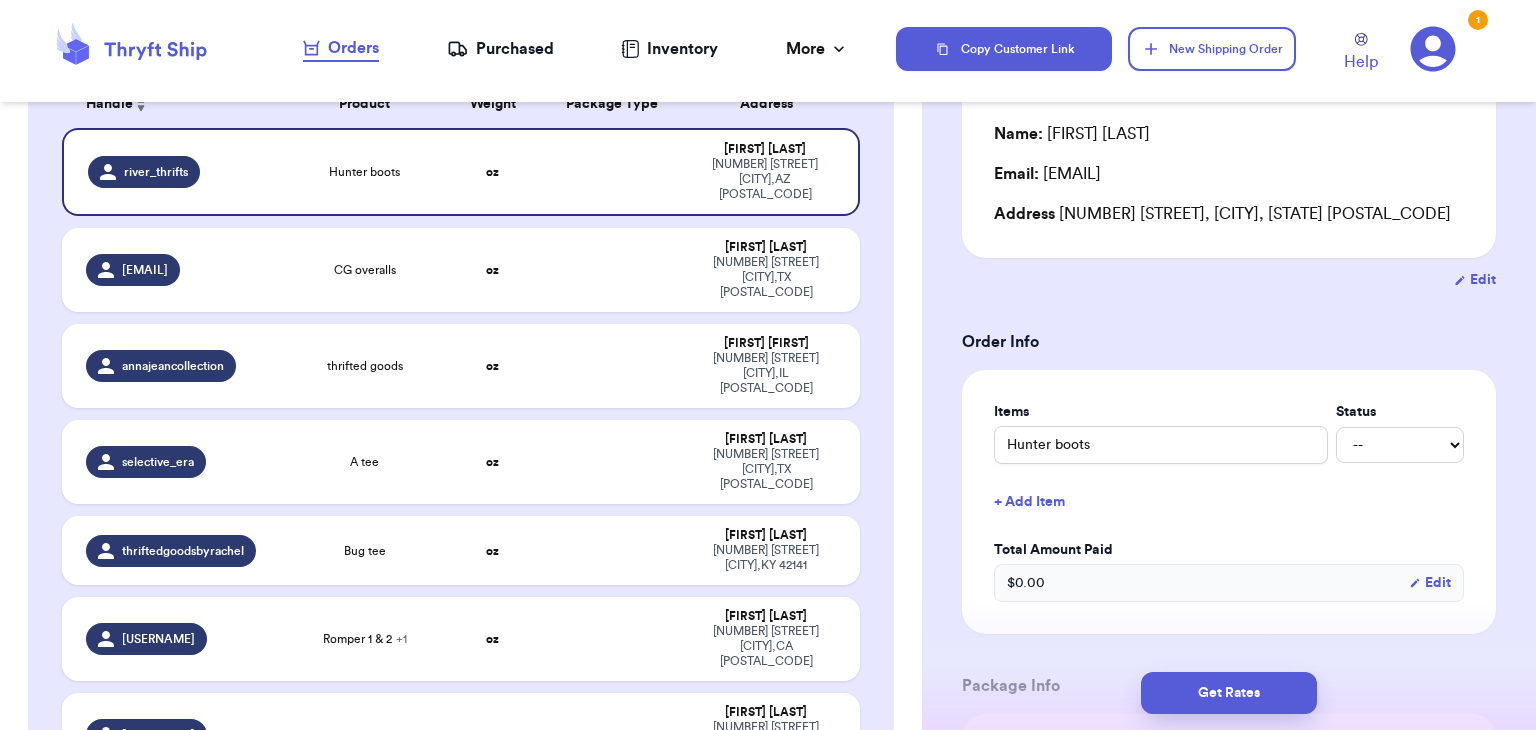 click on "Shipping Information Delete Label Customer Info Instagram Handle:   [USERNAME] Name:   [FIRST]   [LAST] Email:   [EMAIL] Address   [NUMBER] [STREET],  [CITY], [STATE] [POSTAL_CODE] Edit Order Info Items Status Hunter boots -- Paid Owes + Add Item Total Amount Paid $ 0.00 Edit Package Info Print item name on label Print username on label Package Type * Select an option Weight * 0 lbs oz Hazardous Materials   (Perfume, nail polish, hair spray, dry ice, lithium batteries, firearms, lighters, fuels, etc.  Learn how to ship Hazardous Materials ) Length in Width in Height in Dimensions are not required unless package measures greater than one cubic foot (1728 inches). Calculate dimensions by L x W x H. If shipping with a polymailer that is thicker than three inches, select "Box or hard packaging". Additional Features (Media Mail)" at bounding box center (1229, 671) 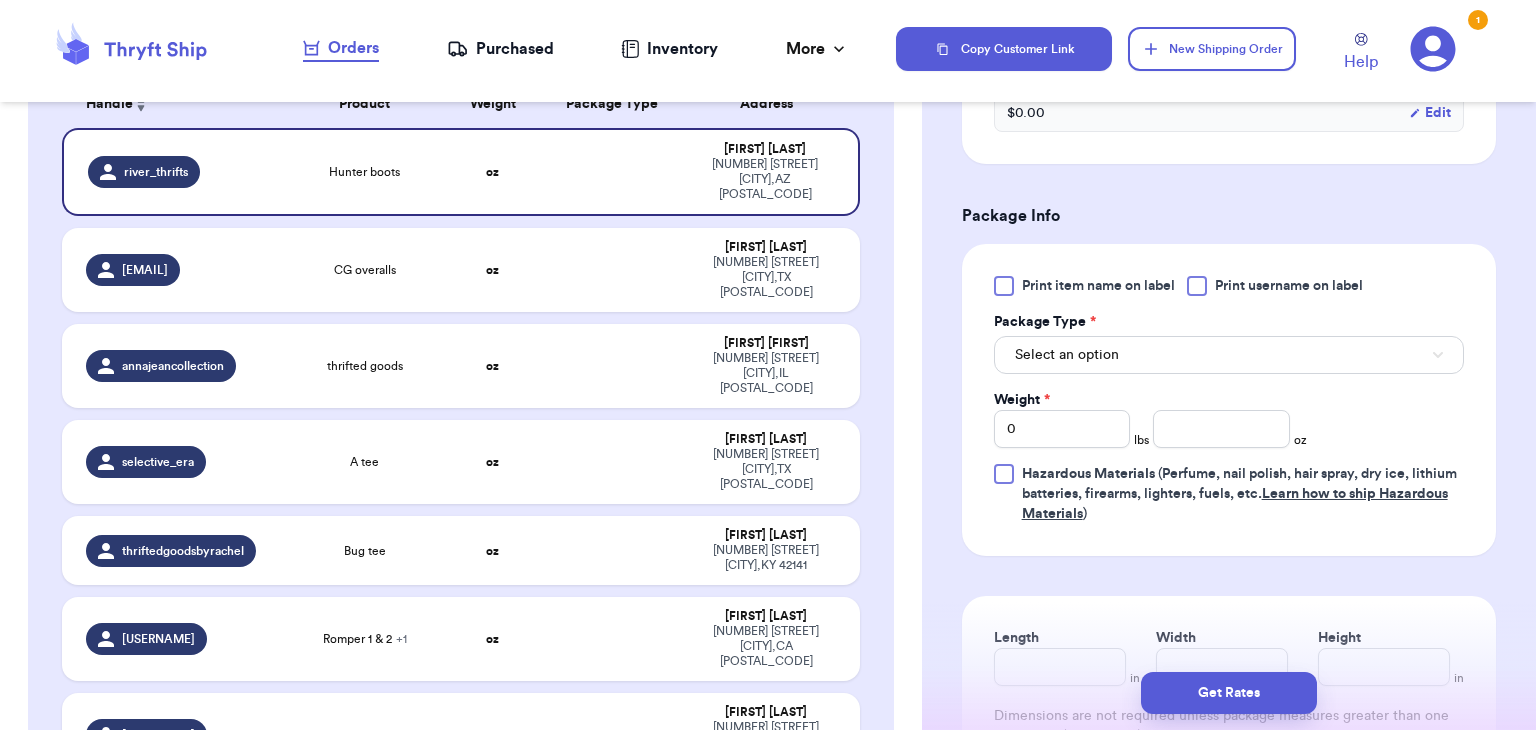 scroll, scrollTop: 682, scrollLeft: 0, axis: vertical 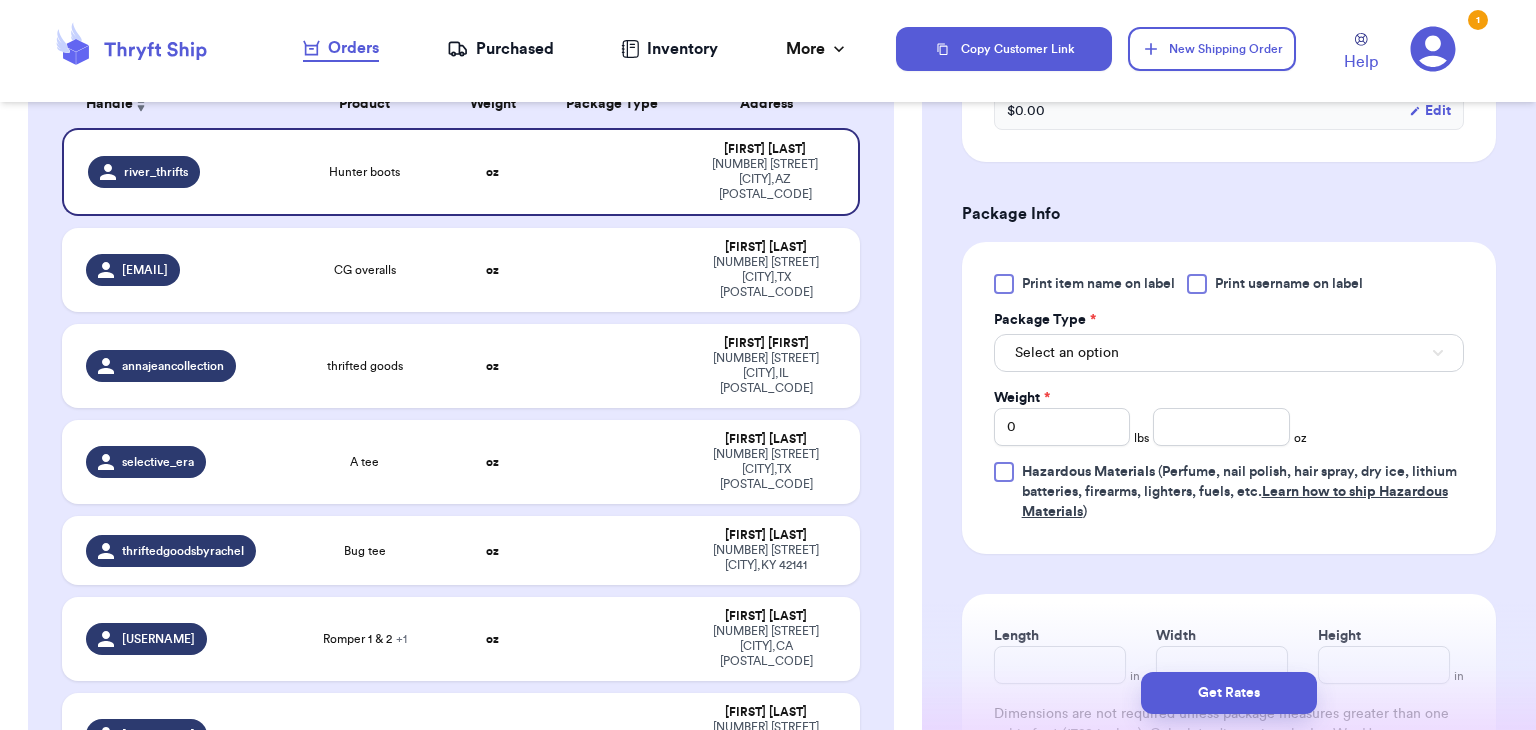 type 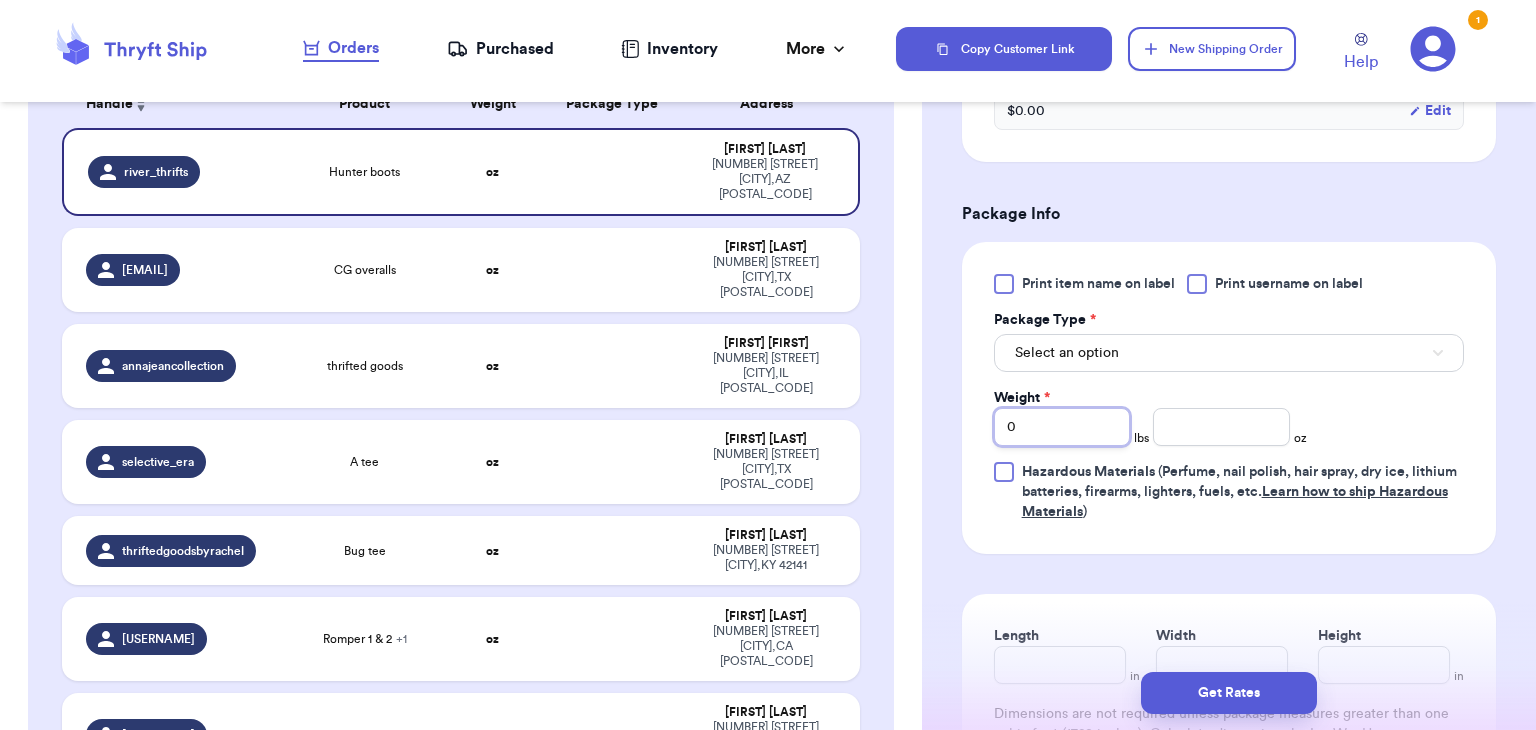 click on "0" at bounding box center [1062, 427] 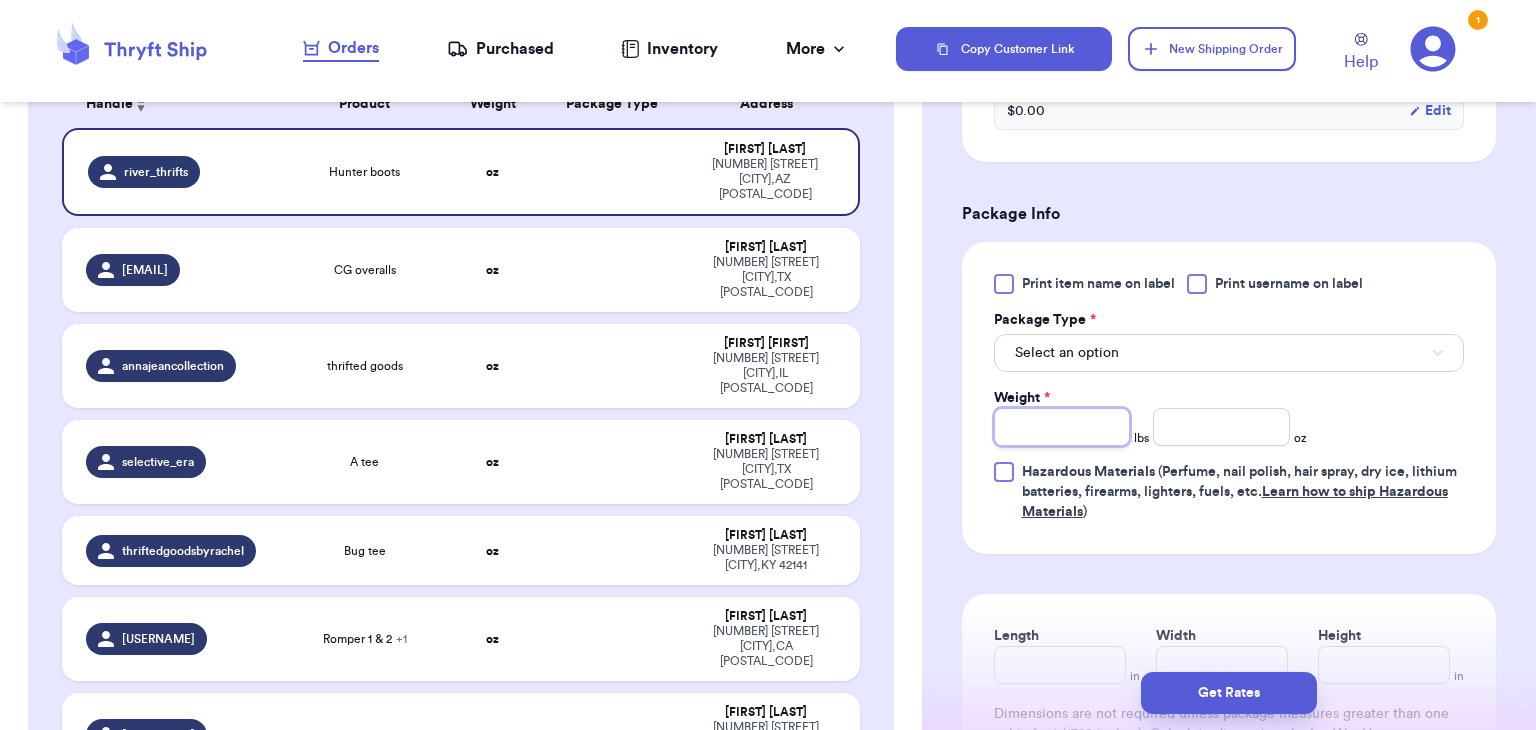 type 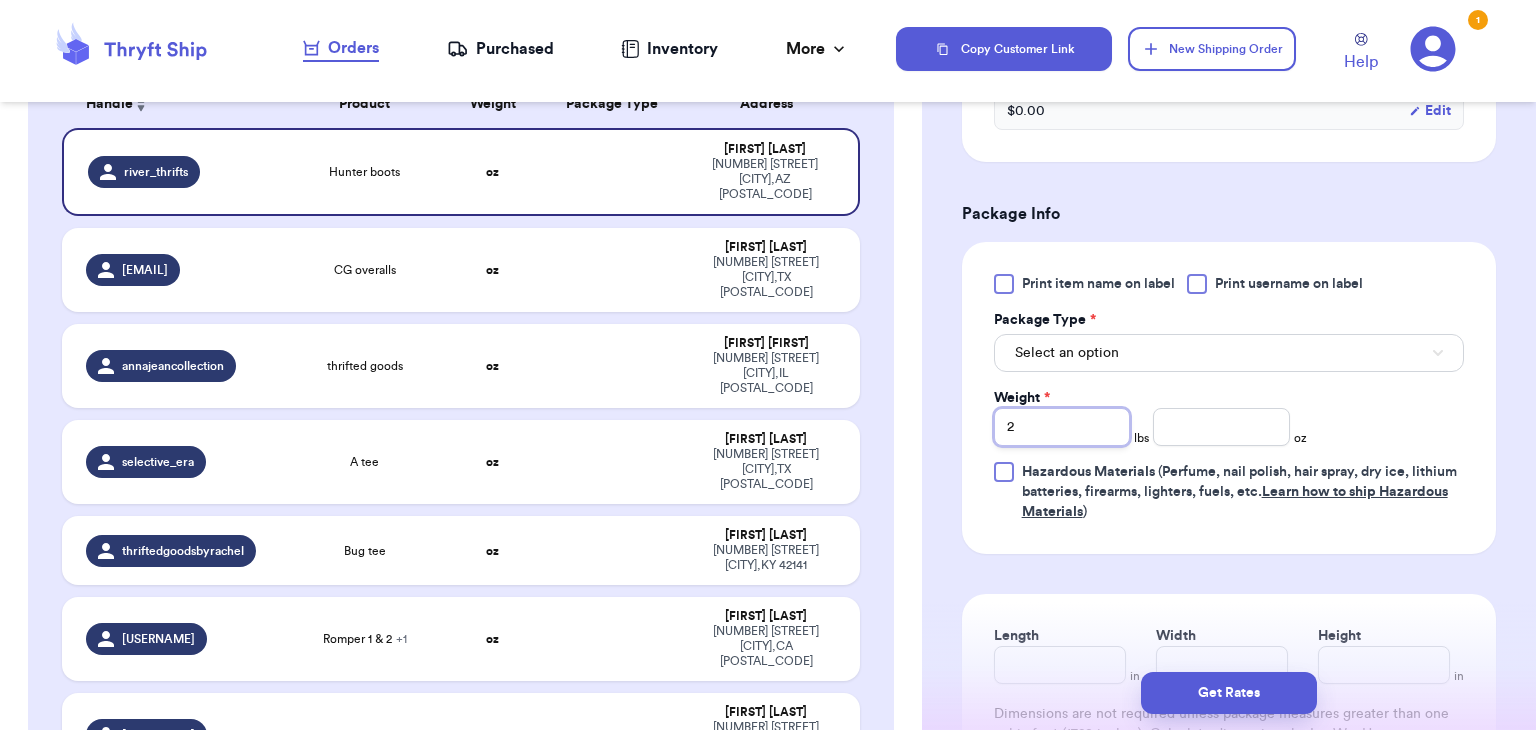 type 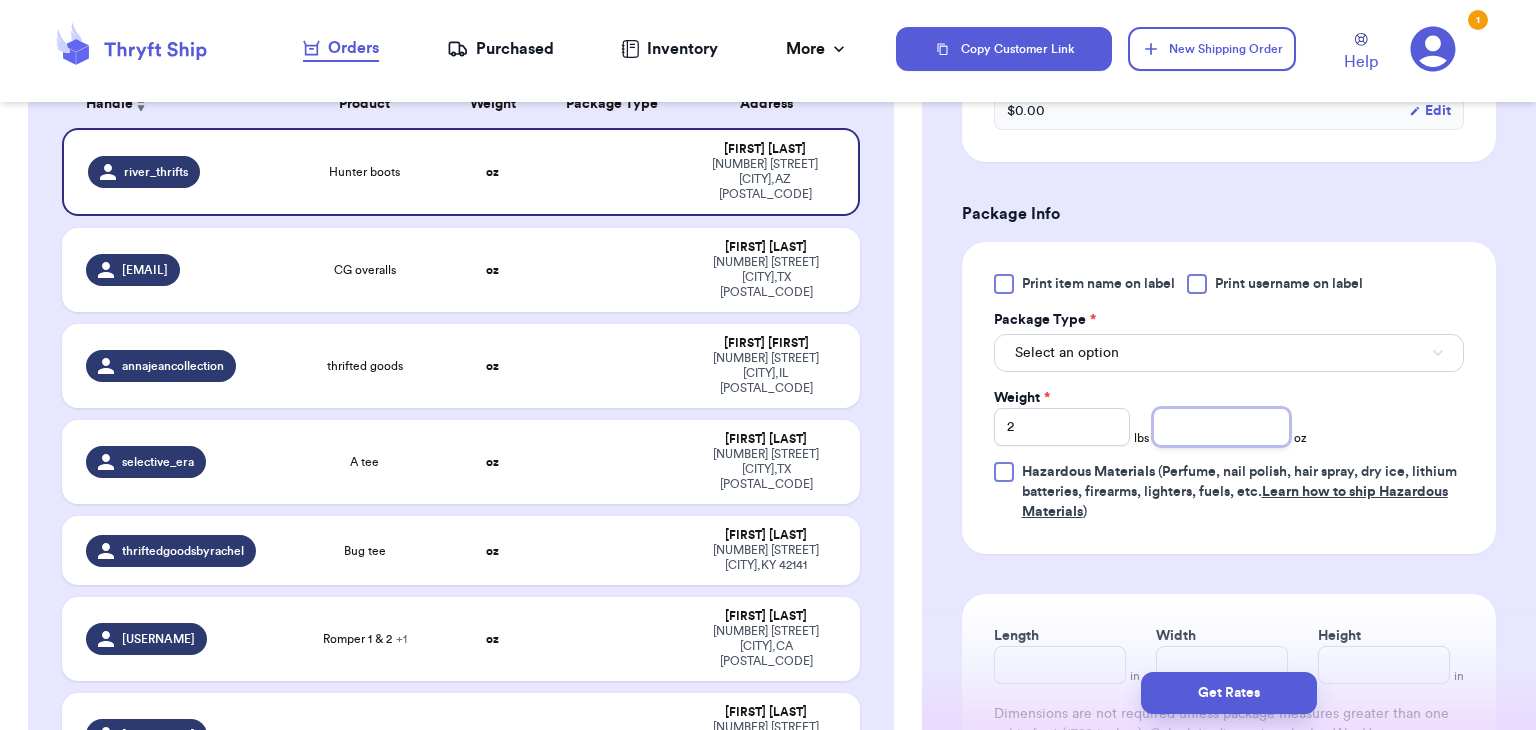 click at bounding box center (1221, 427) 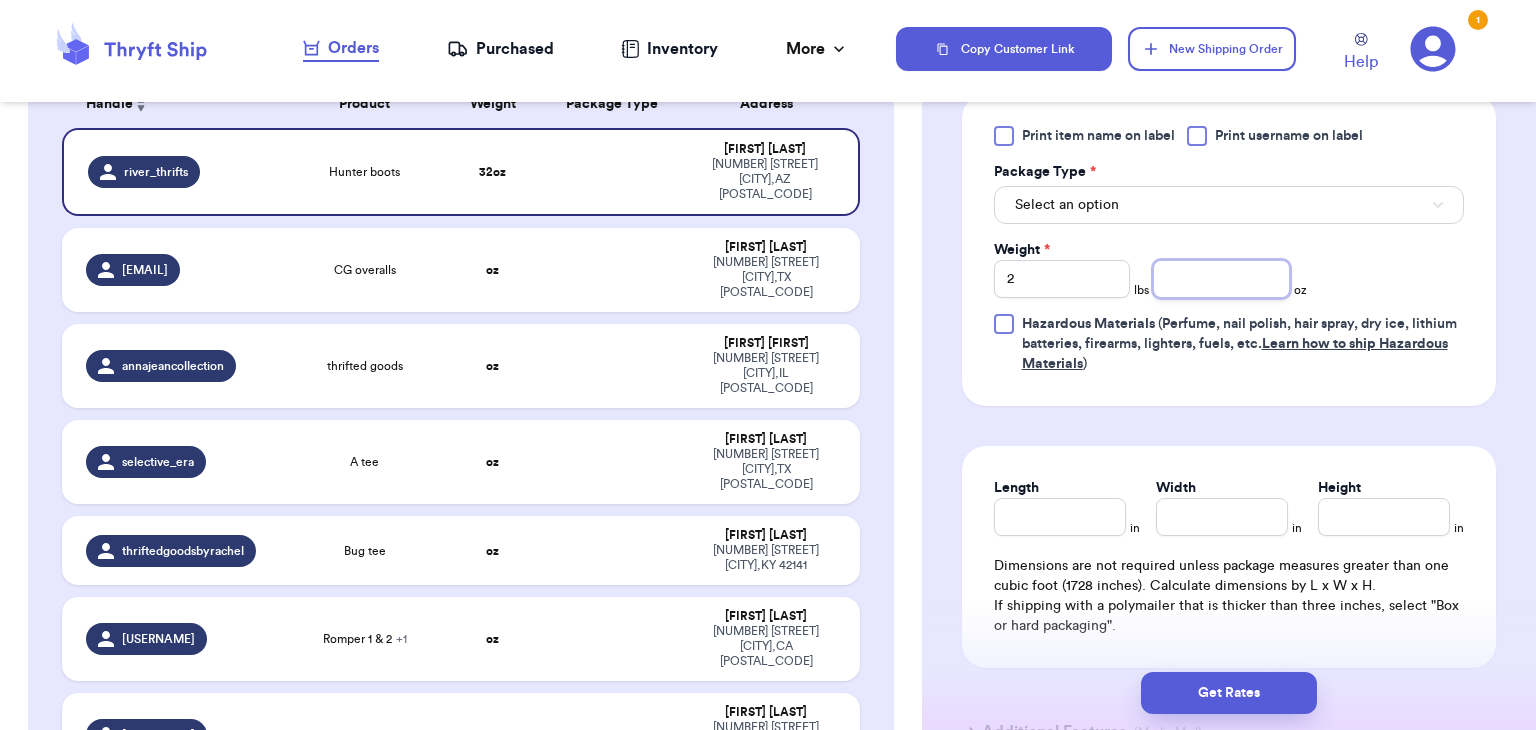 scroll, scrollTop: 816, scrollLeft: 0, axis: vertical 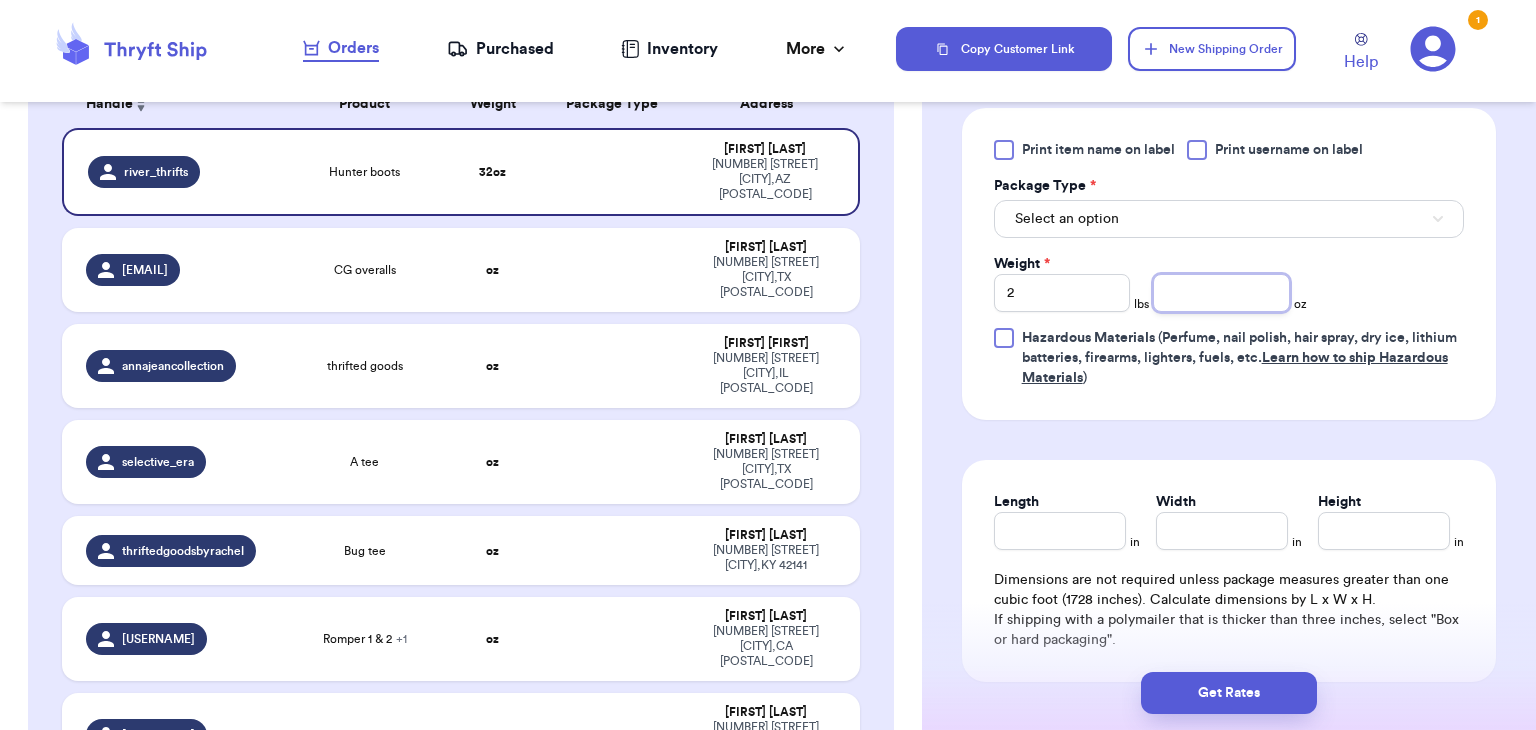 type on "[NUMBER]" 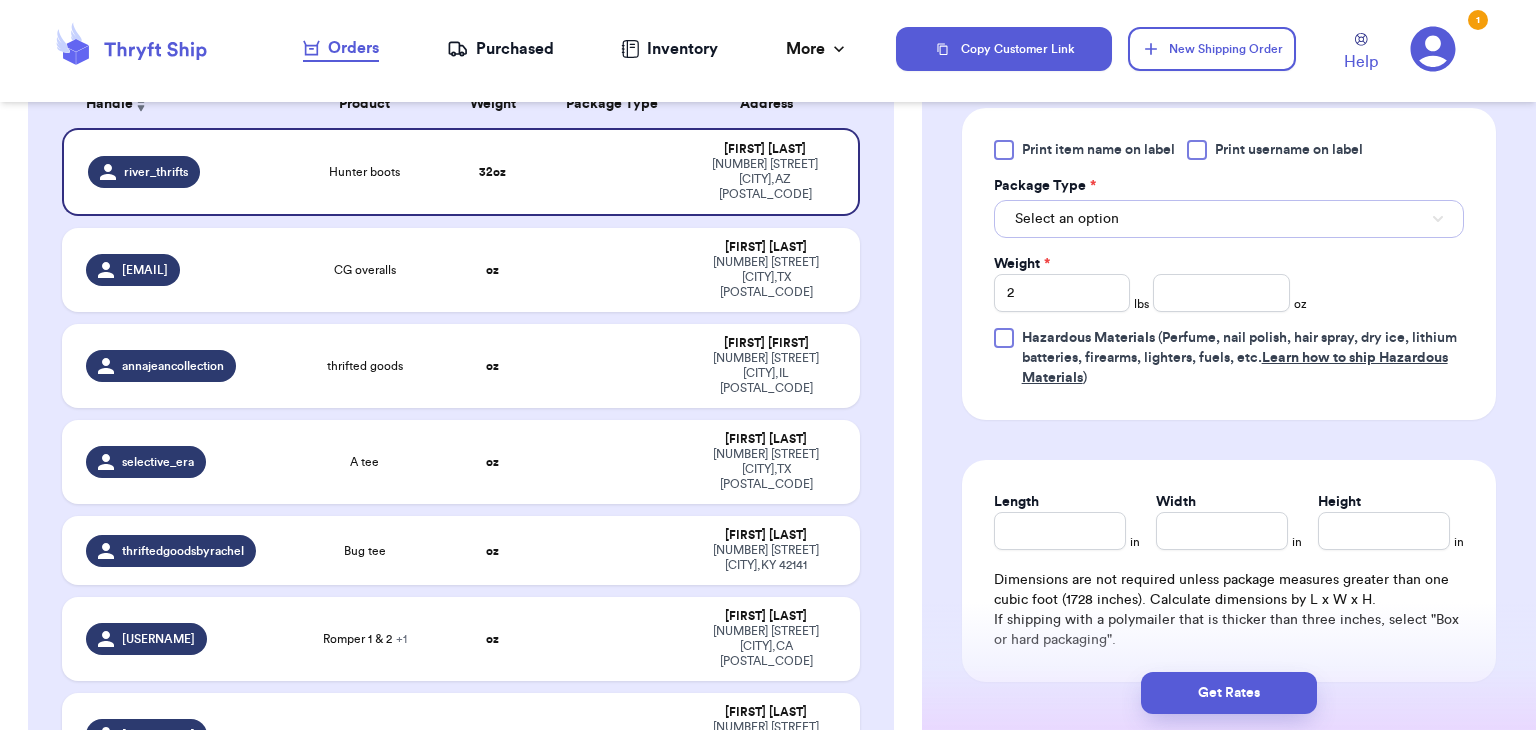 click on "Select an option" at bounding box center (1229, 219) 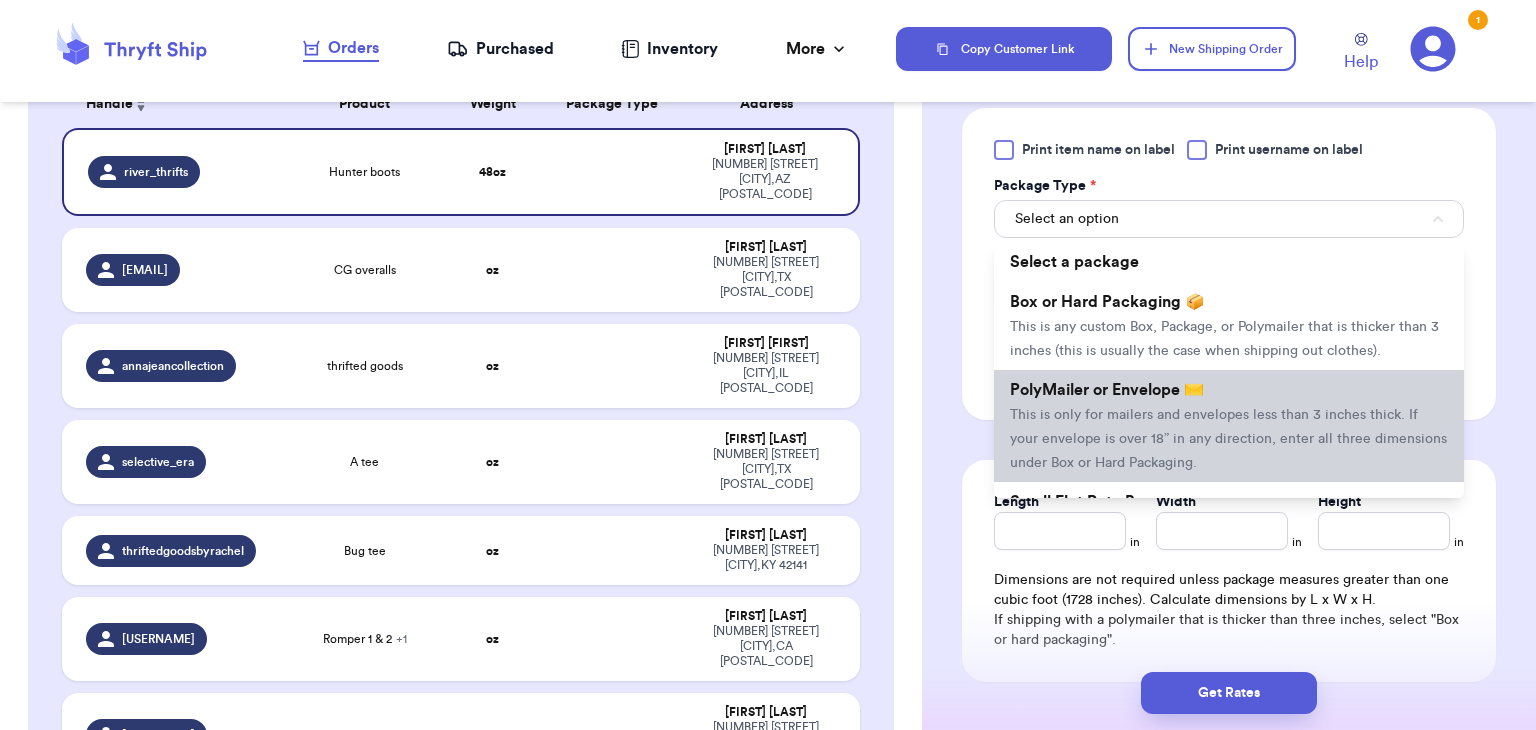 click on "This is only for mailers and envelopes less than 3 inches thick. If your envelope is over 18” in any direction, enter all three dimensions under Box or Hard Packaging." at bounding box center [1228, 439] 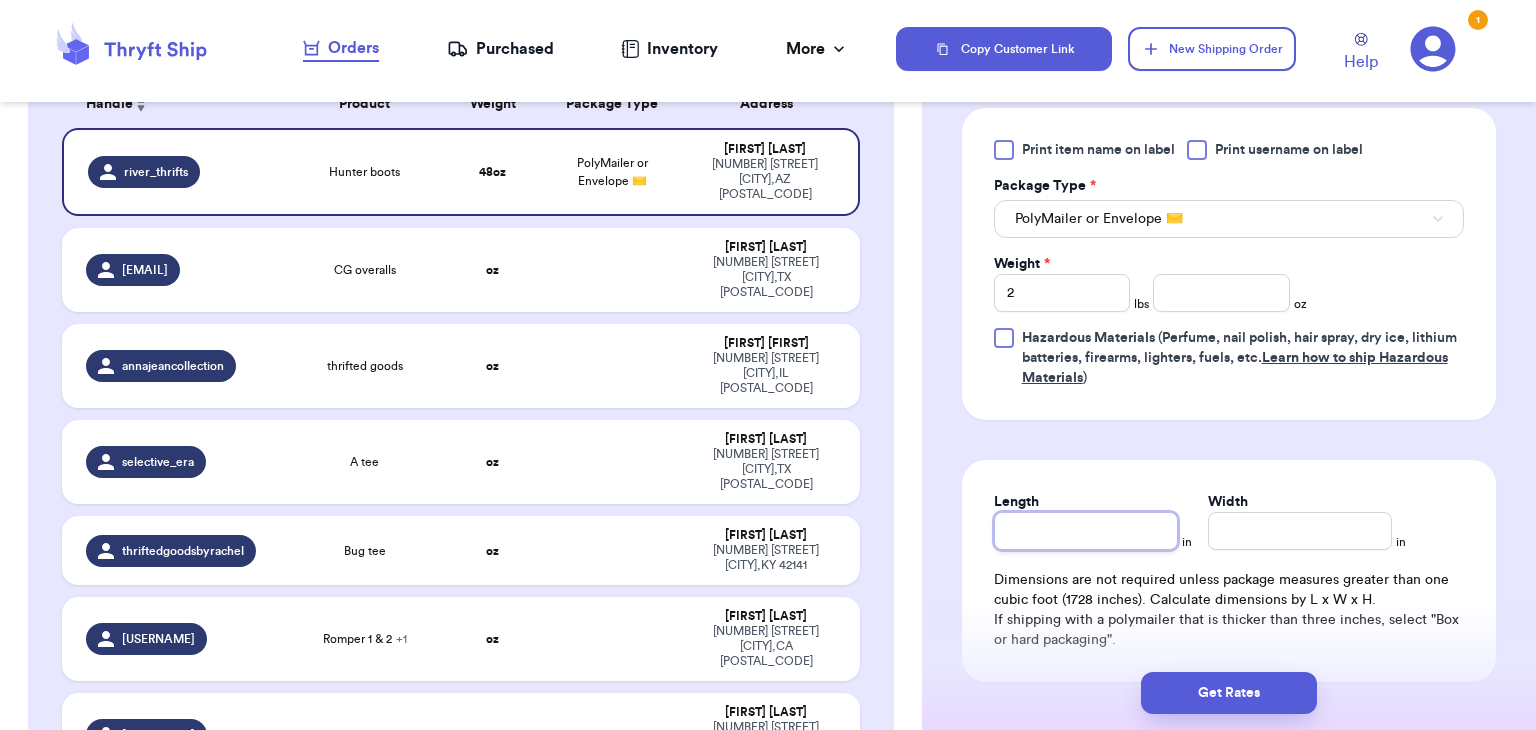 click on "Length" at bounding box center [1086, 531] 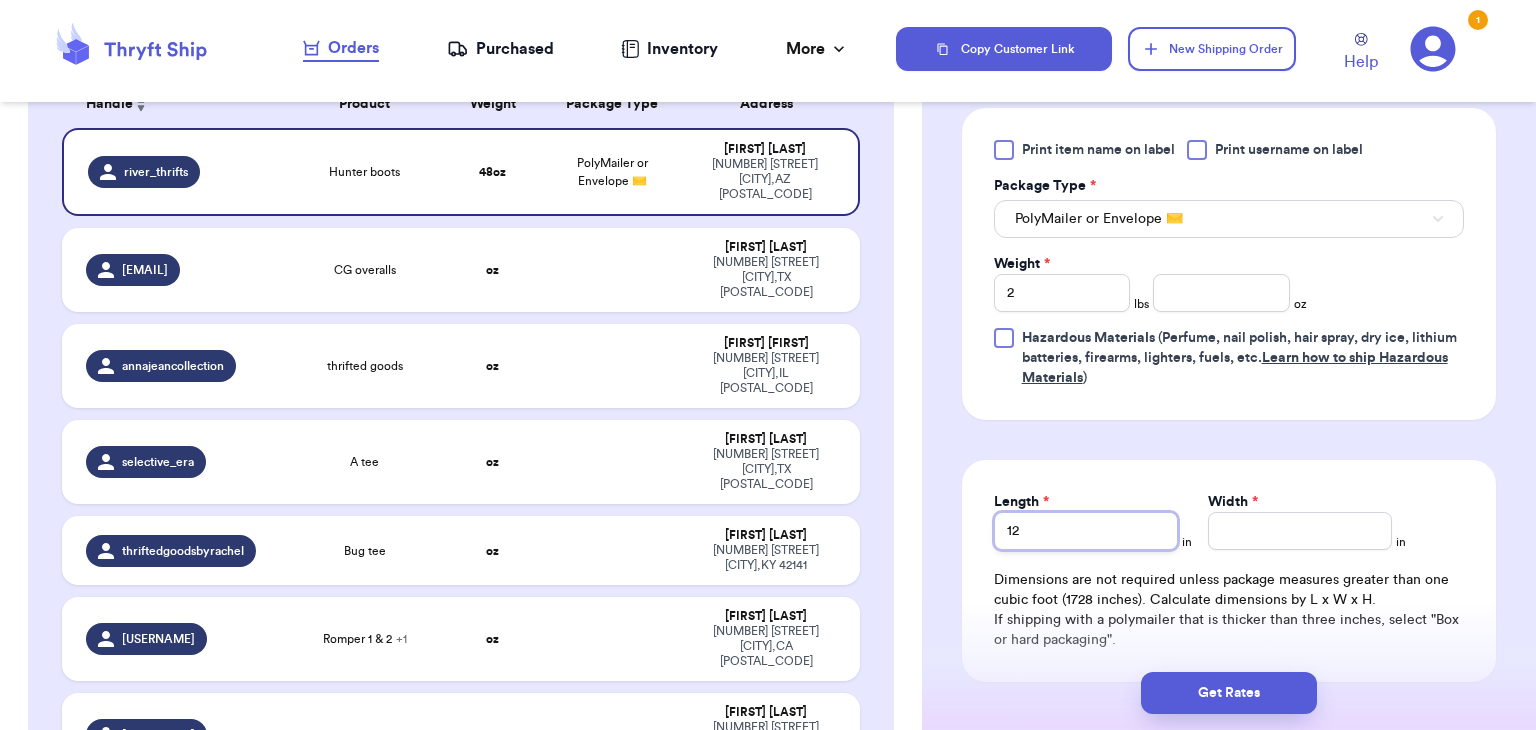 type on "12" 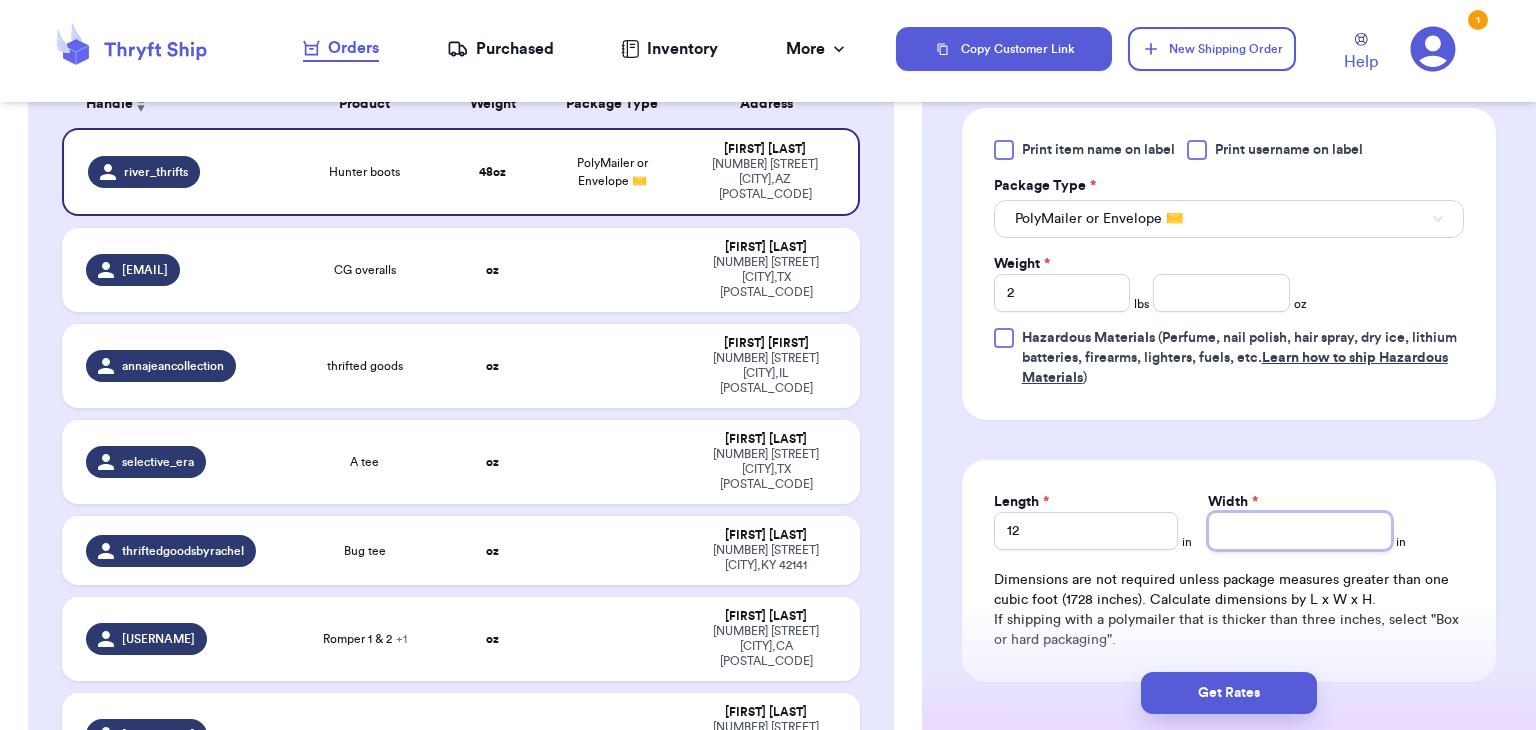 click on "Width *" at bounding box center [1300, 531] 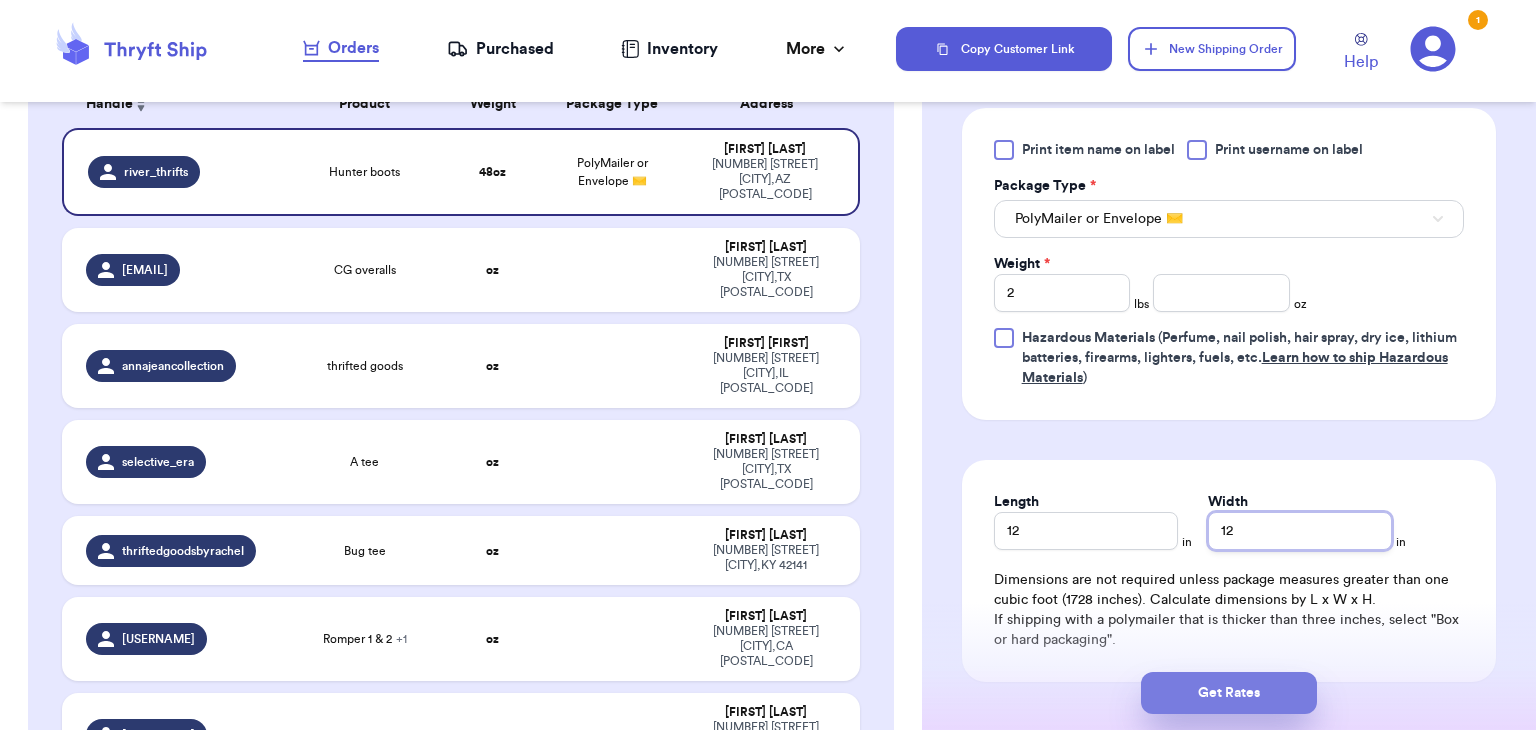 type on "12" 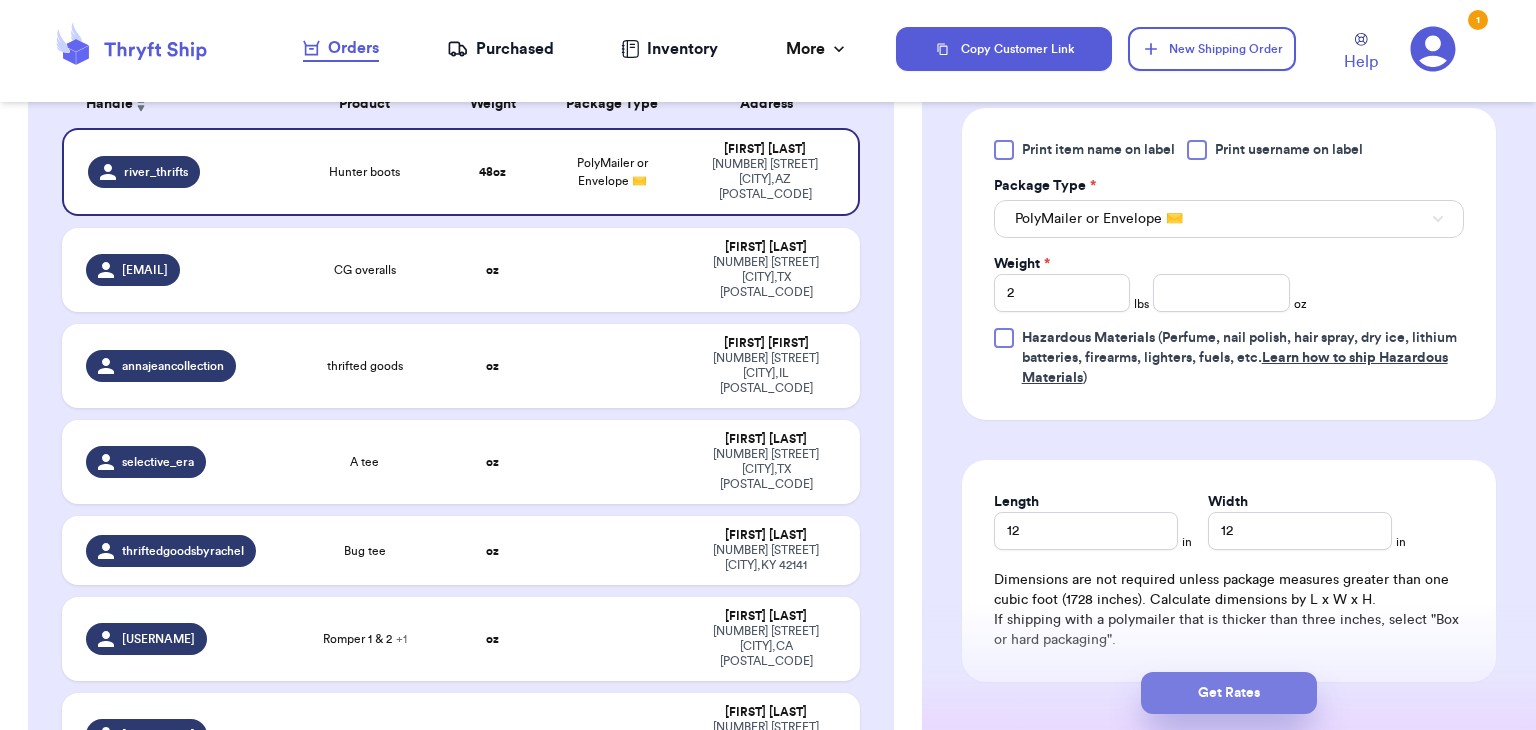 click on "Get Rates" at bounding box center (1229, 693) 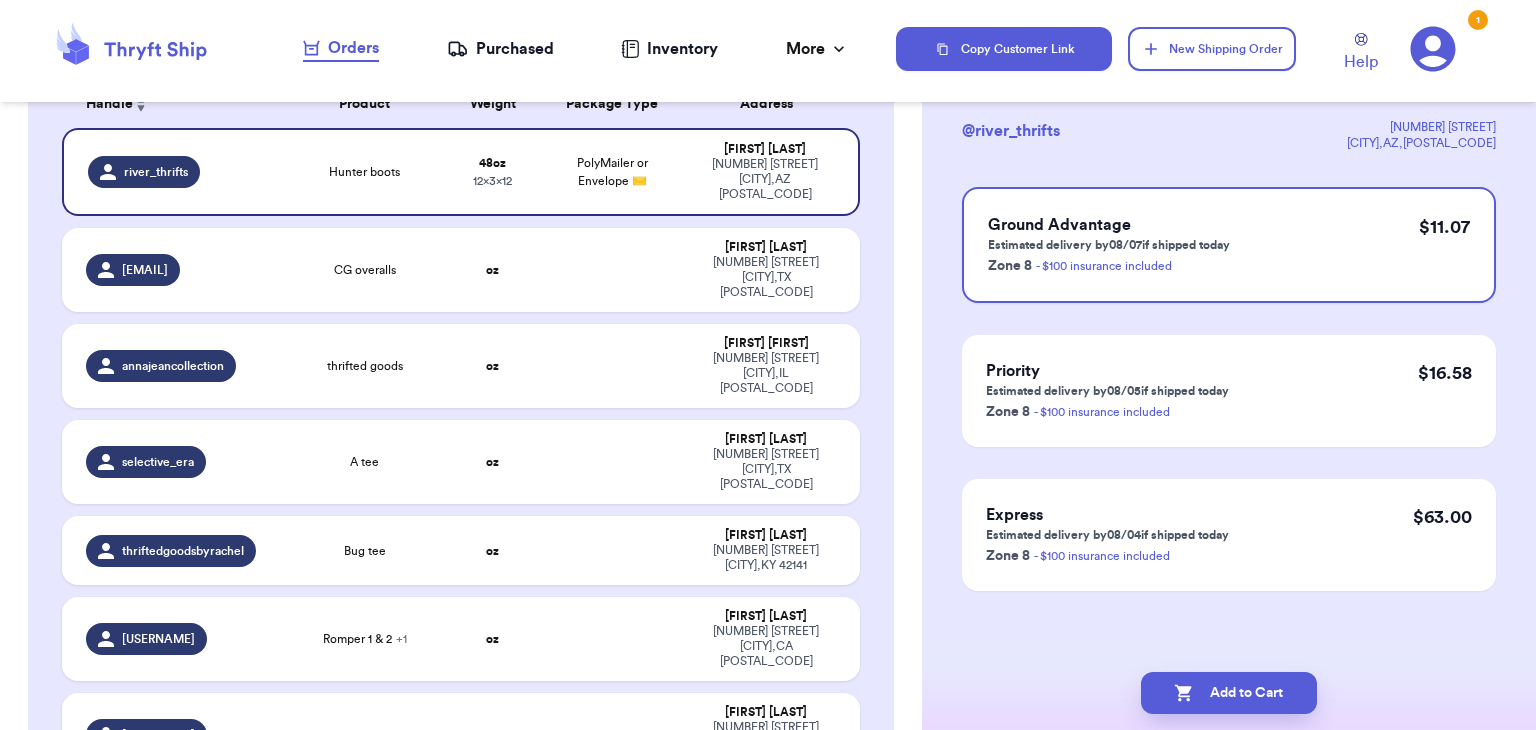 scroll, scrollTop: 0, scrollLeft: 0, axis: both 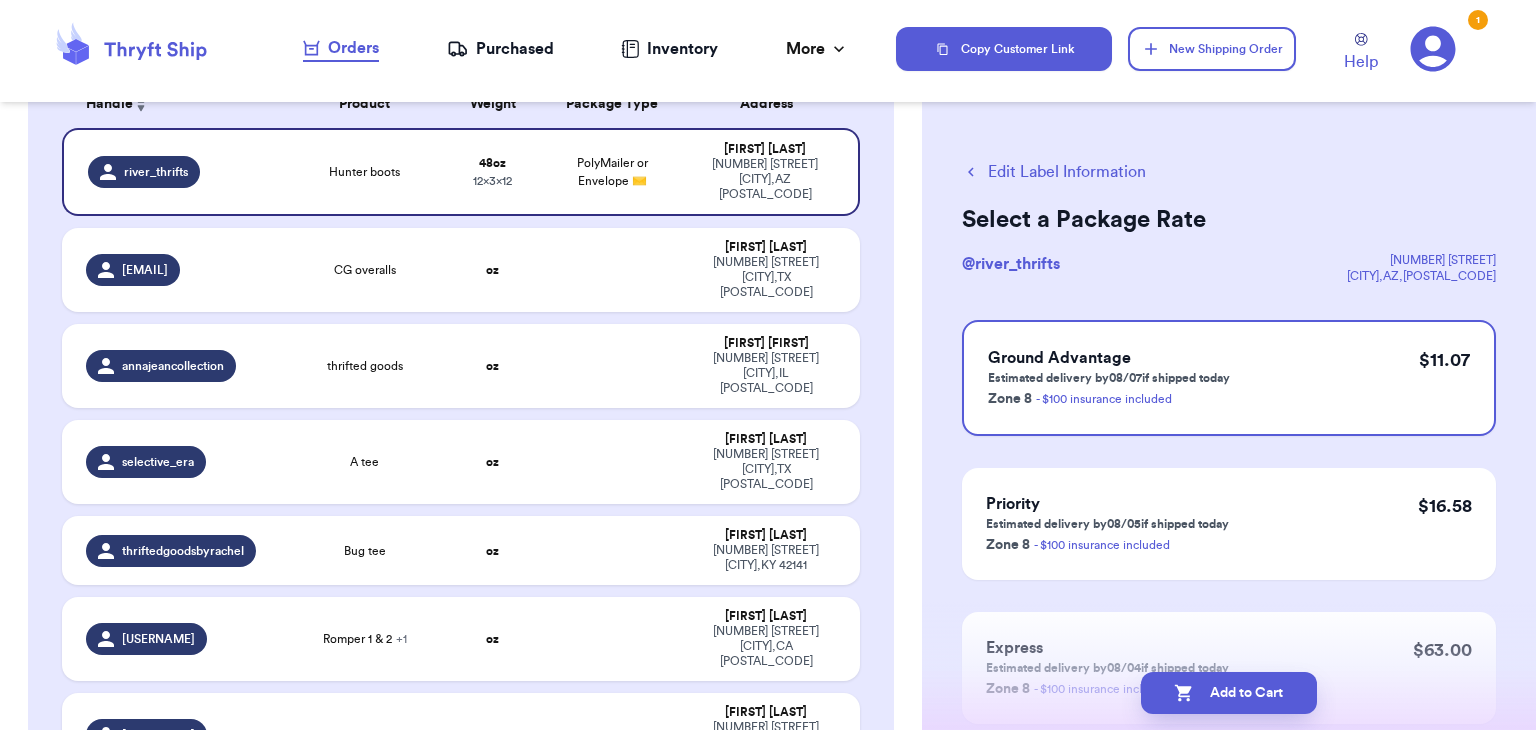 click on "Edit Label Information" at bounding box center [1054, 172] 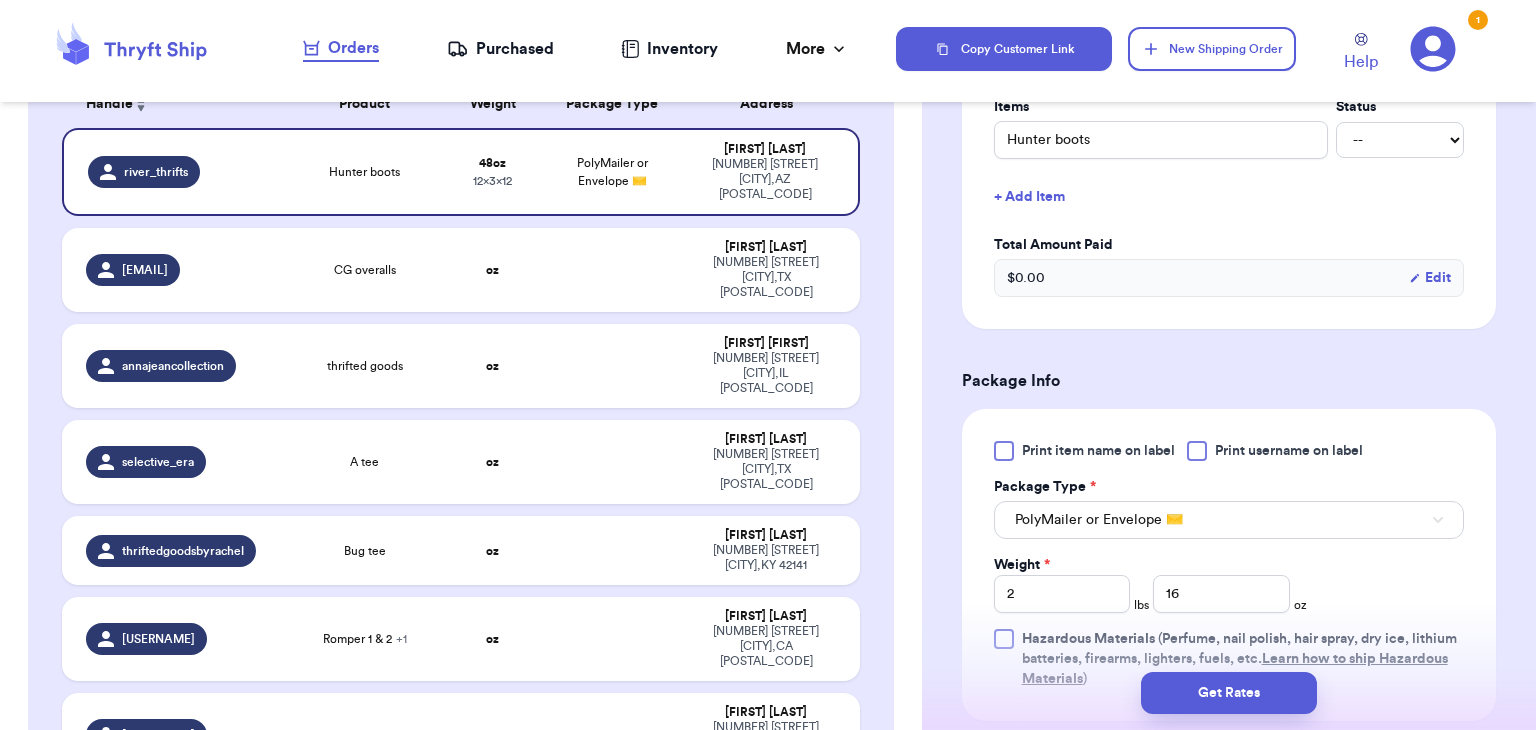 scroll, scrollTop: 525, scrollLeft: 0, axis: vertical 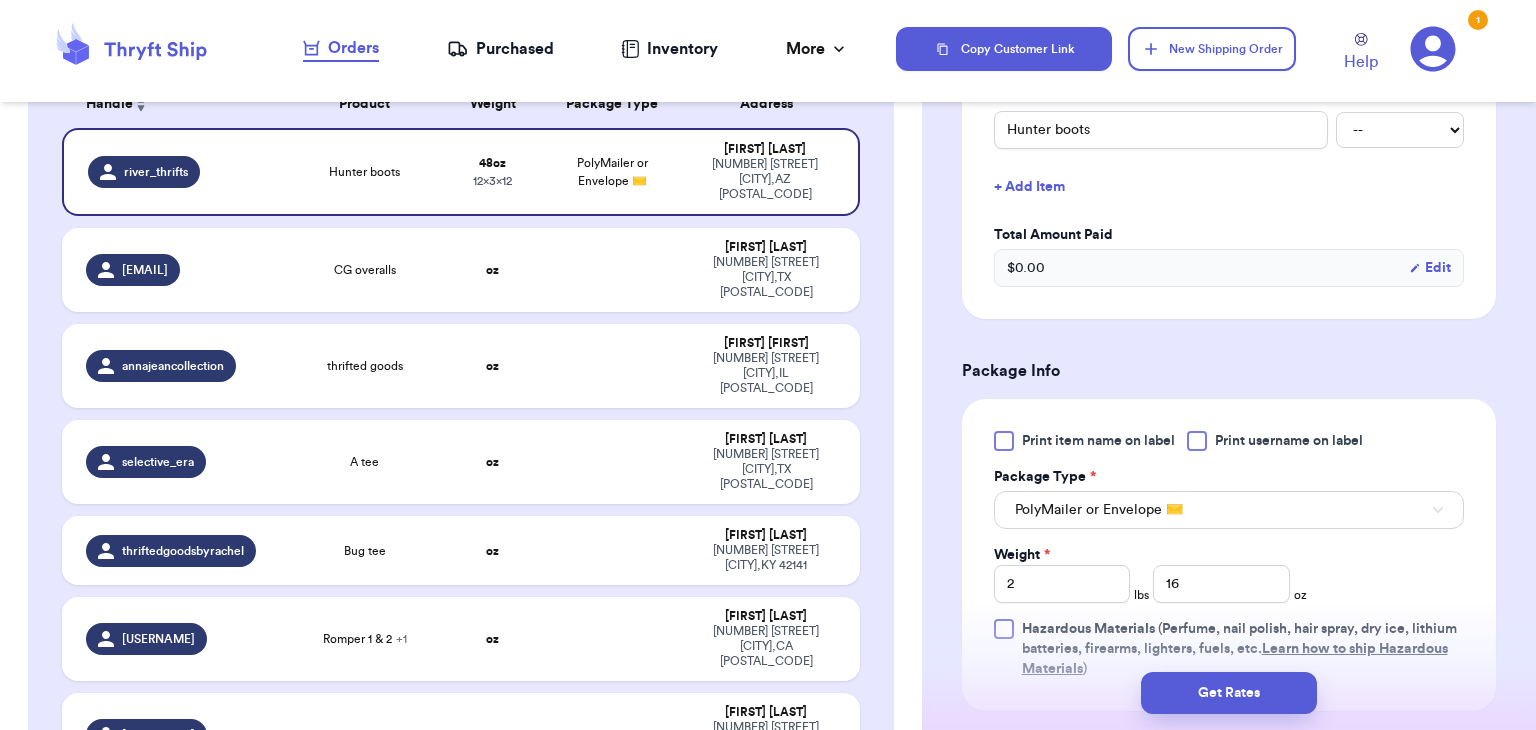 click at bounding box center (1197, 441) 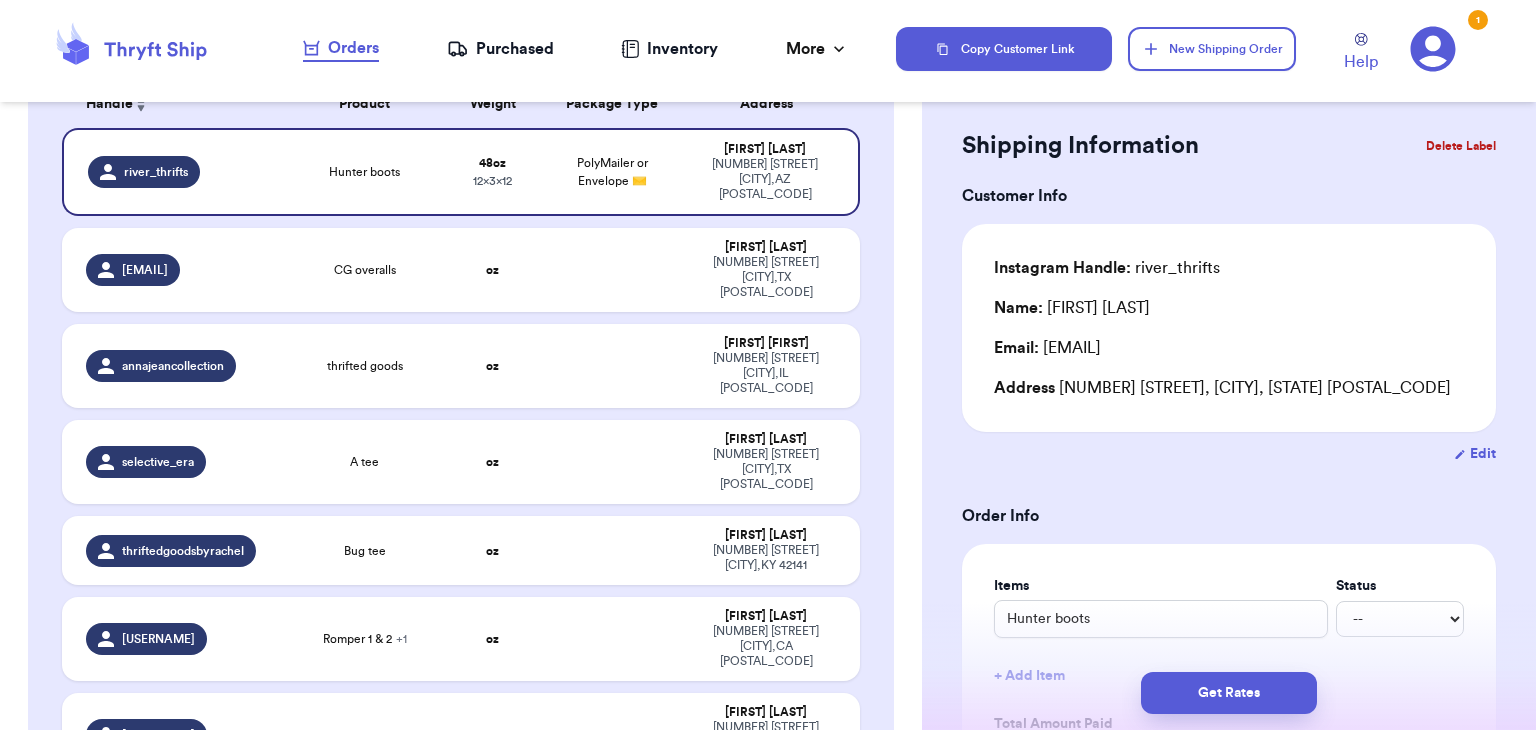 scroll, scrollTop: 35, scrollLeft: 0, axis: vertical 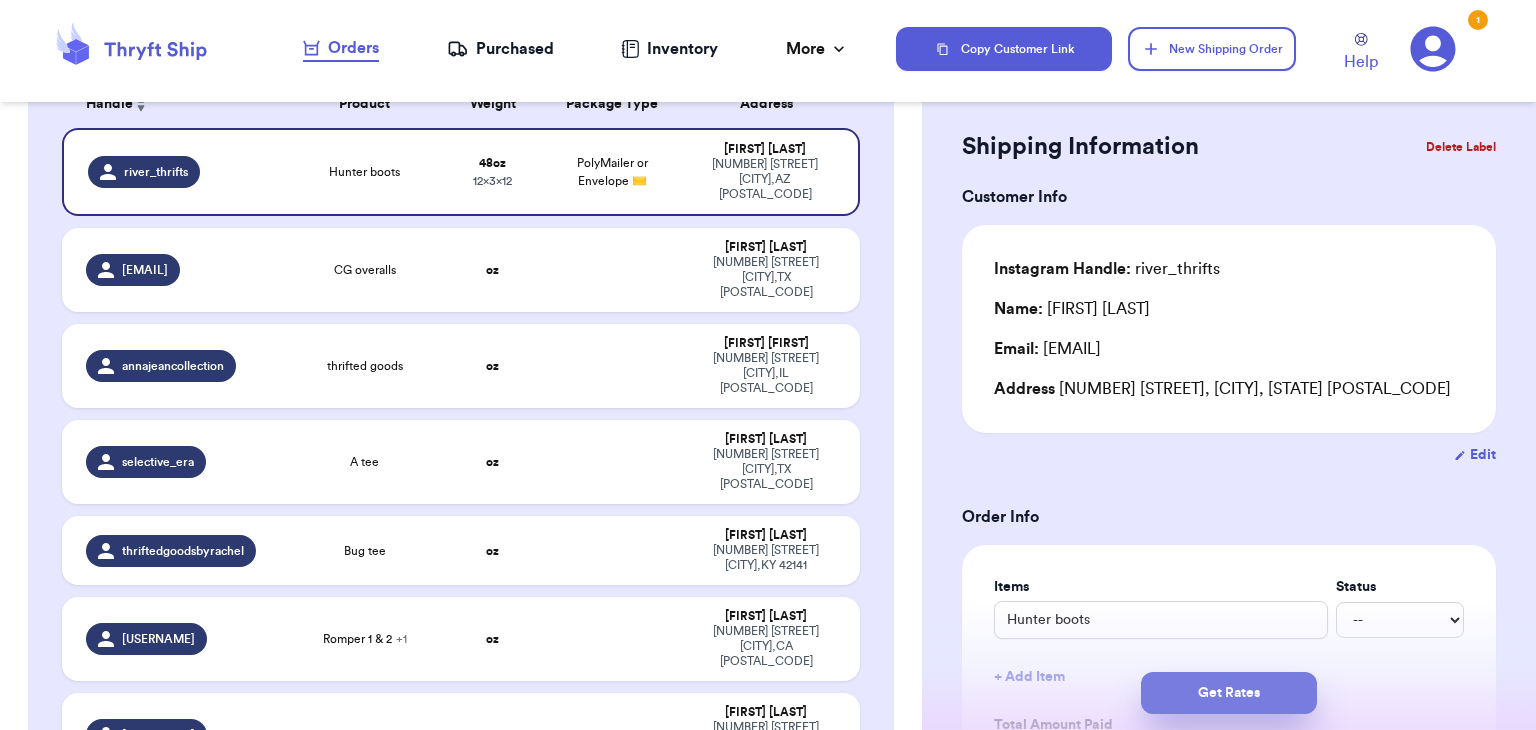 click on "Get Rates" at bounding box center (1229, 693) 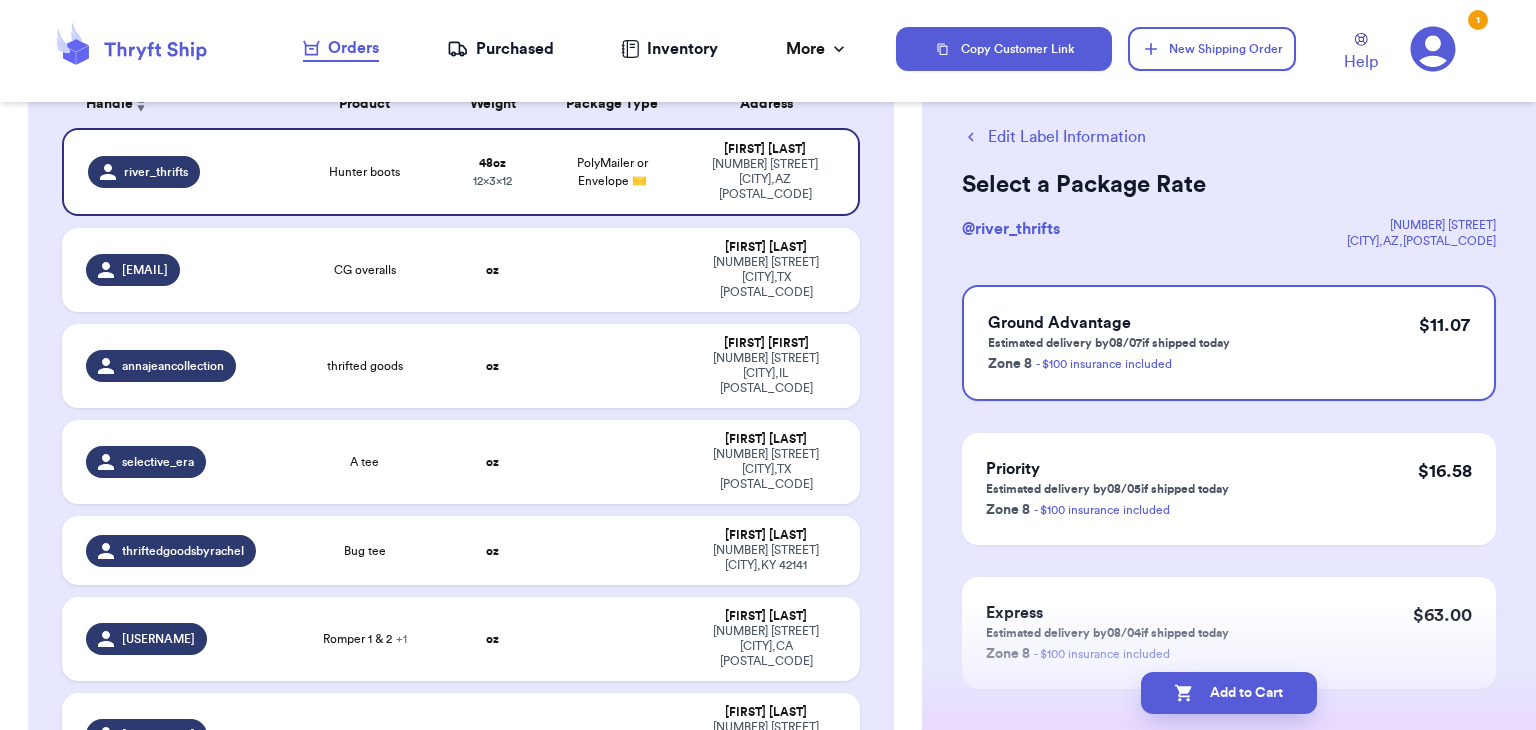 scroll, scrollTop: 0, scrollLeft: 0, axis: both 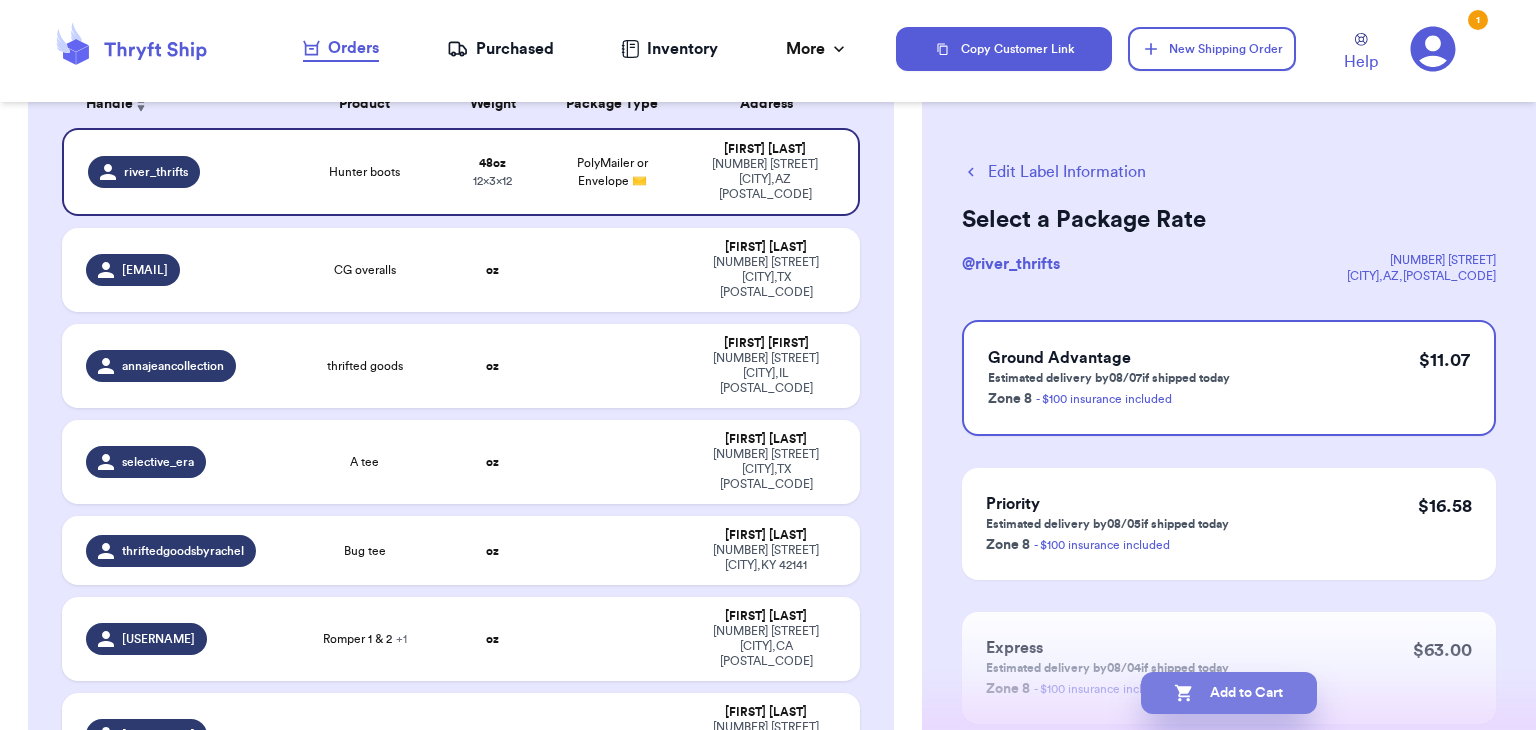 click on "Add to Cart" at bounding box center [1229, 693] 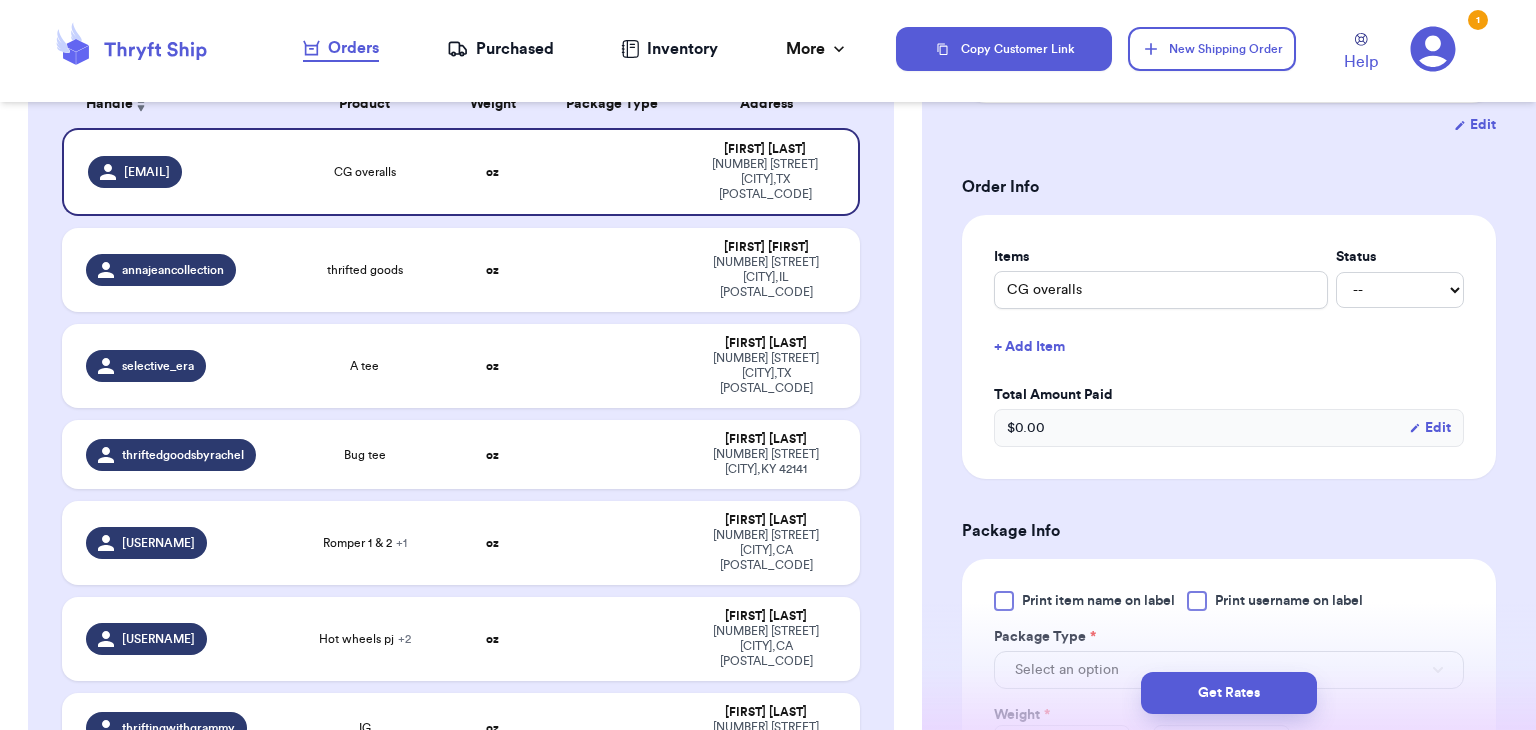 scroll, scrollTop: 375, scrollLeft: 0, axis: vertical 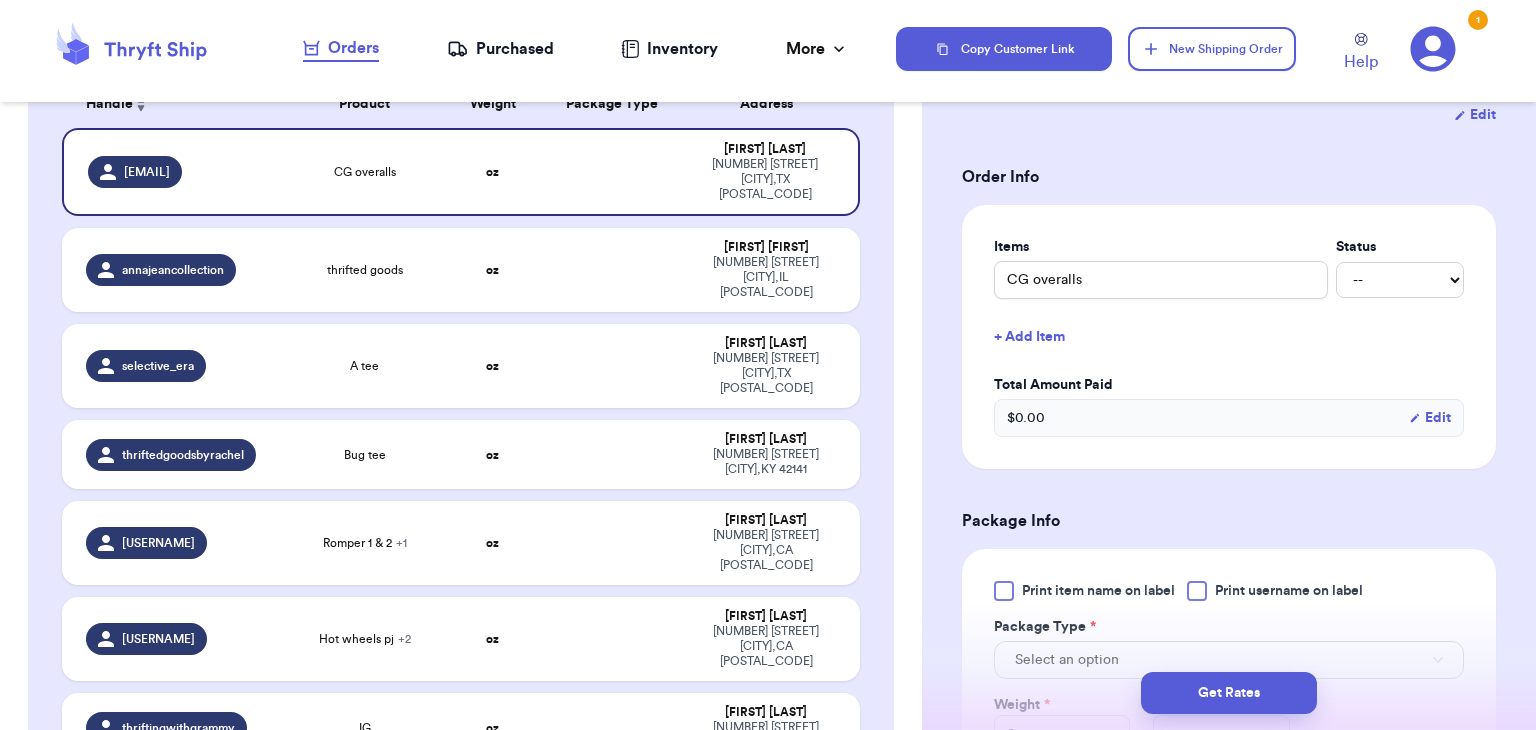 click at bounding box center (1197, 591) 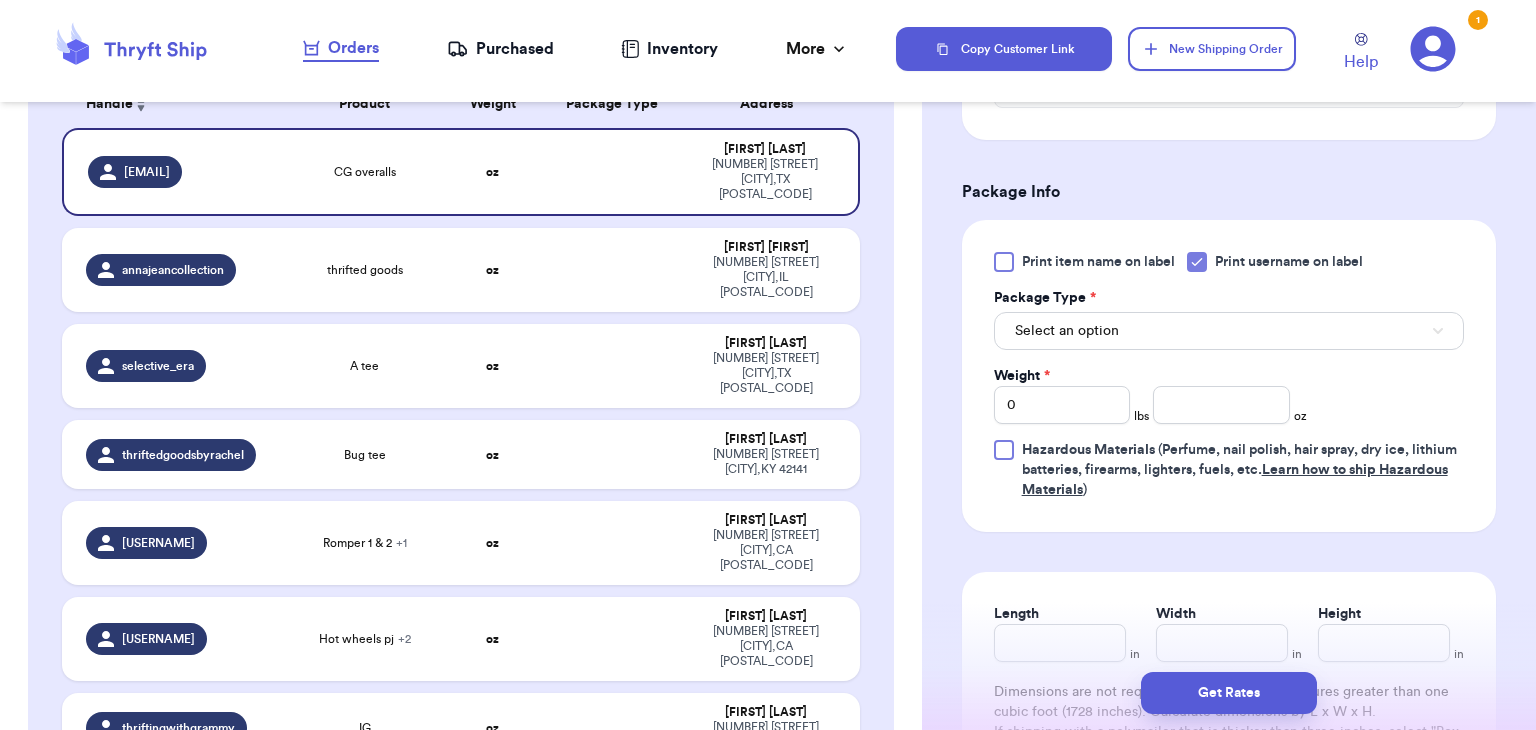 scroll, scrollTop: 708, scrollLeft: 0, axis: vertical 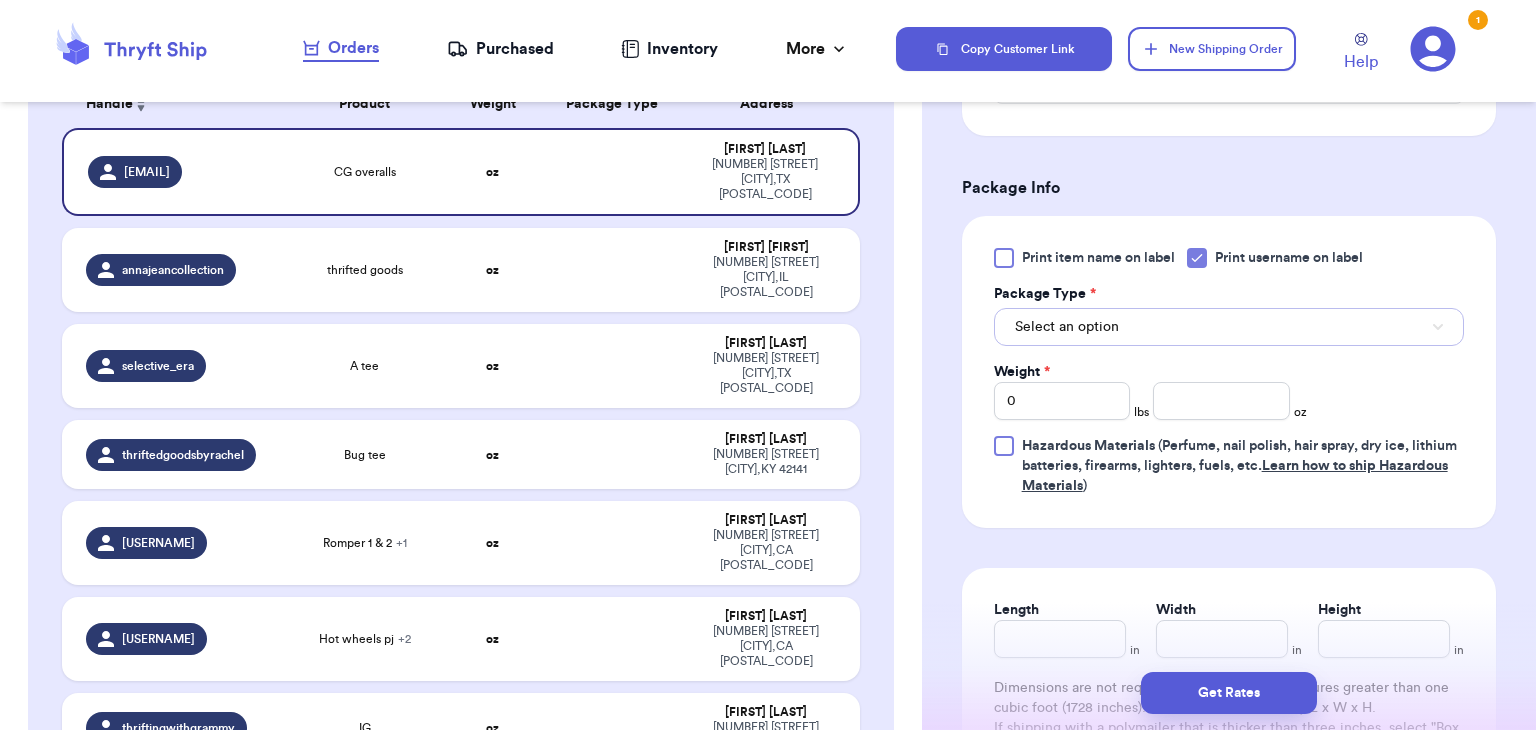 click on "Select an option" at bounding box center (1229, 327) 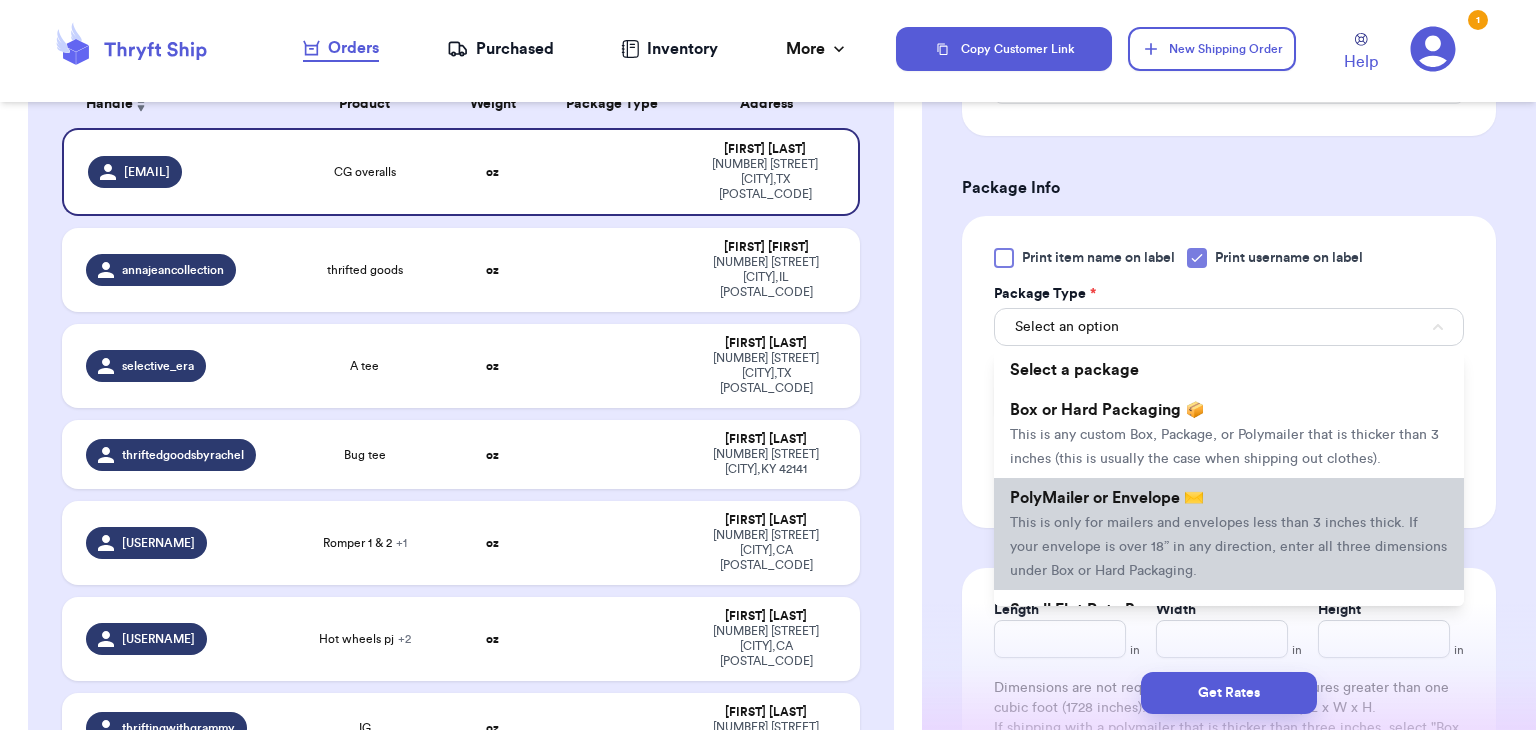 click on "PolyMailer or Envelope ✉️" at bounding box center [1107, 498] 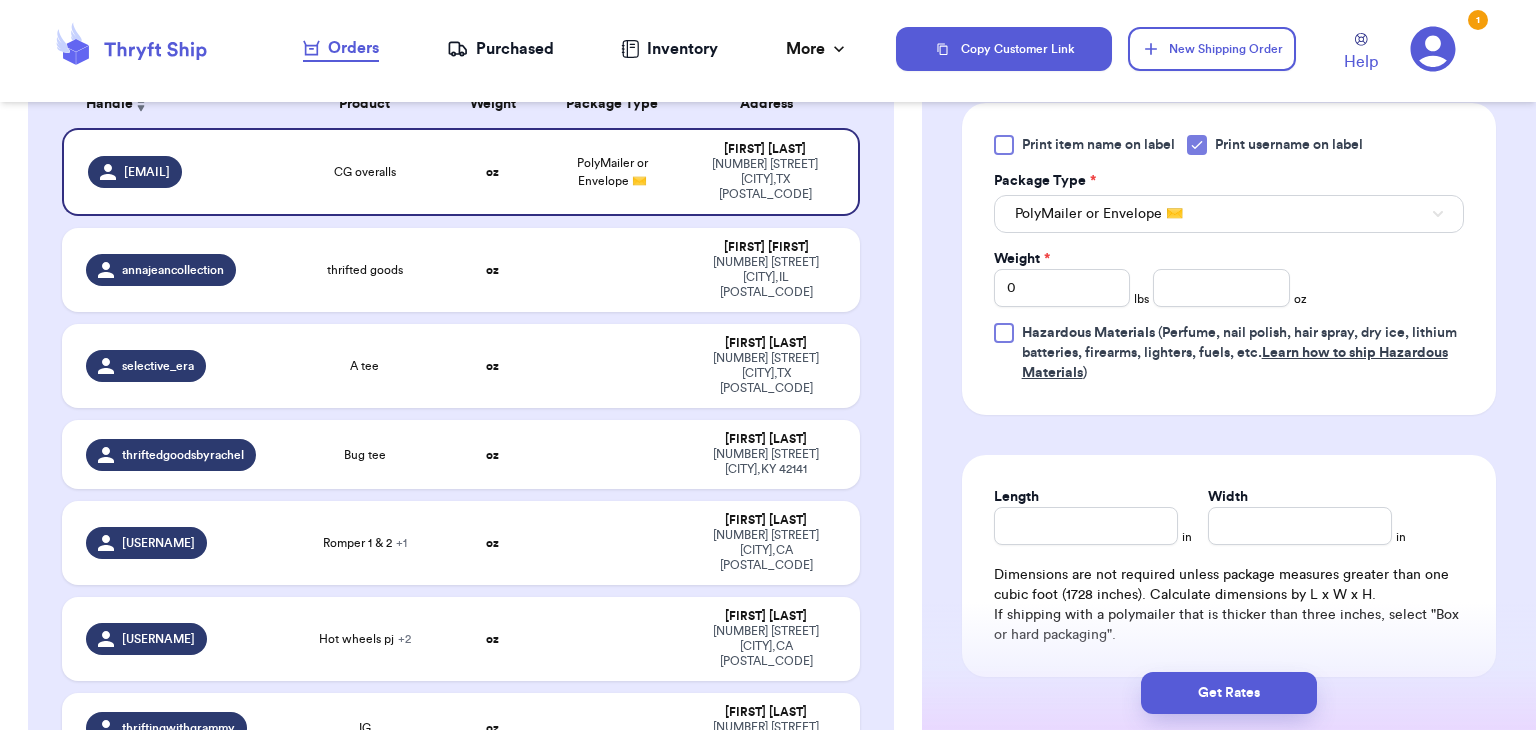 scroll, scrollTop: 824, scrollLeft: 0, axis: vertical 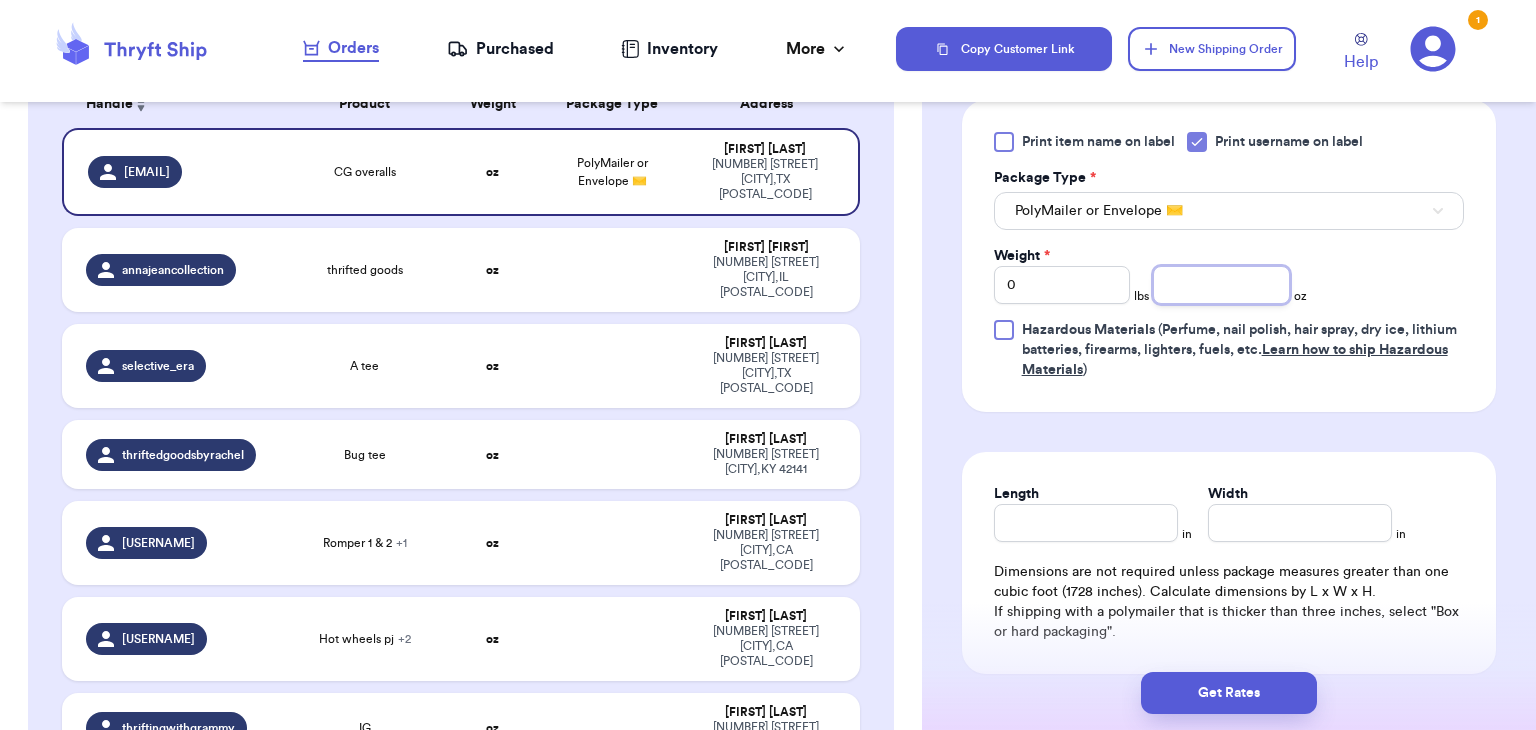 click at bounding box center [1221, 285] 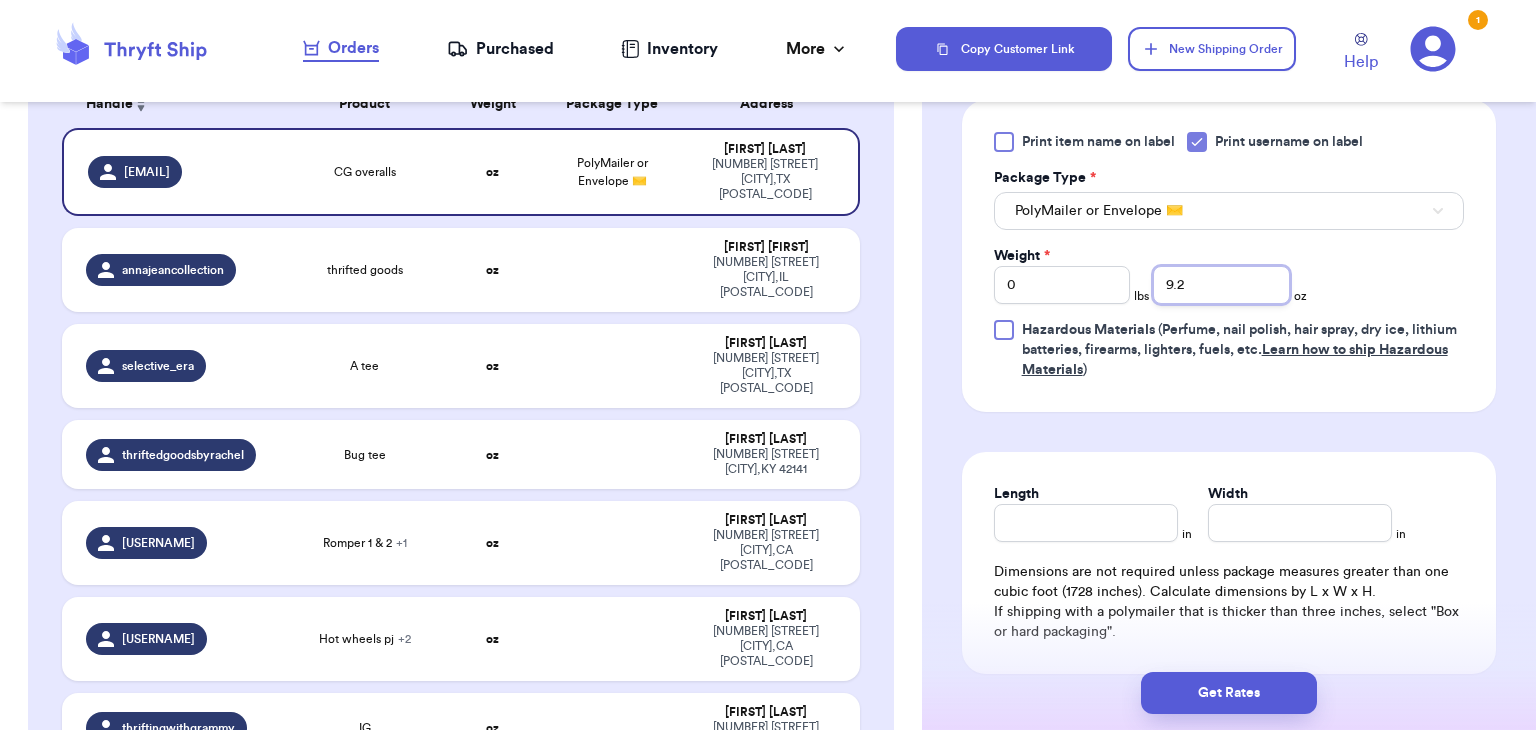 type on "9.2" 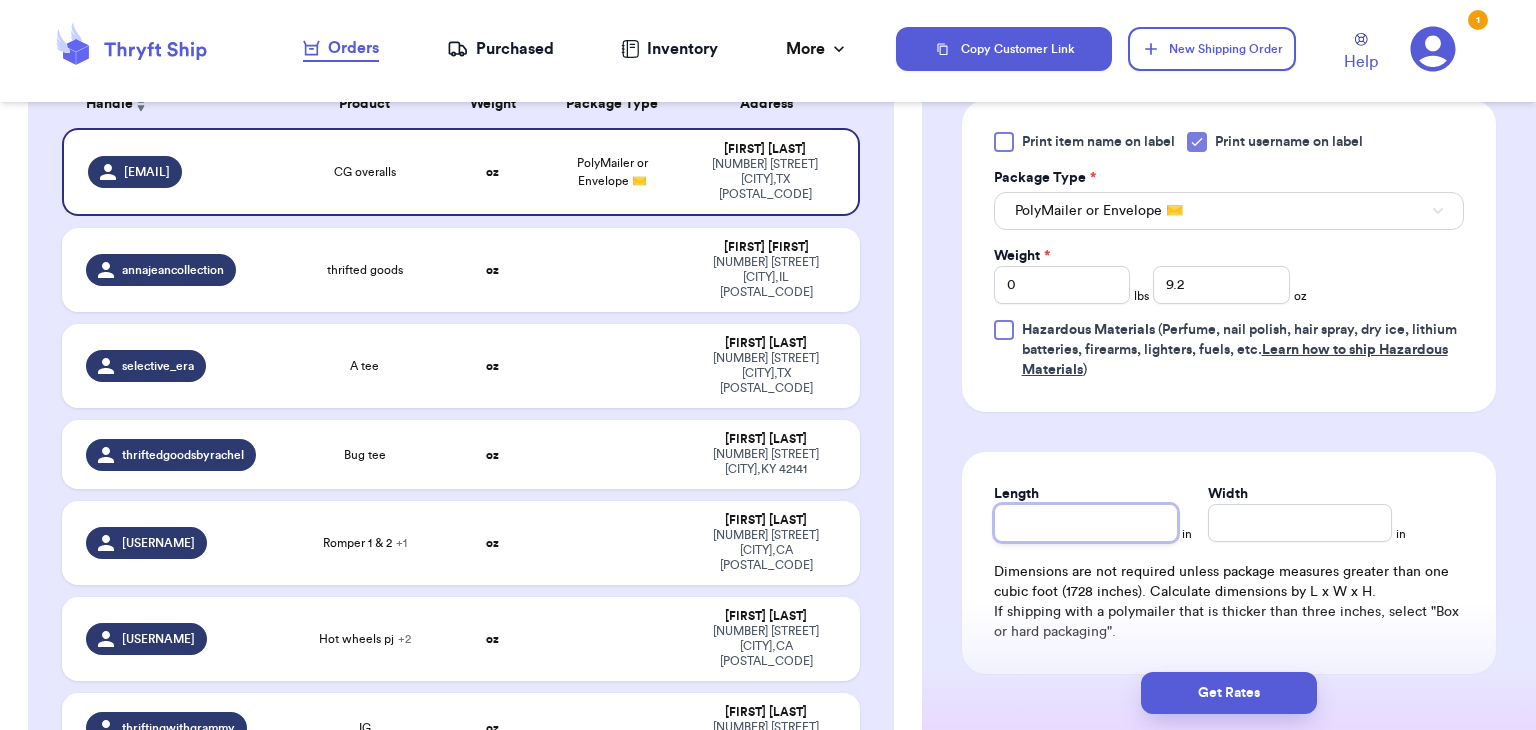 click on "Length" at bounding box center (1086, 523) 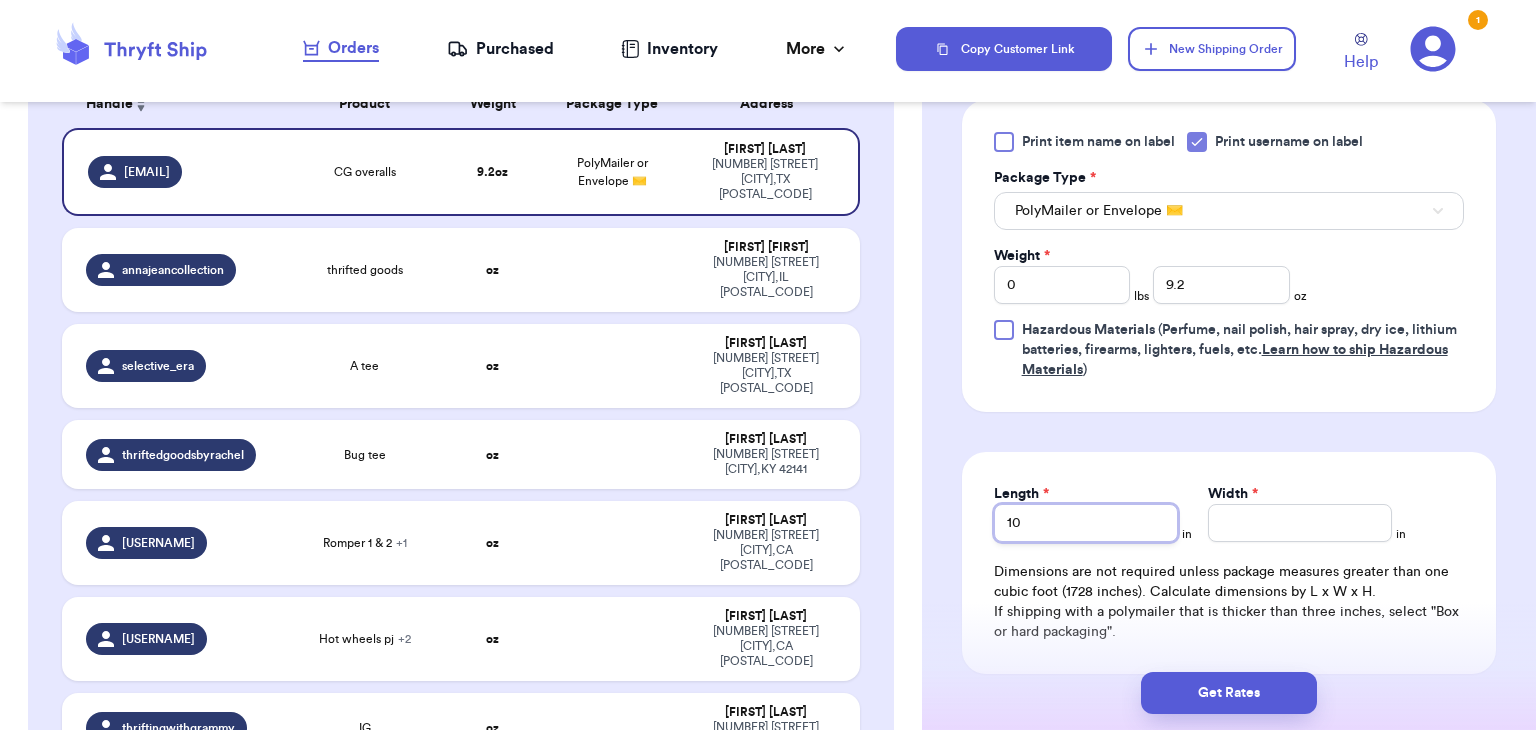 type on "10" 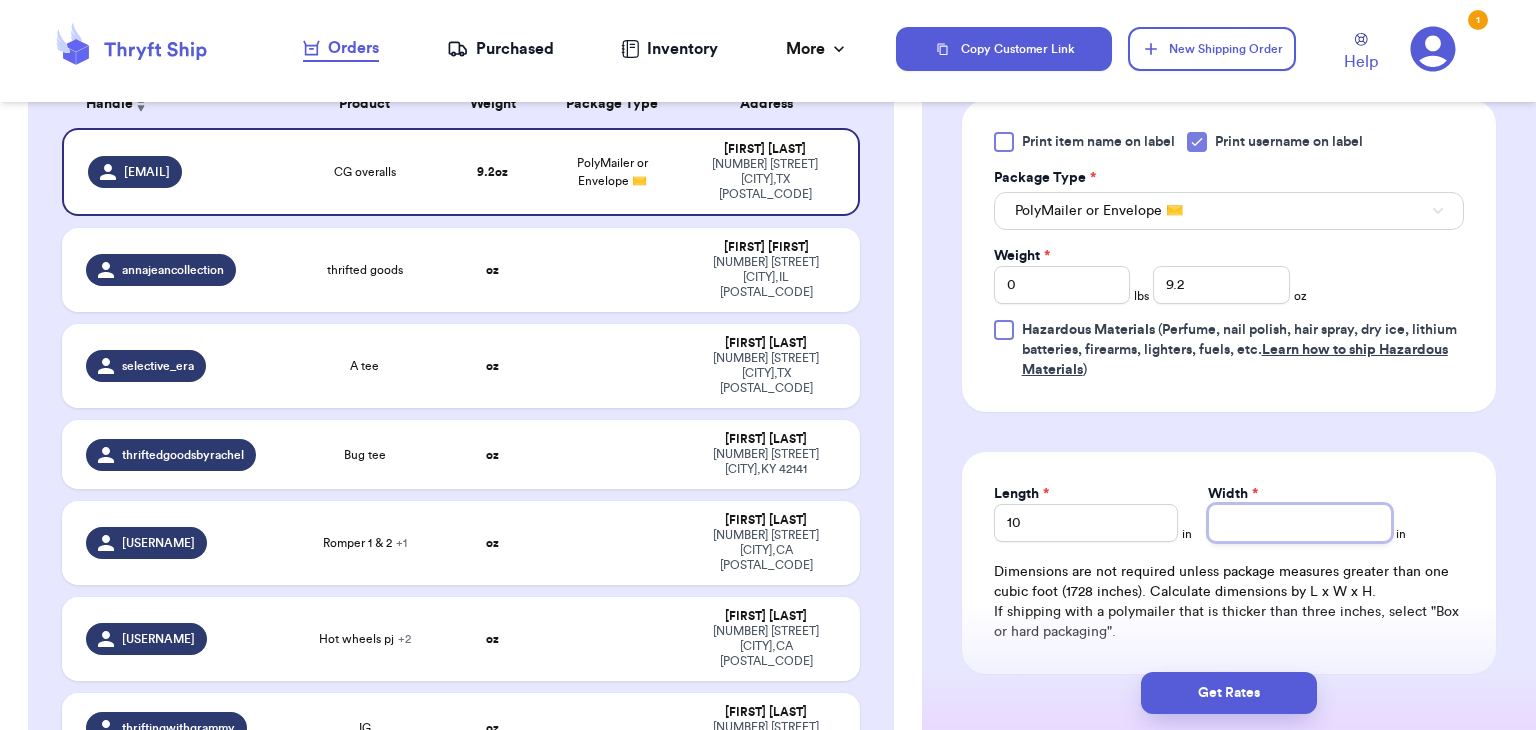 click on "Width *" at bounding box center [1300, 523] 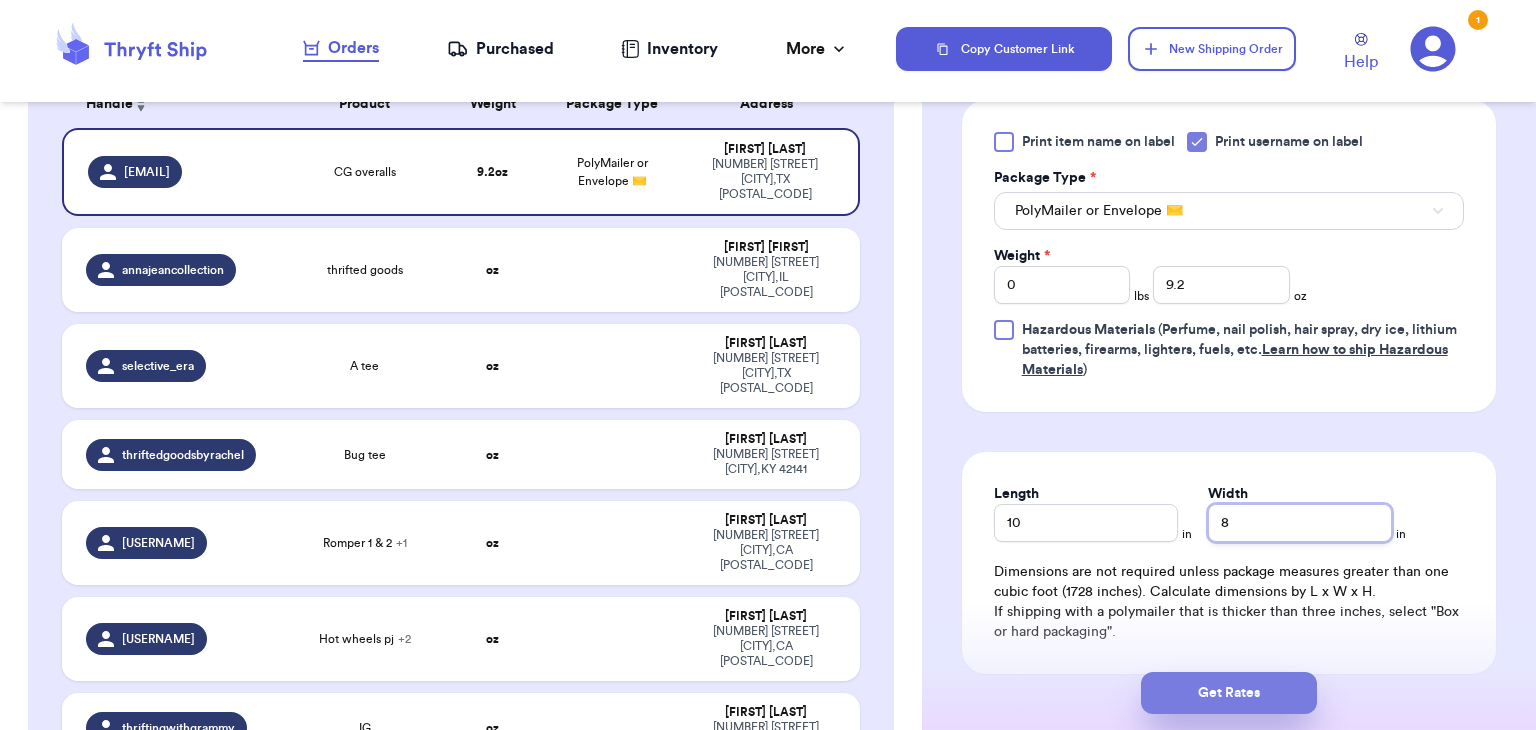 type on "8" 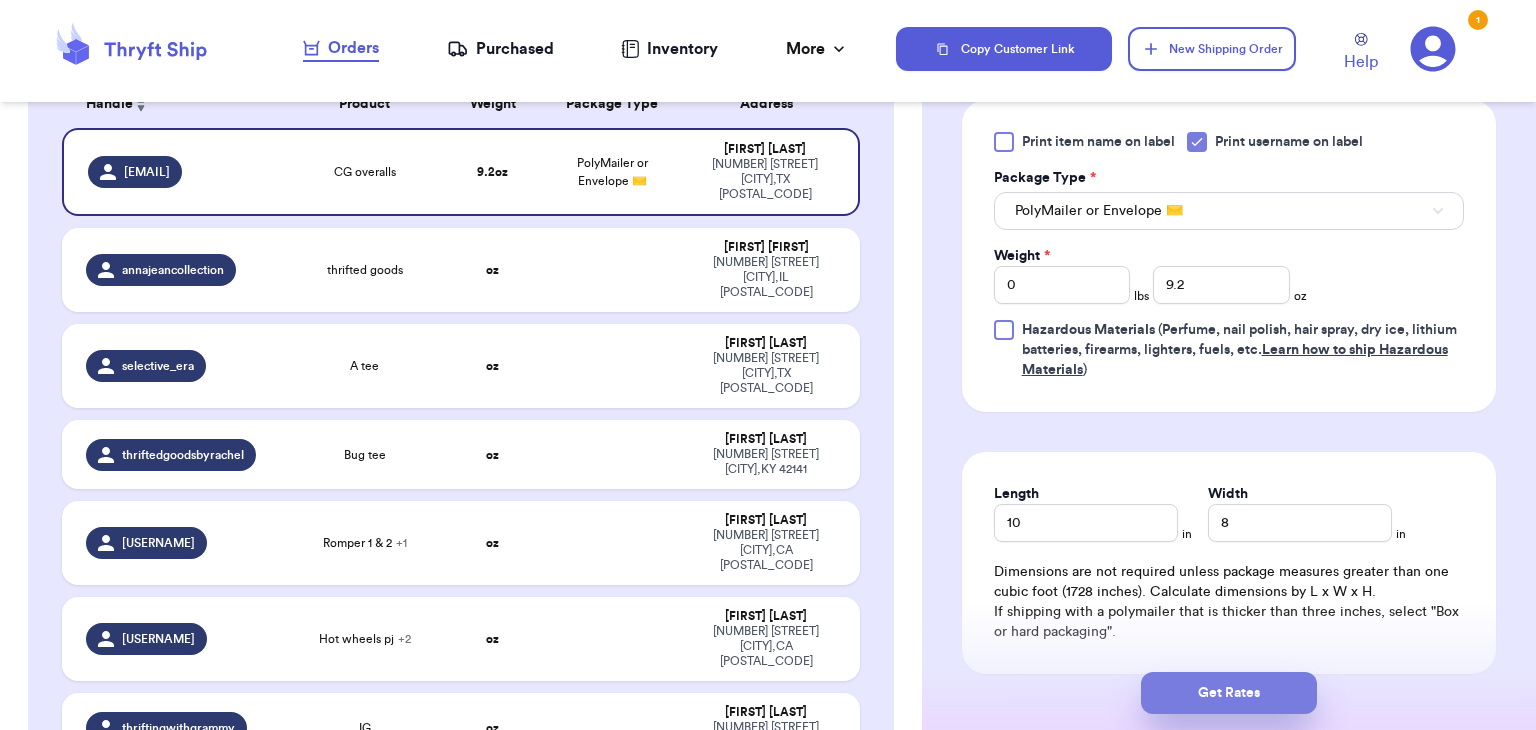 click on "Get Rates" at bounding box center (1229, 693) 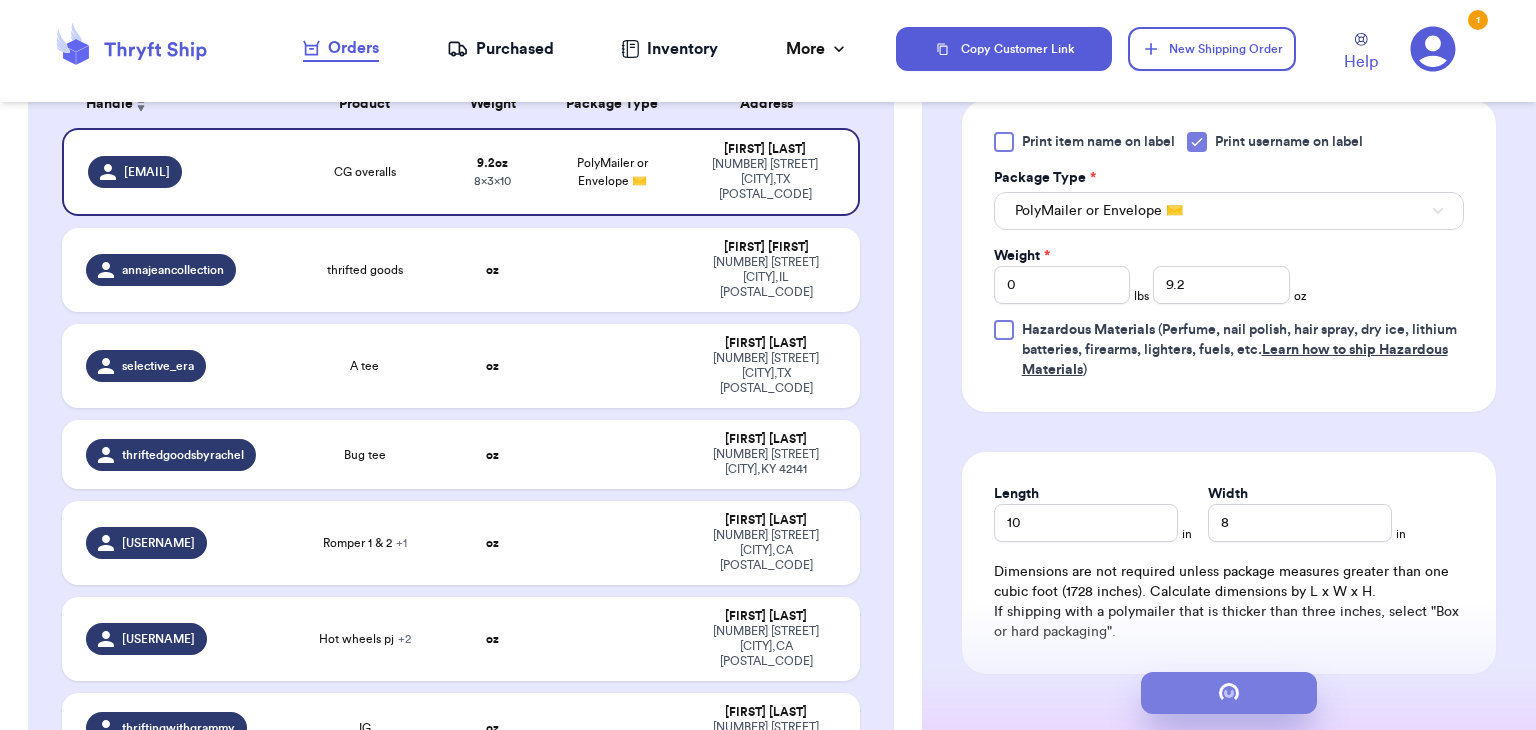 scroll, scrollTop: 0, scrollLeft: 0, axis: both 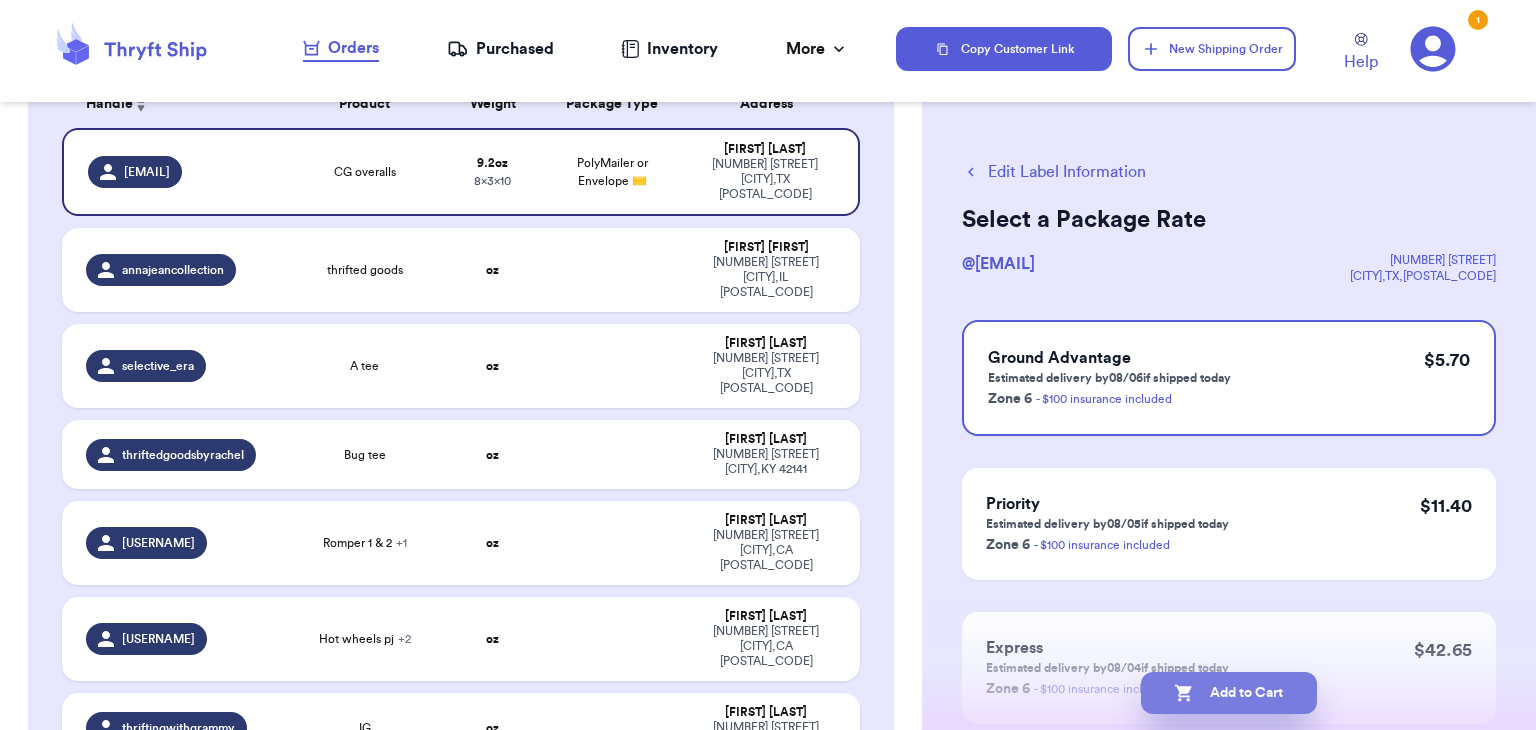 click on "Add to Cart" at bounding box center [1229, 693] 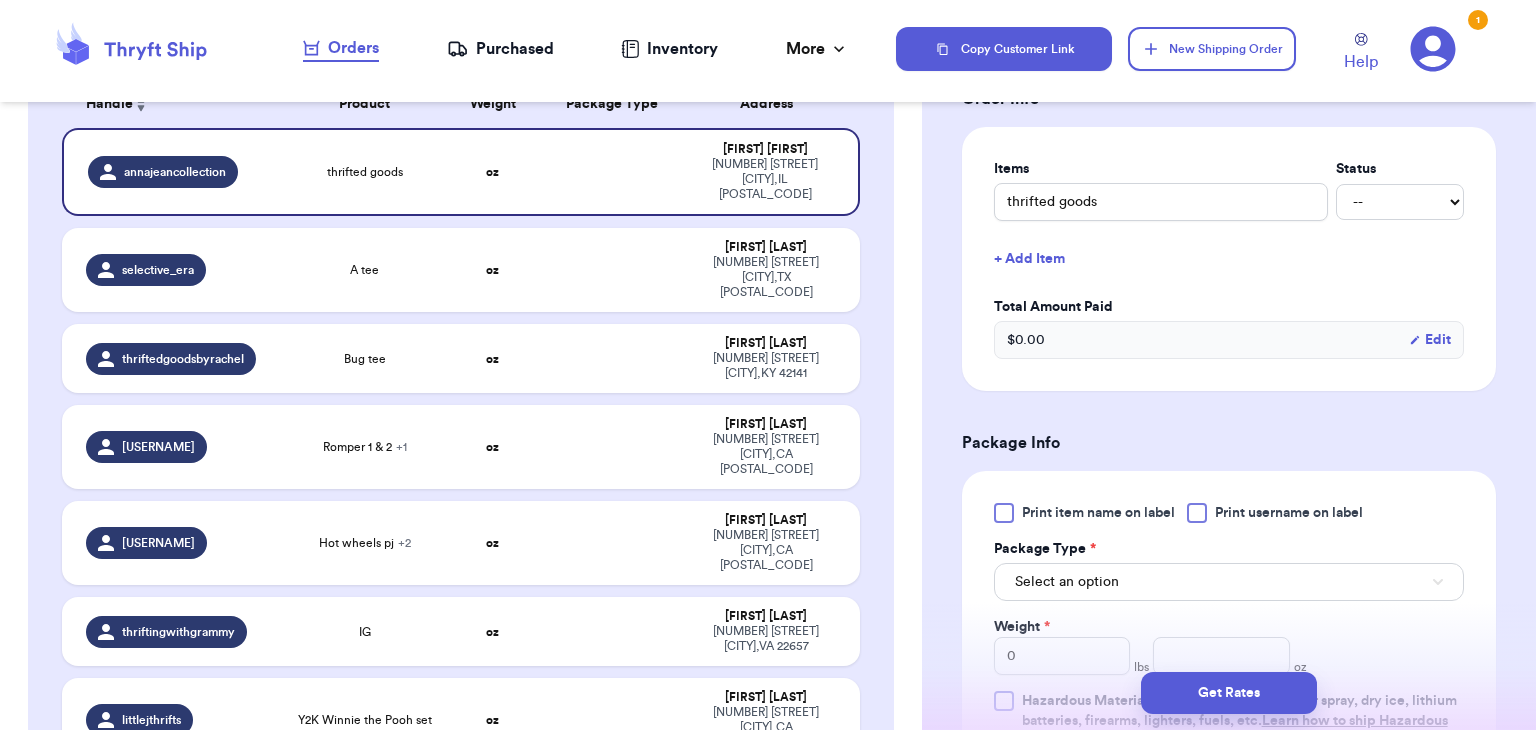 scroll, scrollTop: 458, scrollLeft: 0, axis: vertical 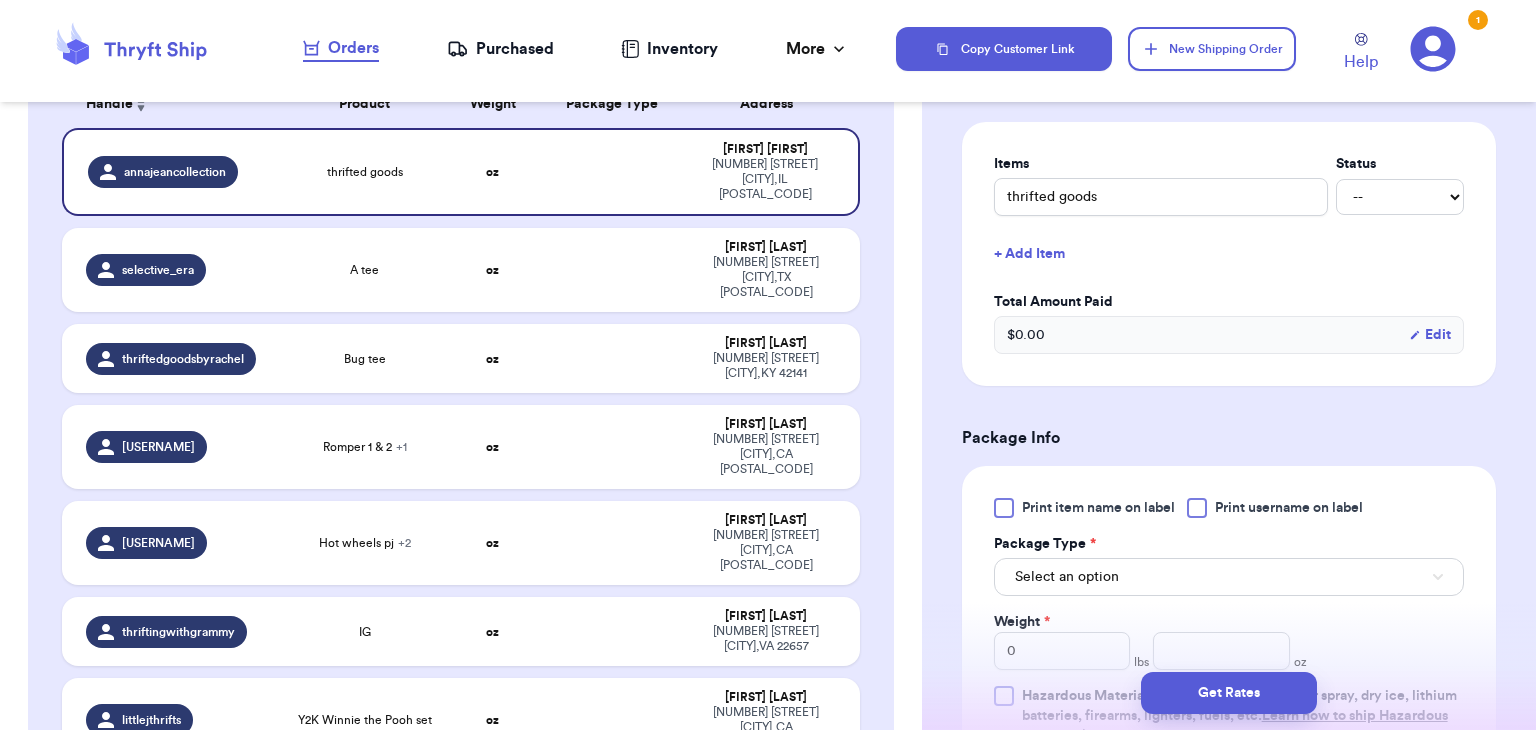 click at bounding box center (1197, 508) 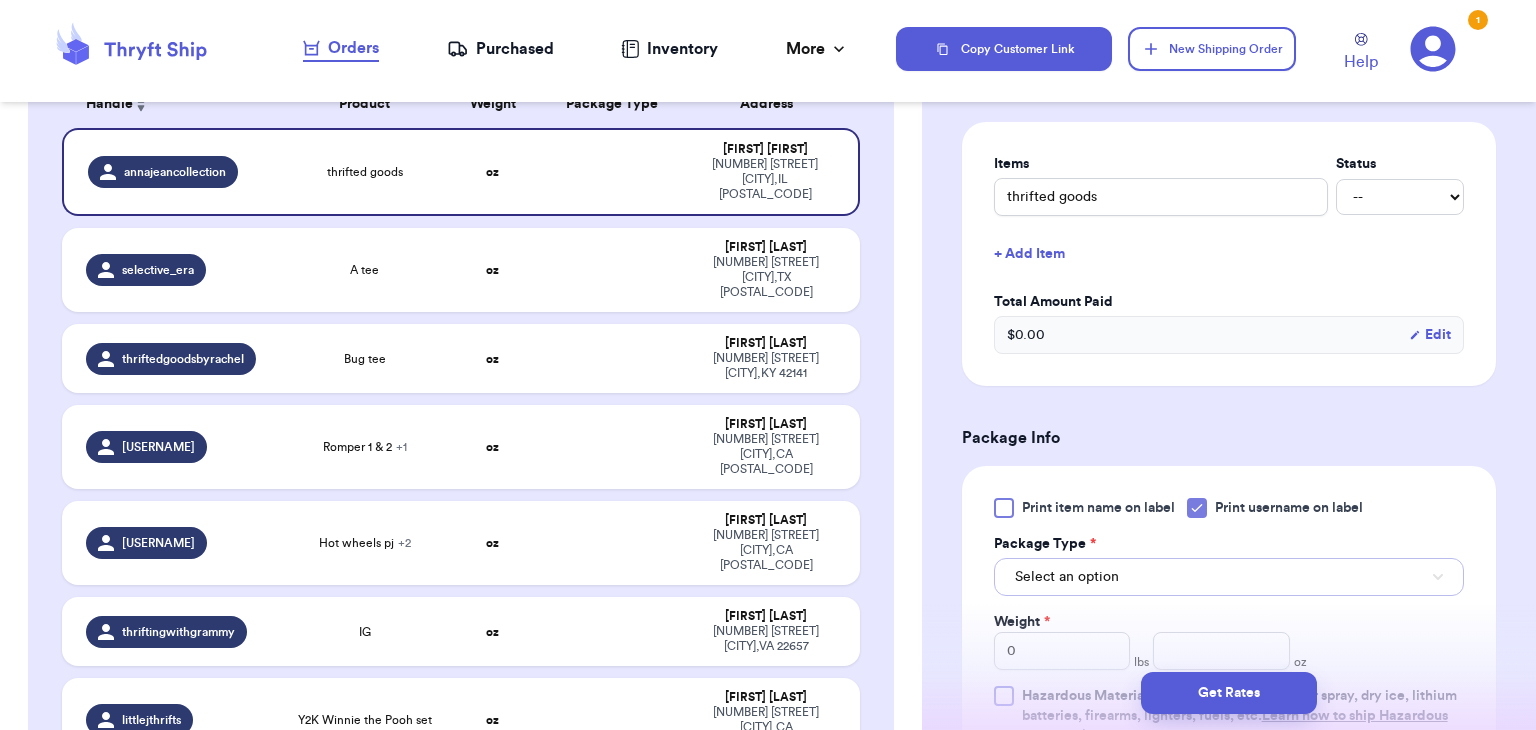 click on "Select an option" at bounding box center (1229, 577) 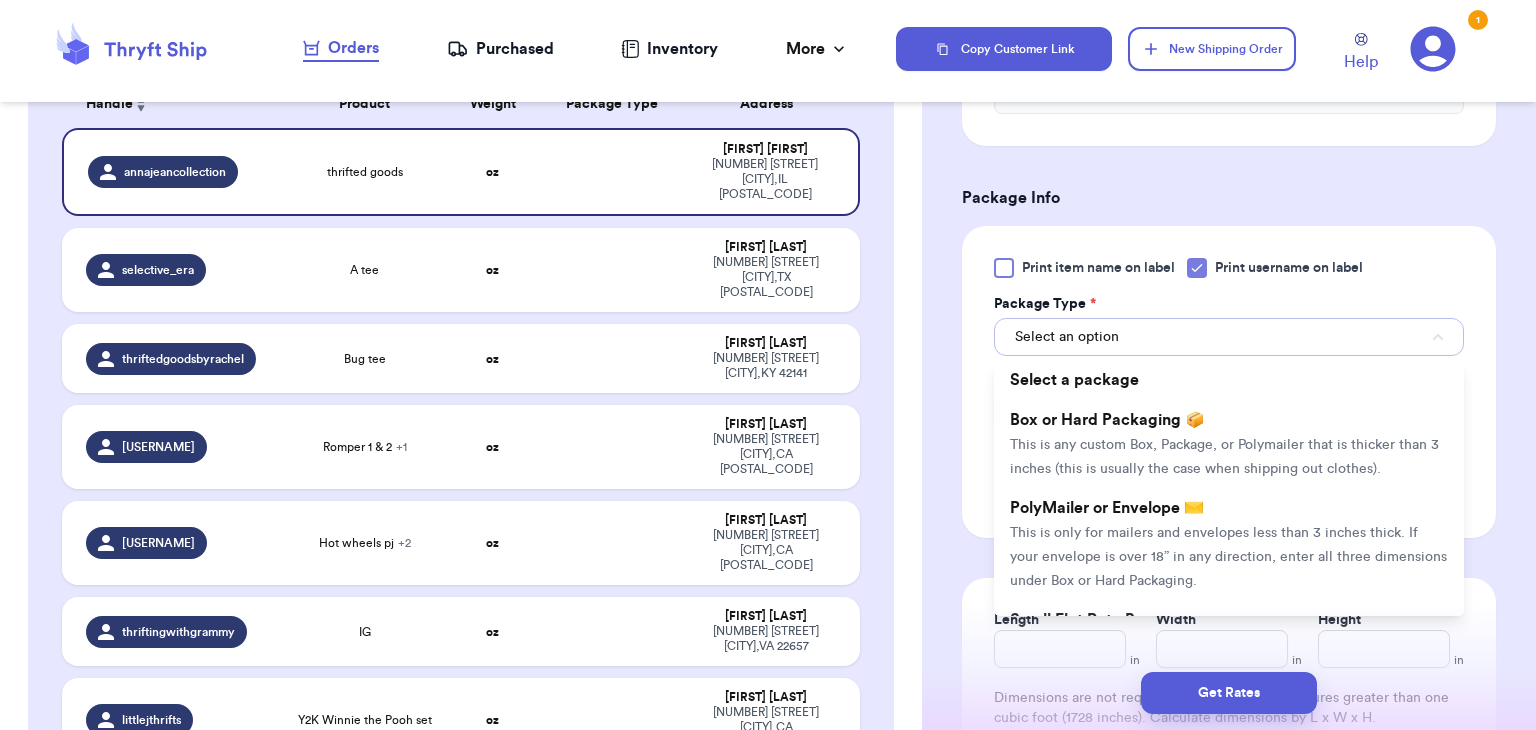 scroll, scrollTop: 698, scrollLeft: 0, axis: vertical 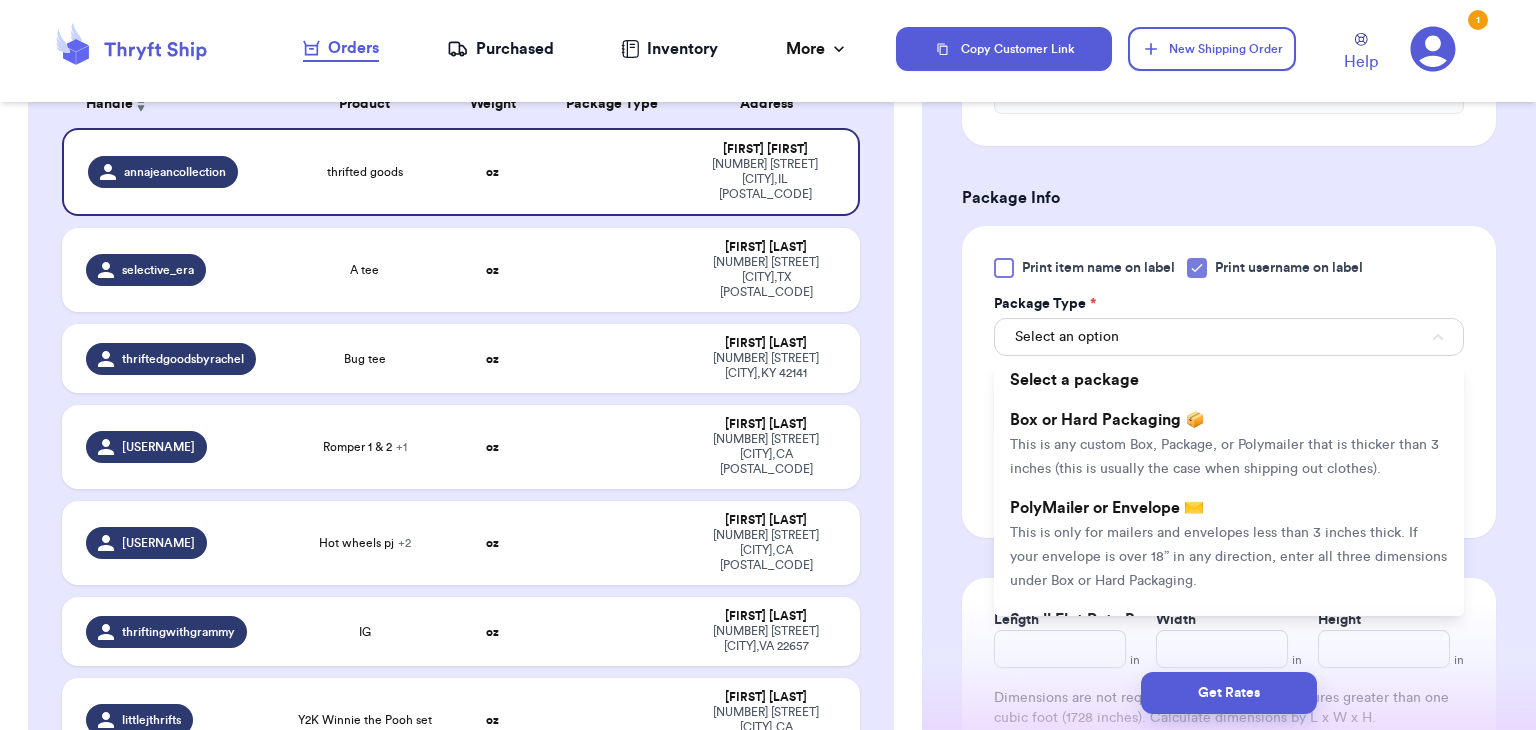 click on "PolyMailer or Envelope ✉️ This is only for mailers and envelopes less than 3 inches thick. If your envelope is over 18” in any direction, enter all three dimensions under Box or Hard Packaging." at bounding box center (1229, 544) 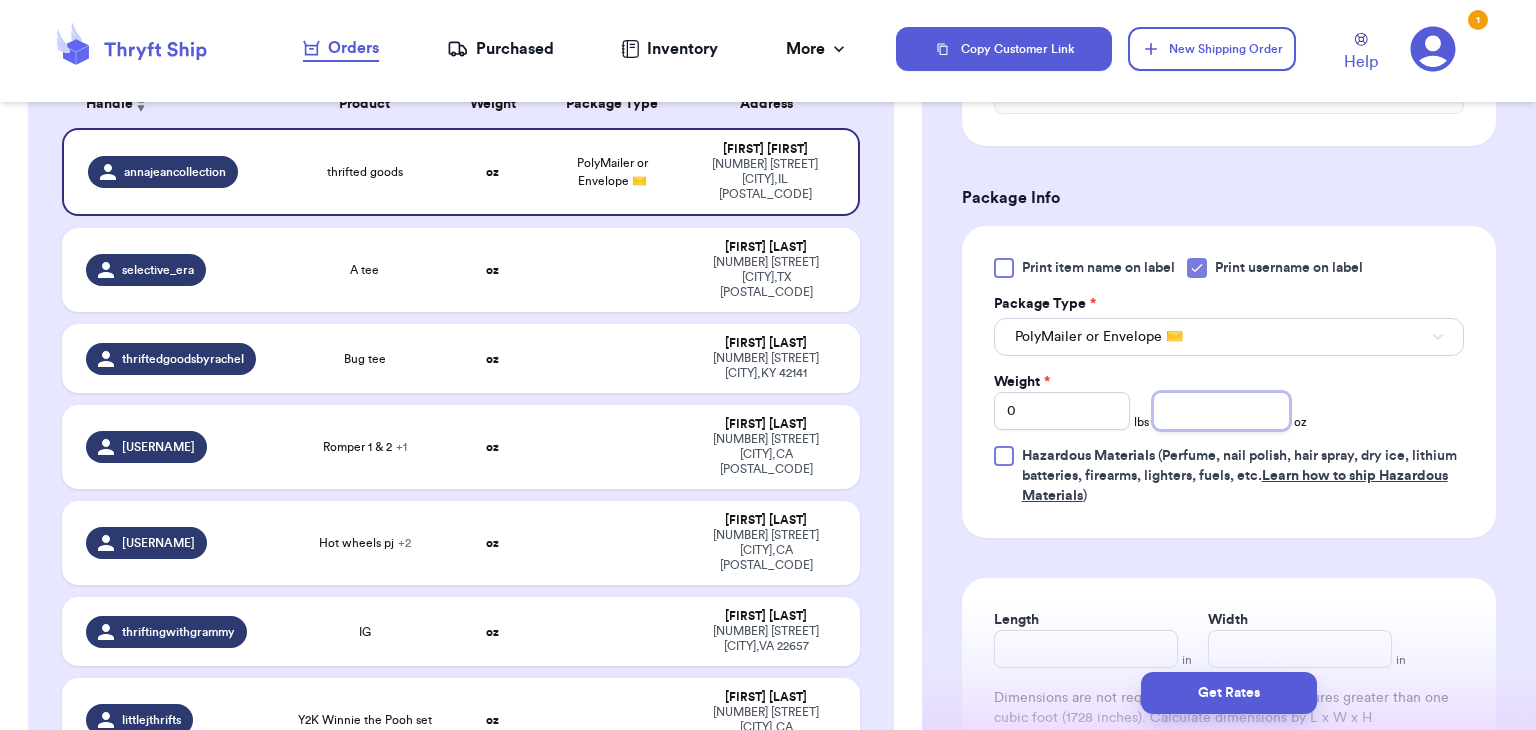 click at bounding box center (1221, 411) 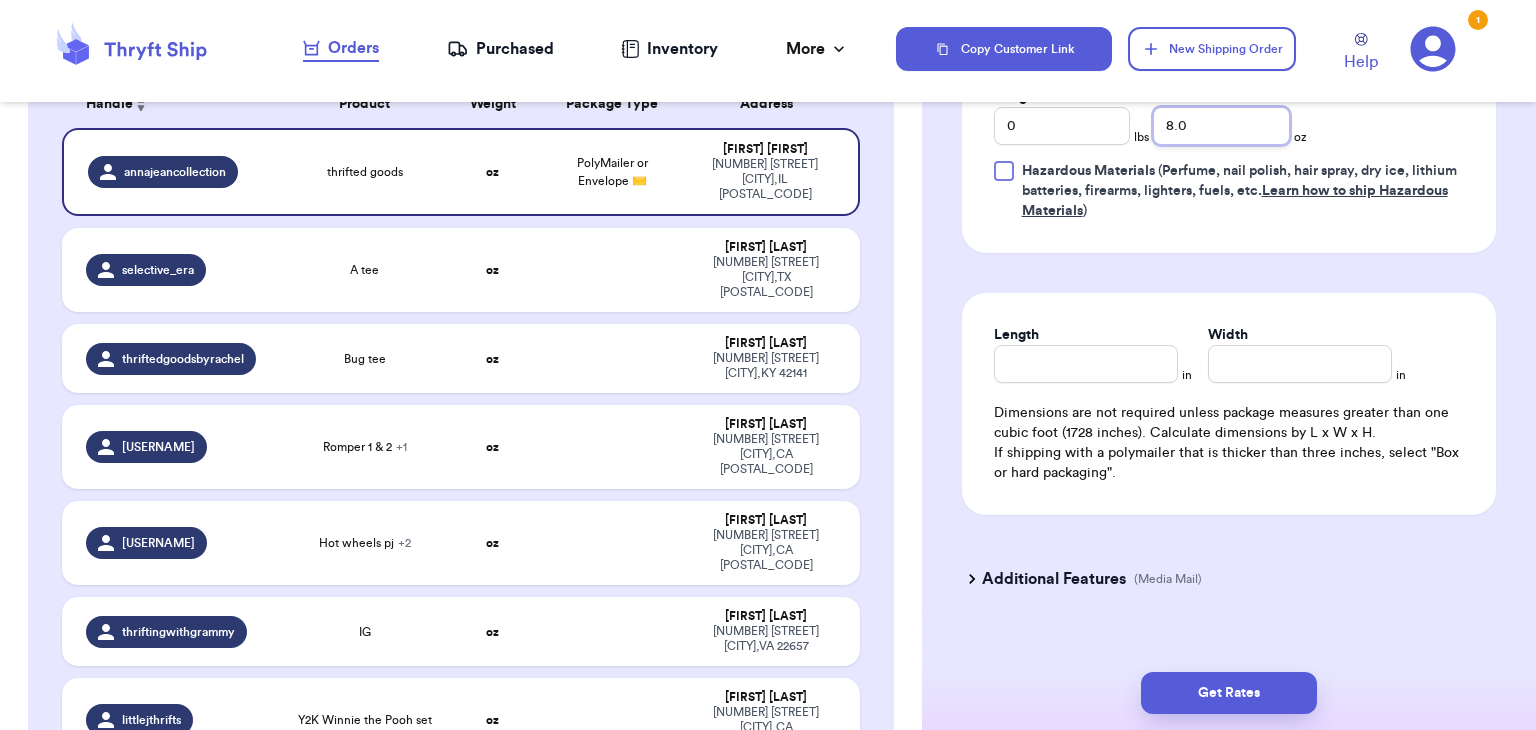 scroll, scrollTop: 987, scrollLeft: 0, axis: vertical 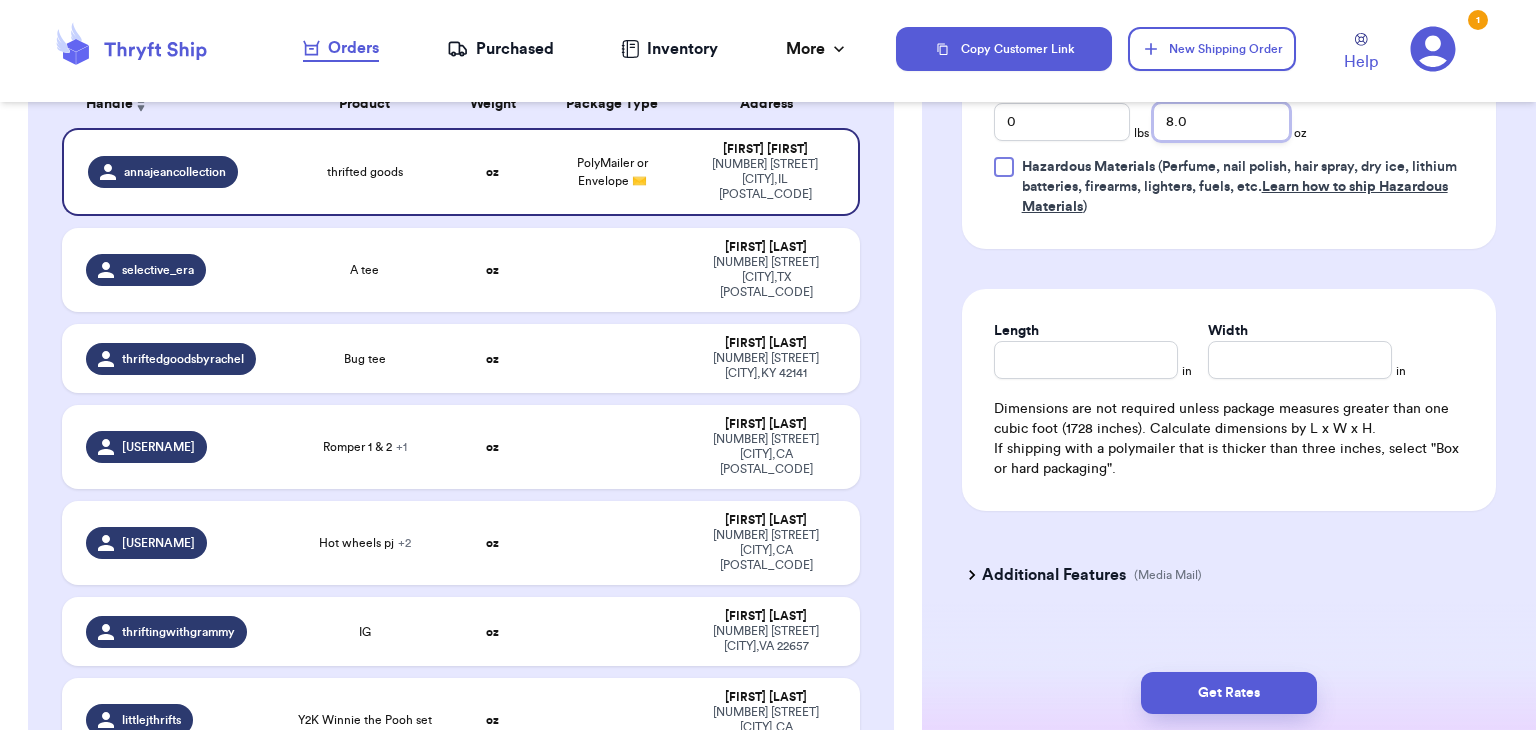 type on "8.0" 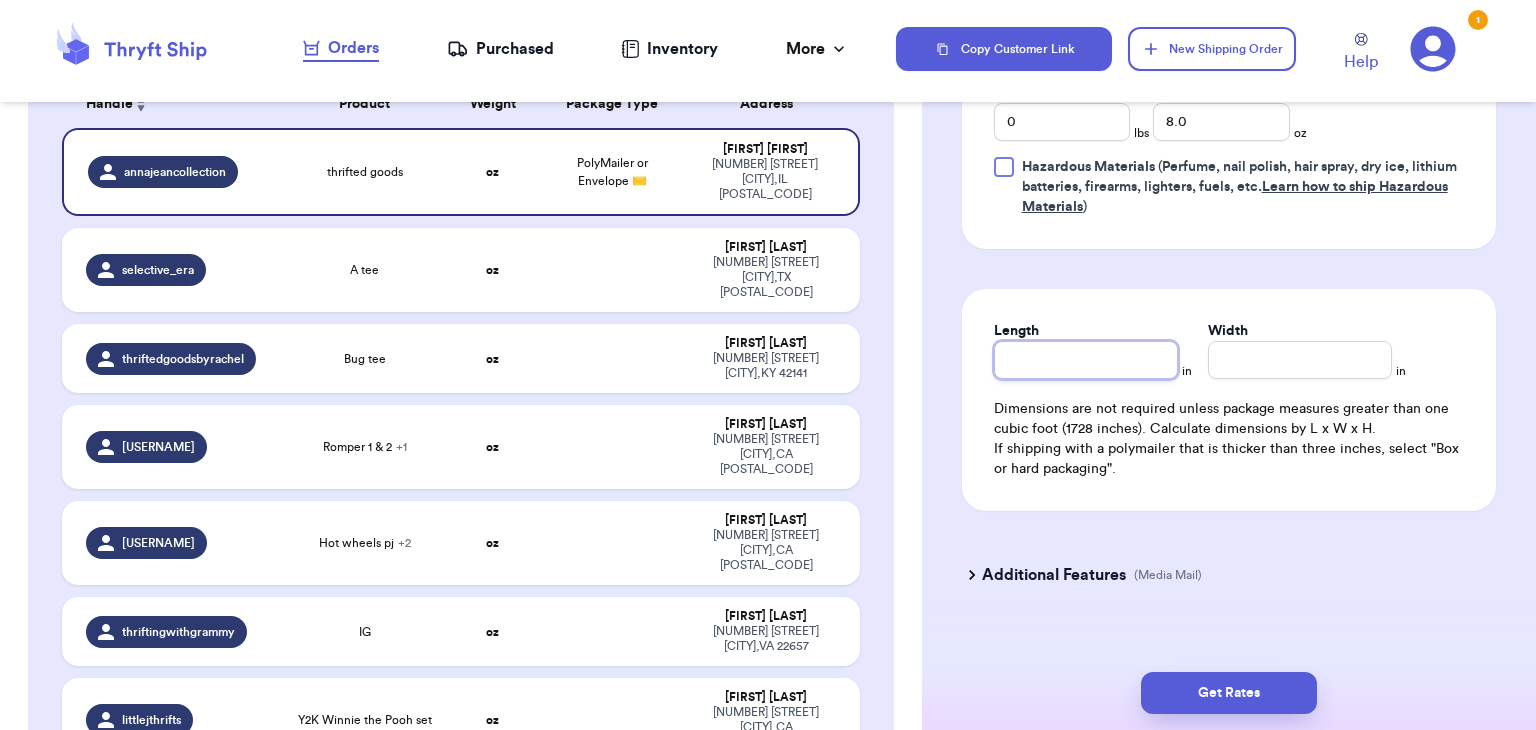 click on "Length" at bounding box center (1086, 360) 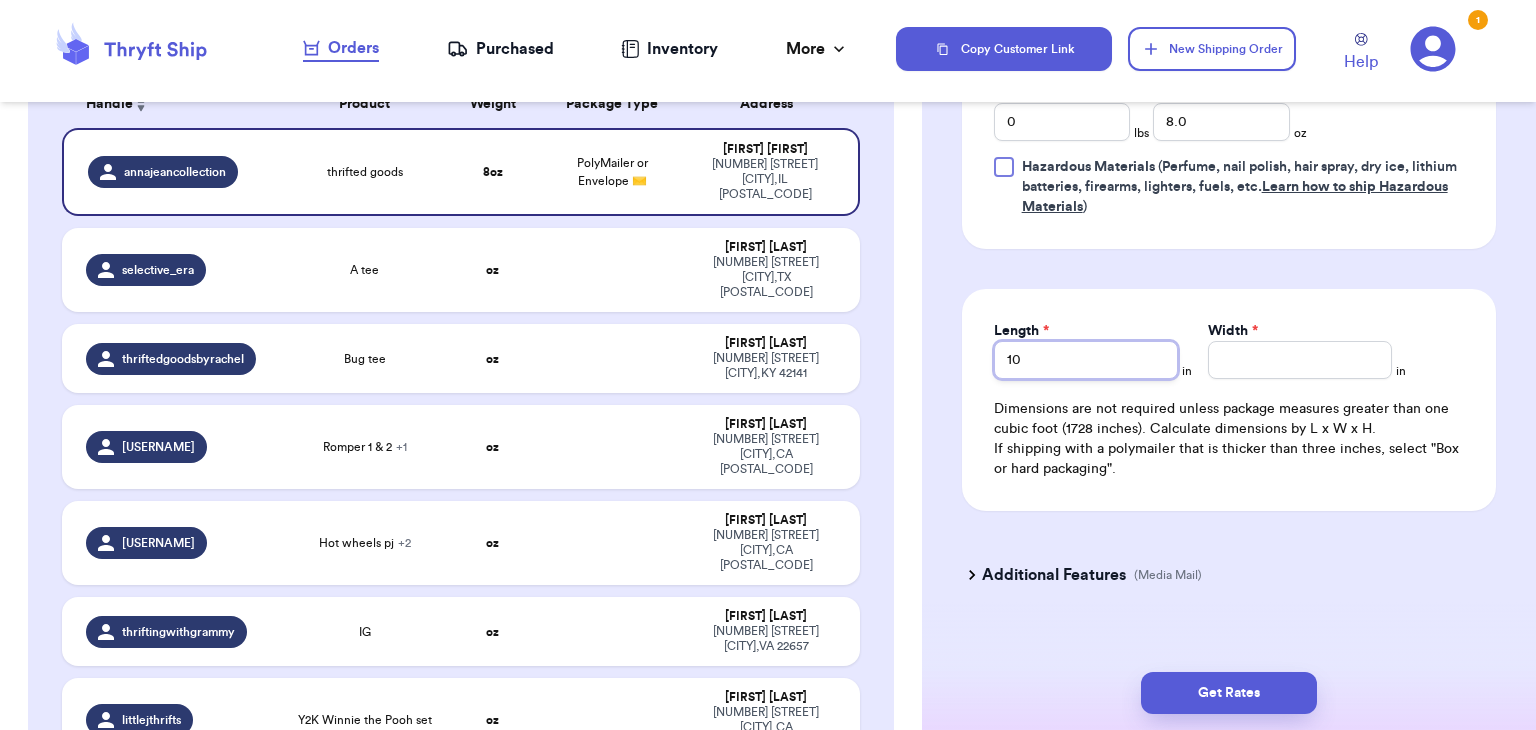 type on "10" 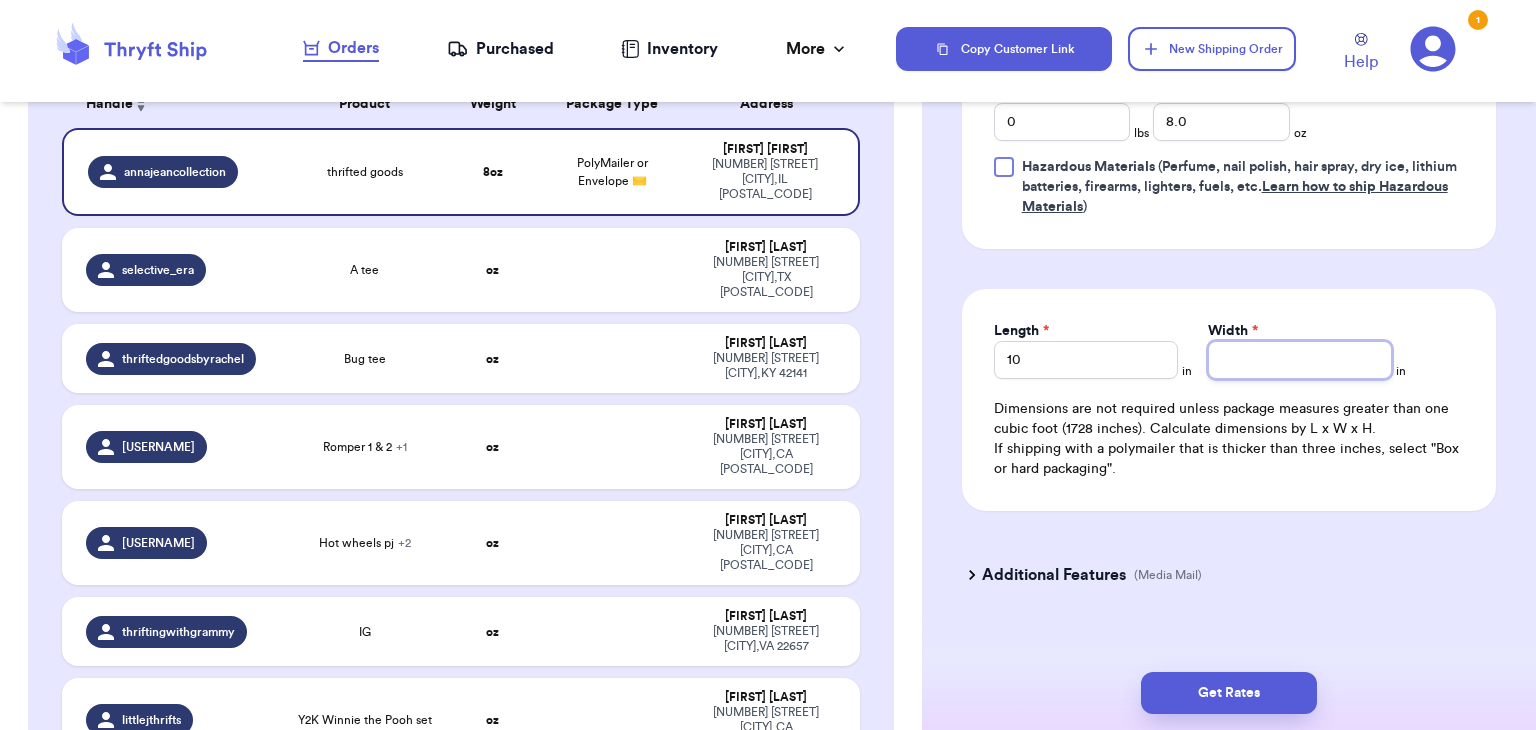click on "Width *" at bounding box center [1300, 360] 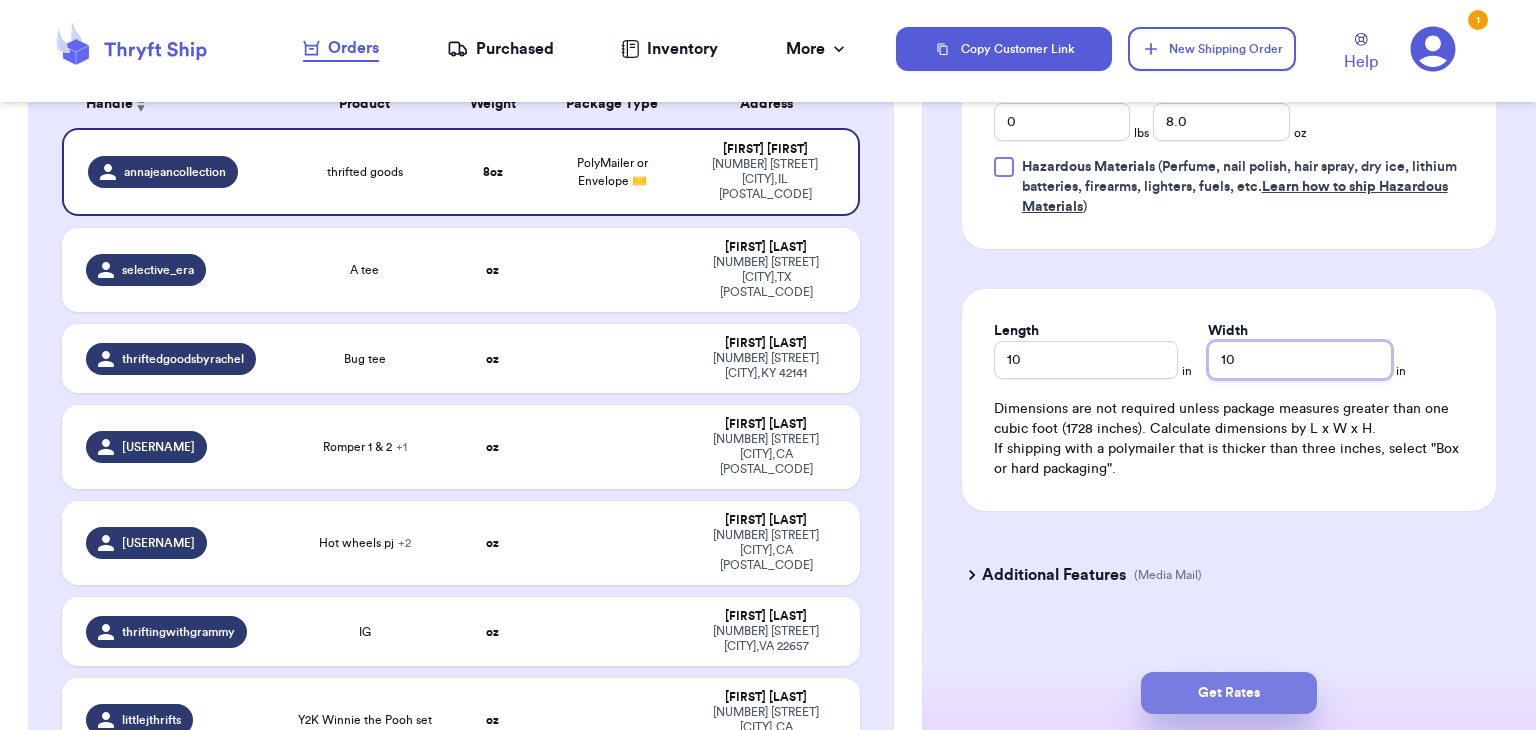 type on "10" 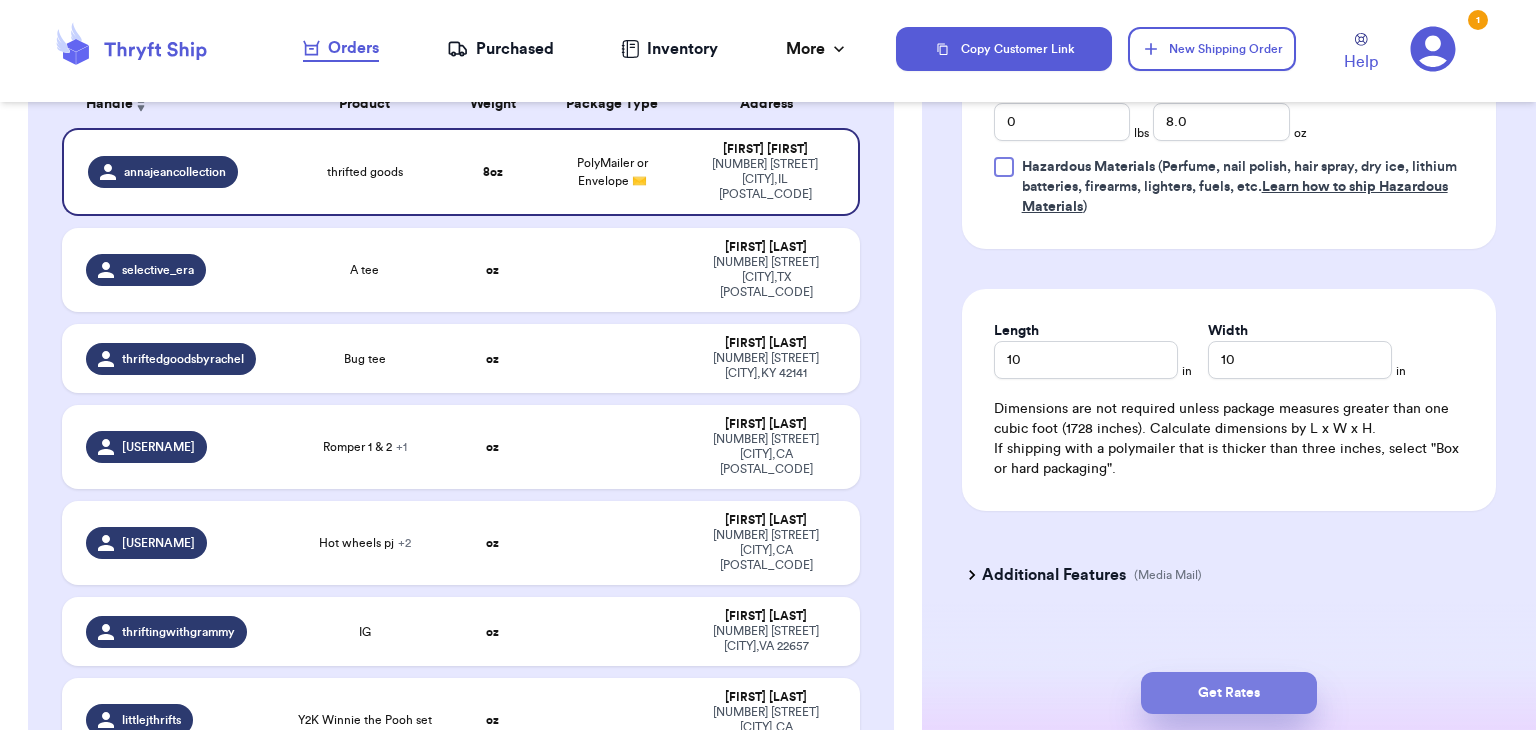 click on "Get Rates" at bounding box center [1229, 693] 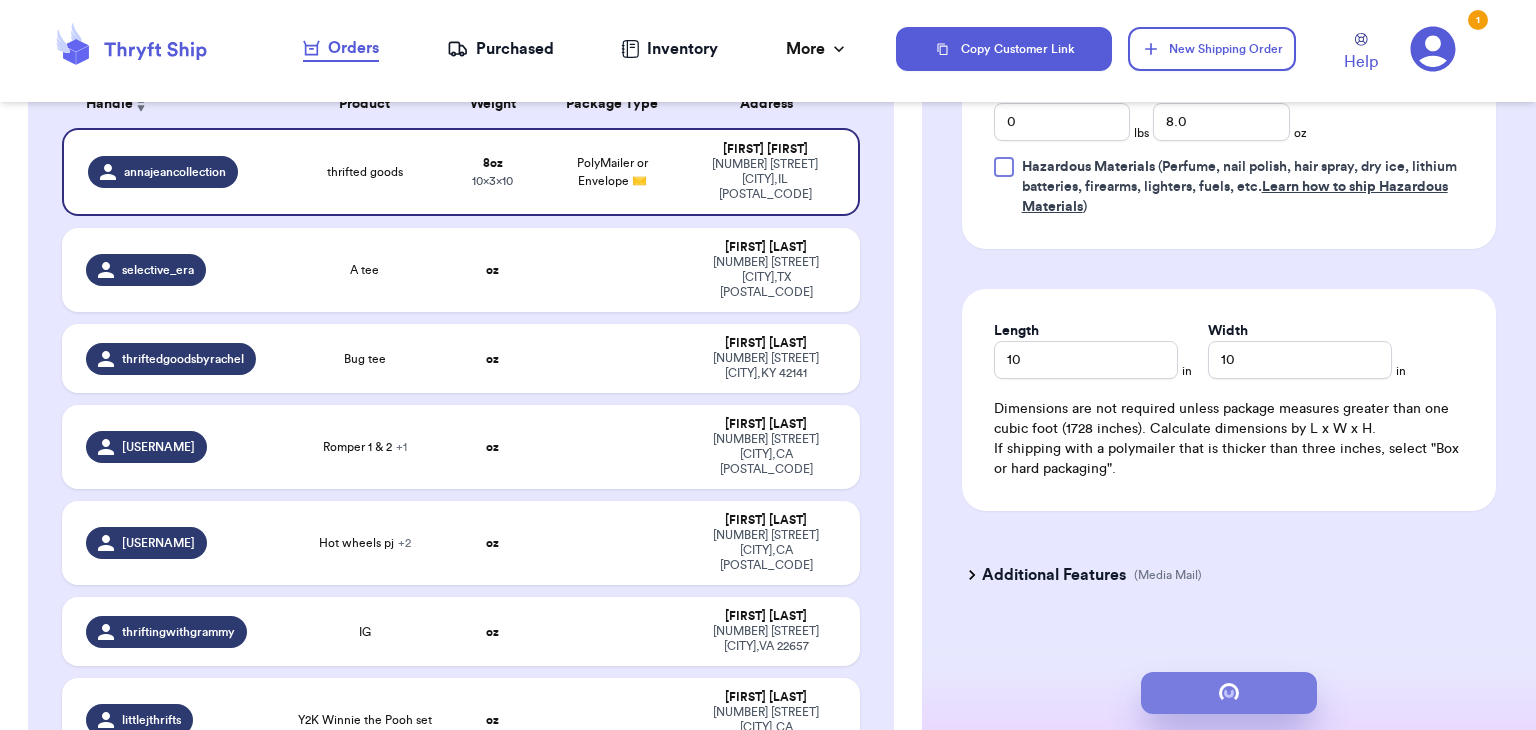 scroll, scrollTop: 0, scrollLeft: 0, axis: both 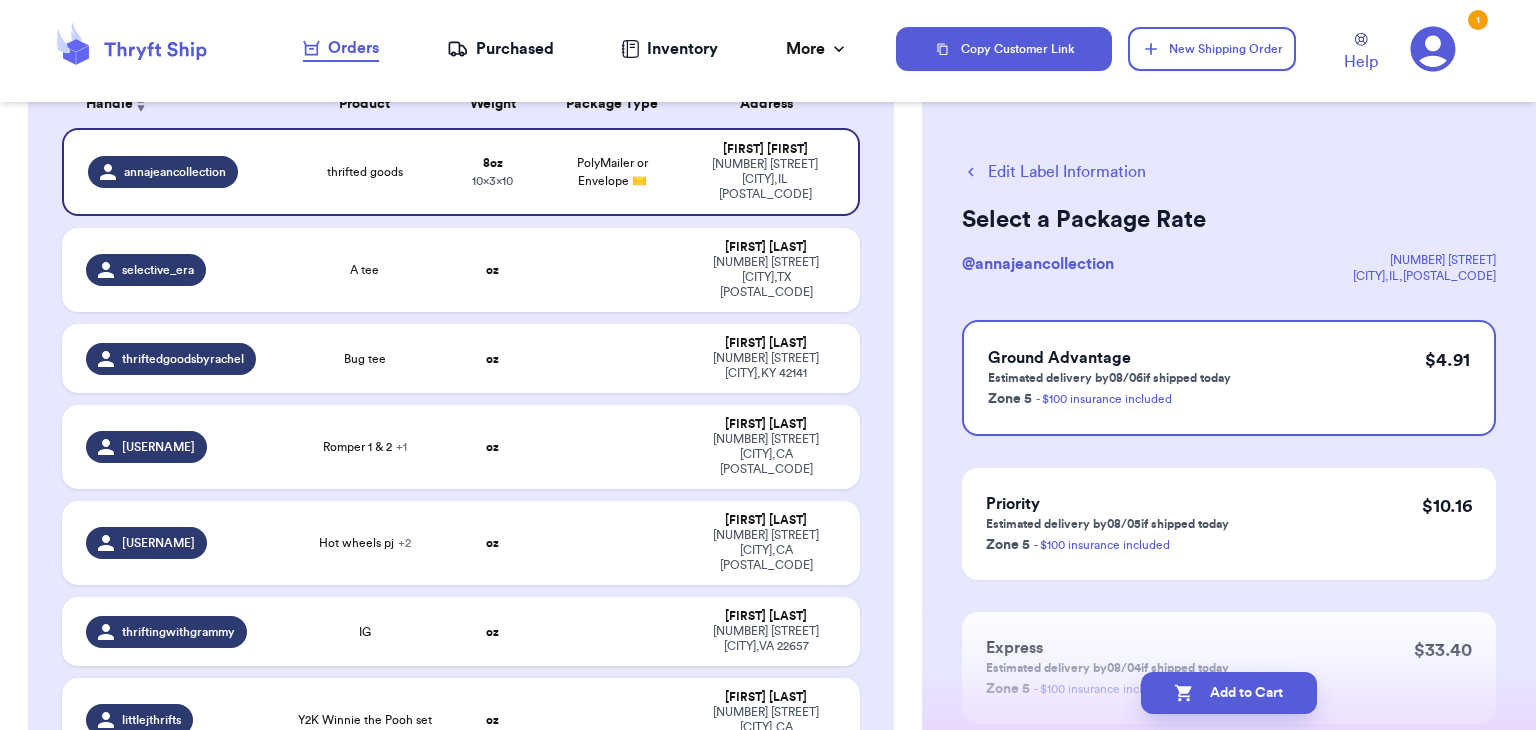 click on "Add to Cart" at bounding box center [1229, 693] 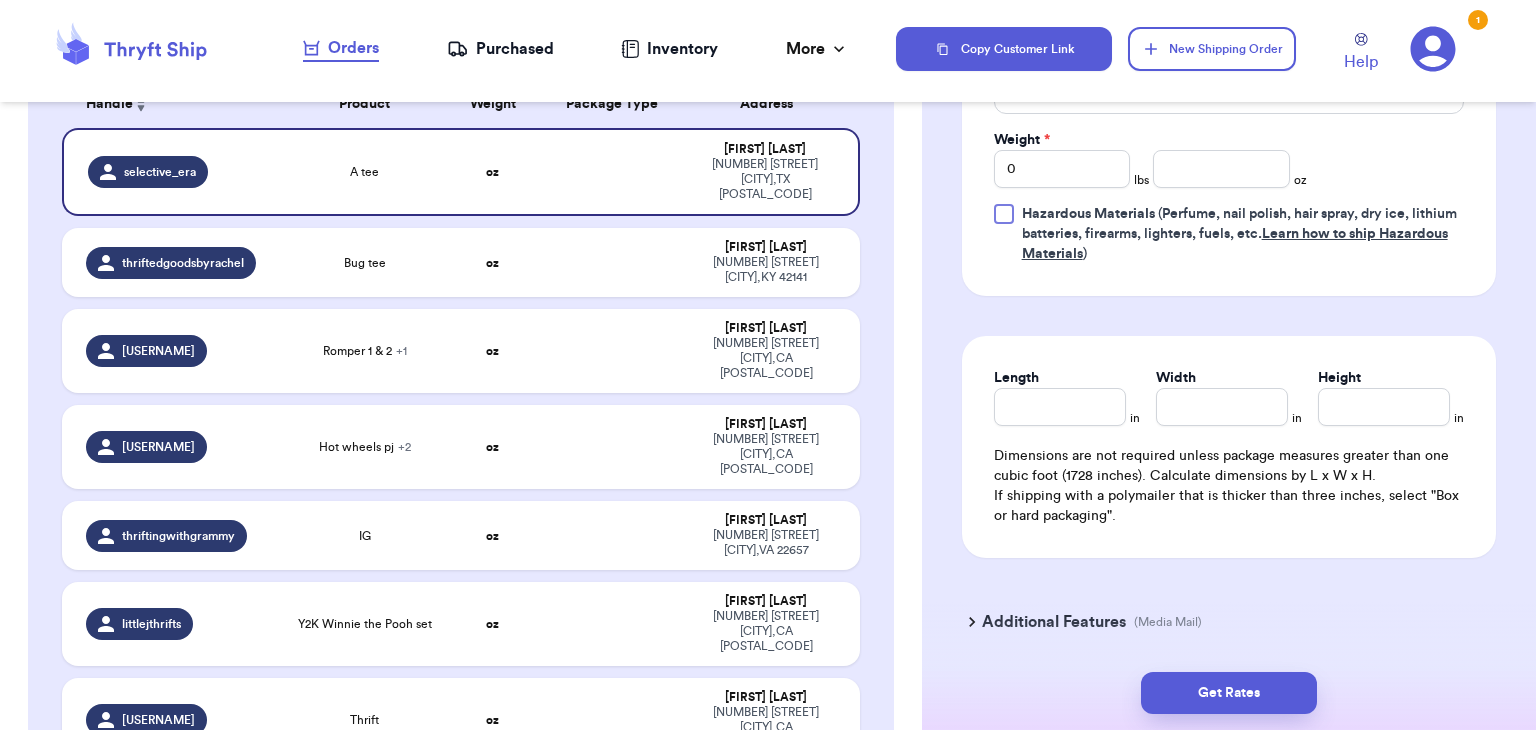 scroll, scrollTop: 942, scrollLeft: 0, axis: vertical 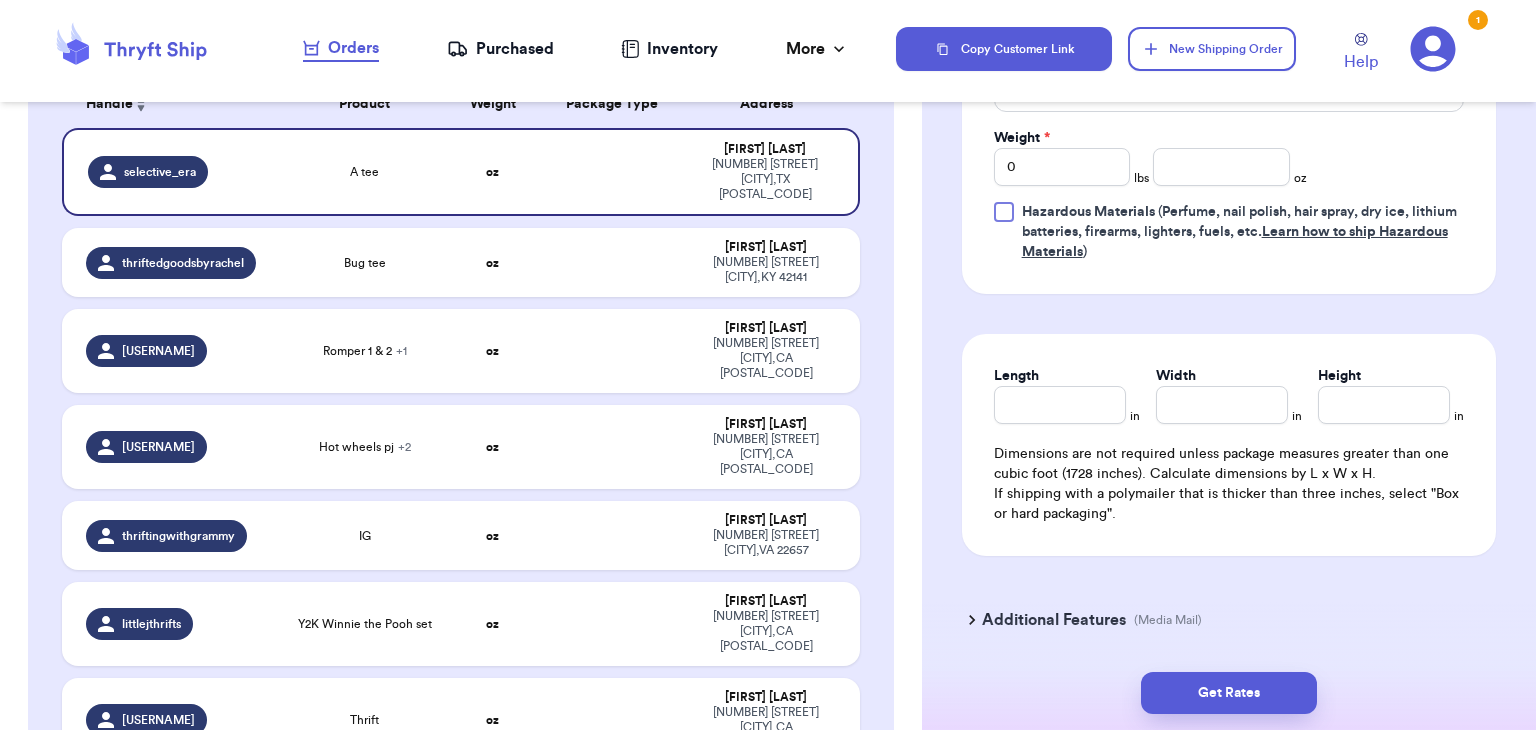 type 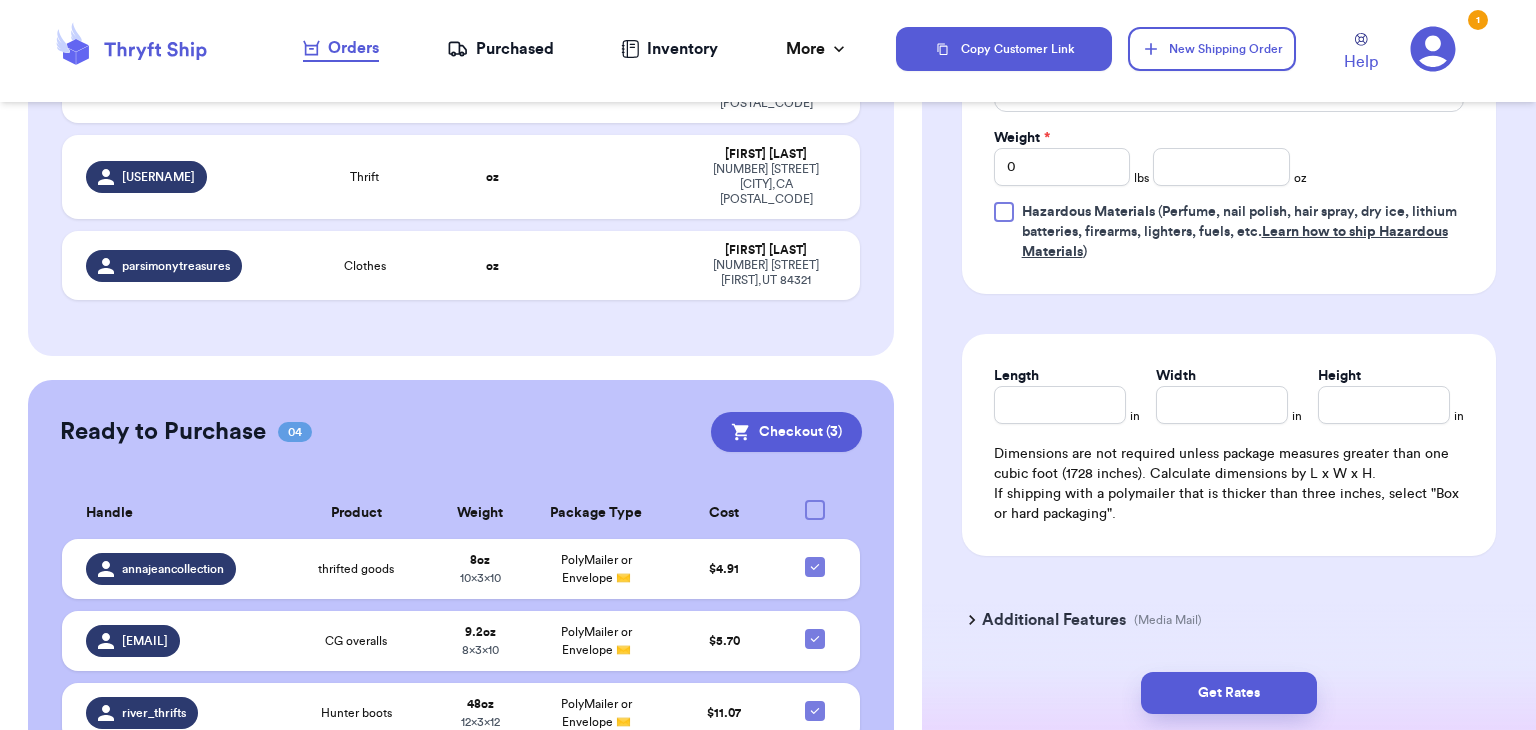 scroll, scrollTop: 844, scrollLeft: 0, axis: vertical 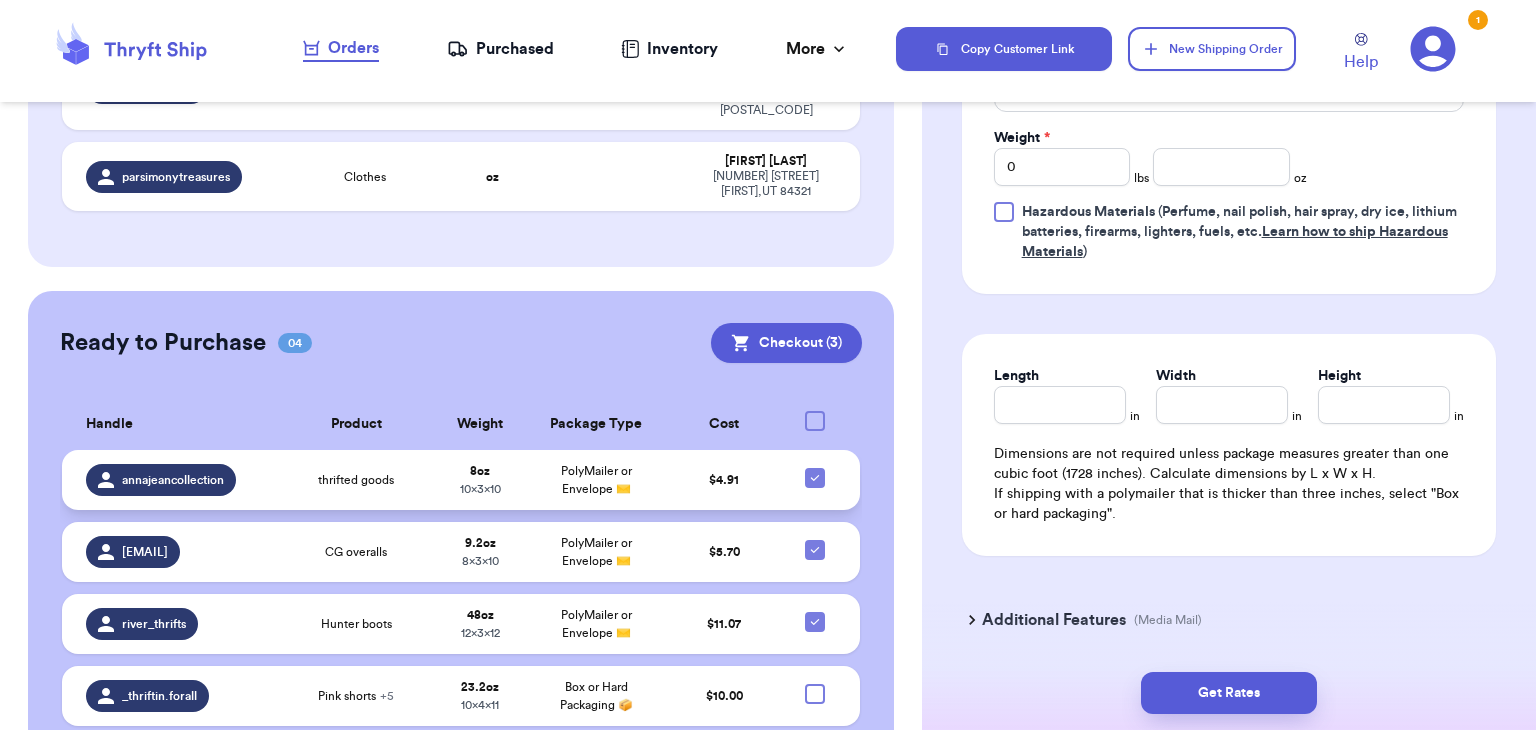 click 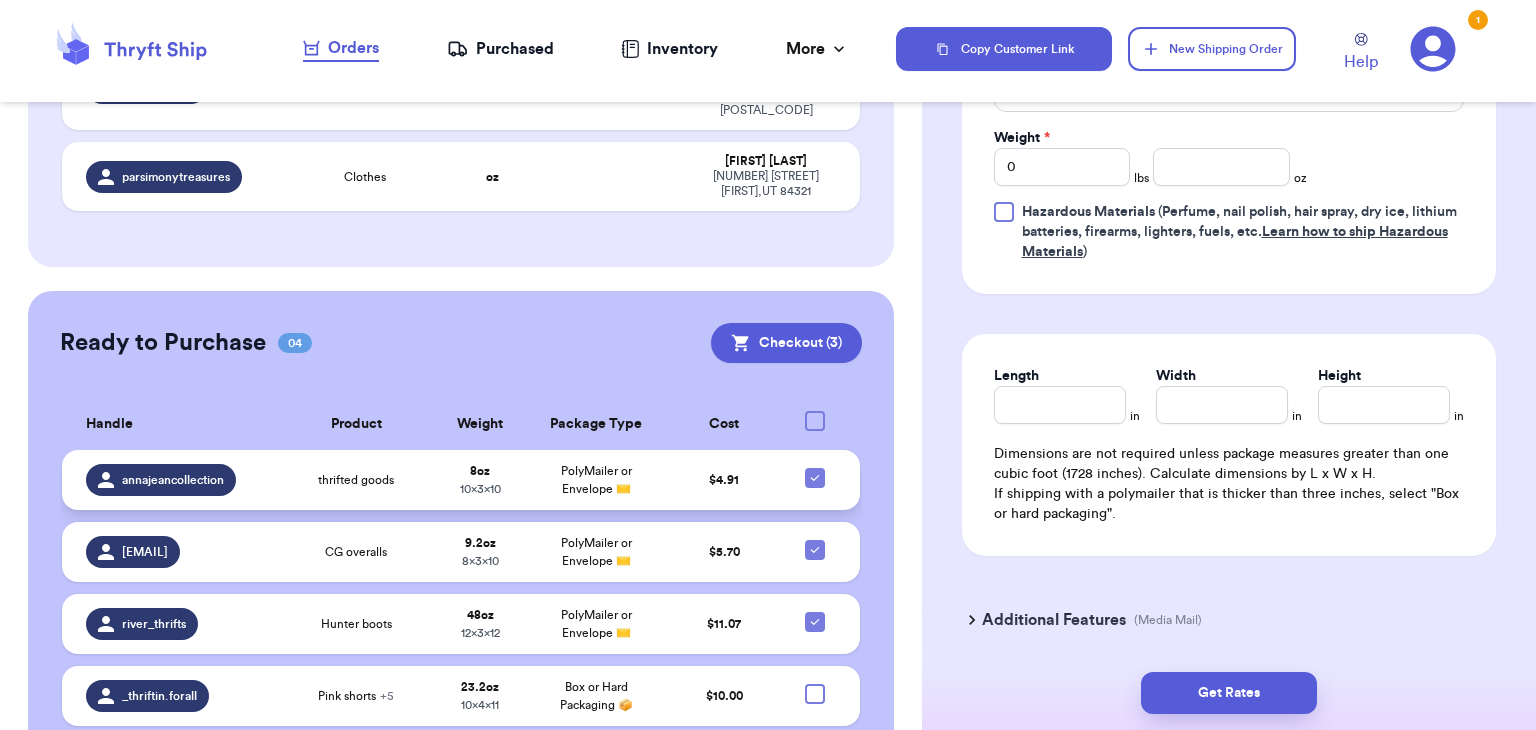 checkbox on "false" 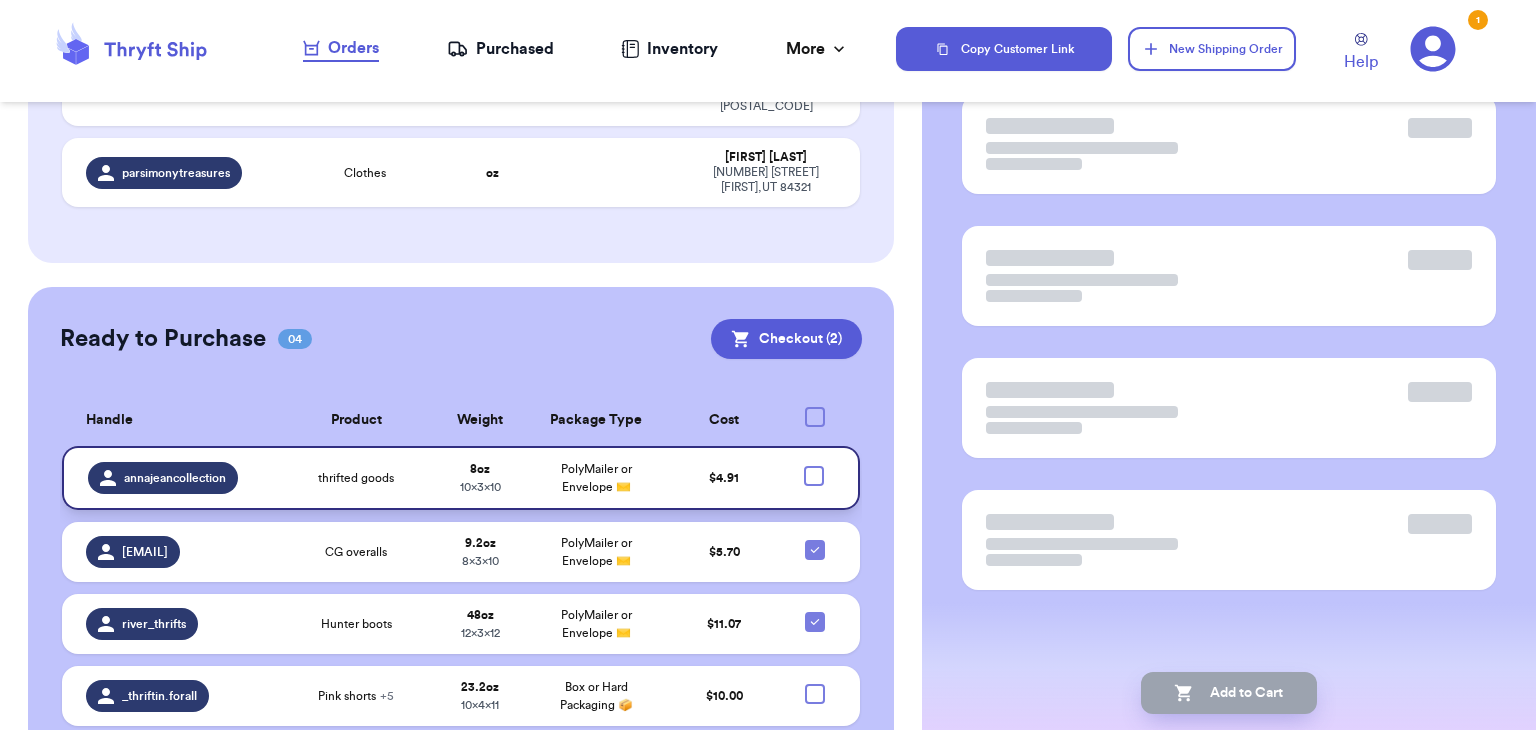 scroll, scrollTop: 133, scrollLeft: 0, axis: vertical 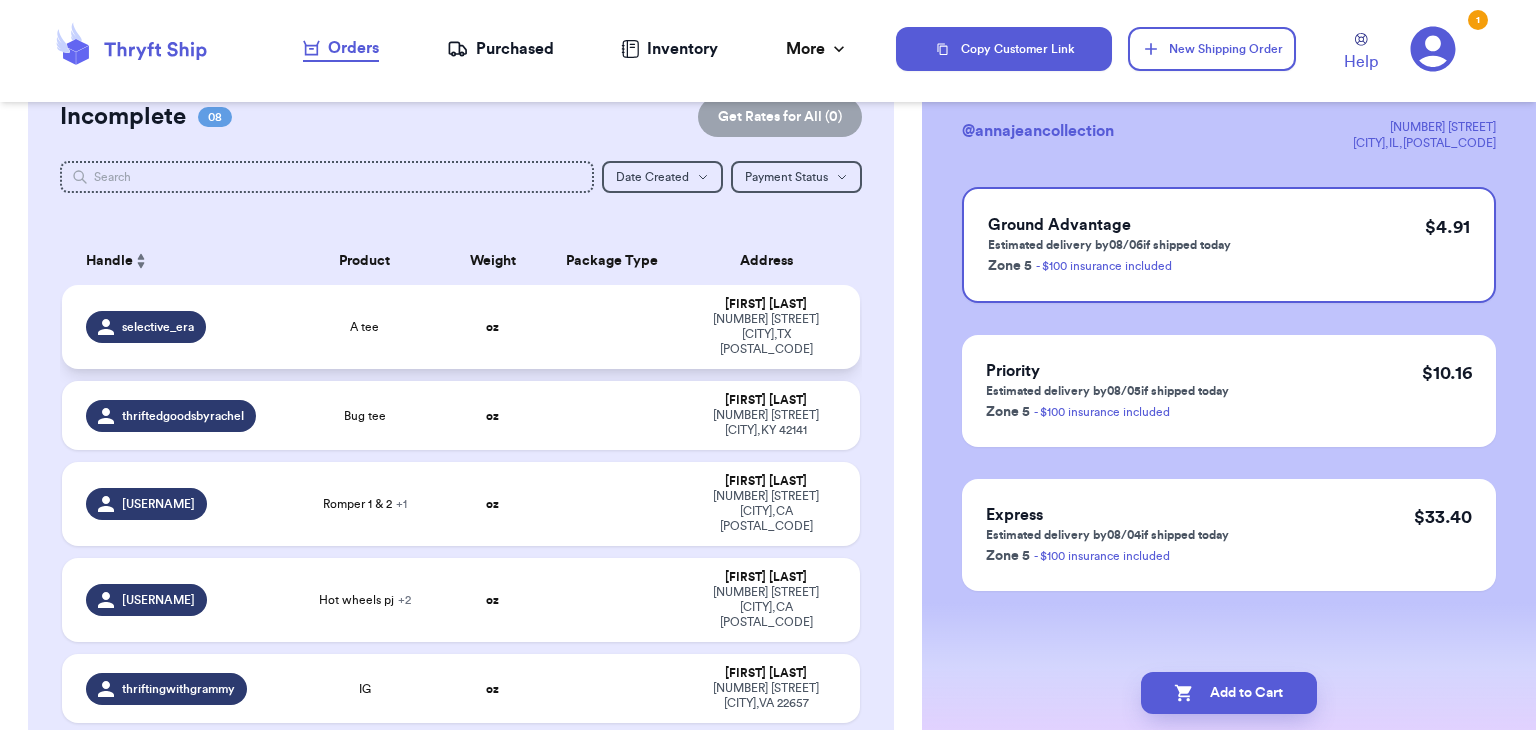 click on "oz" at bounding box center (493, 327) 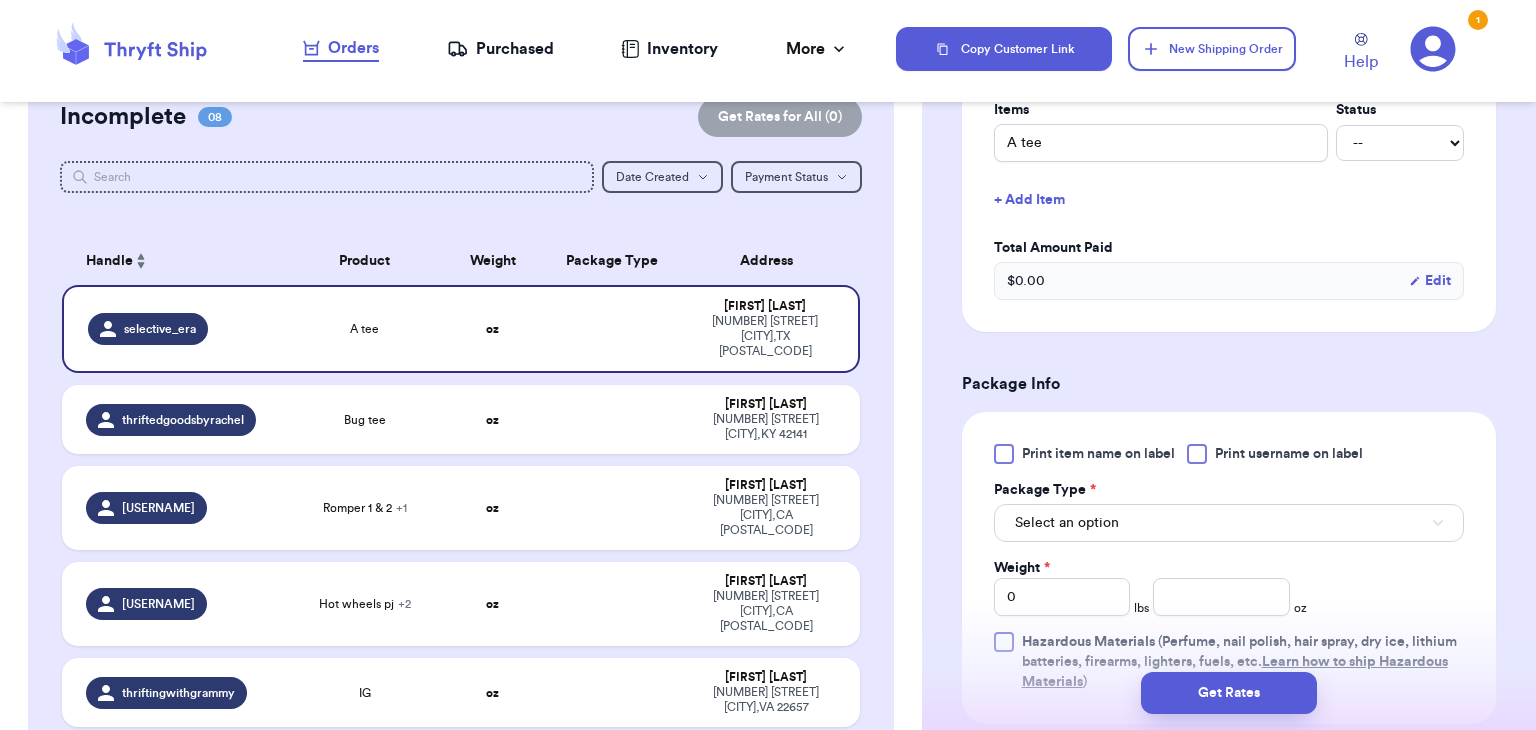 scroll, scrollTop: 516, scrollLeft: 0, axis: vertical 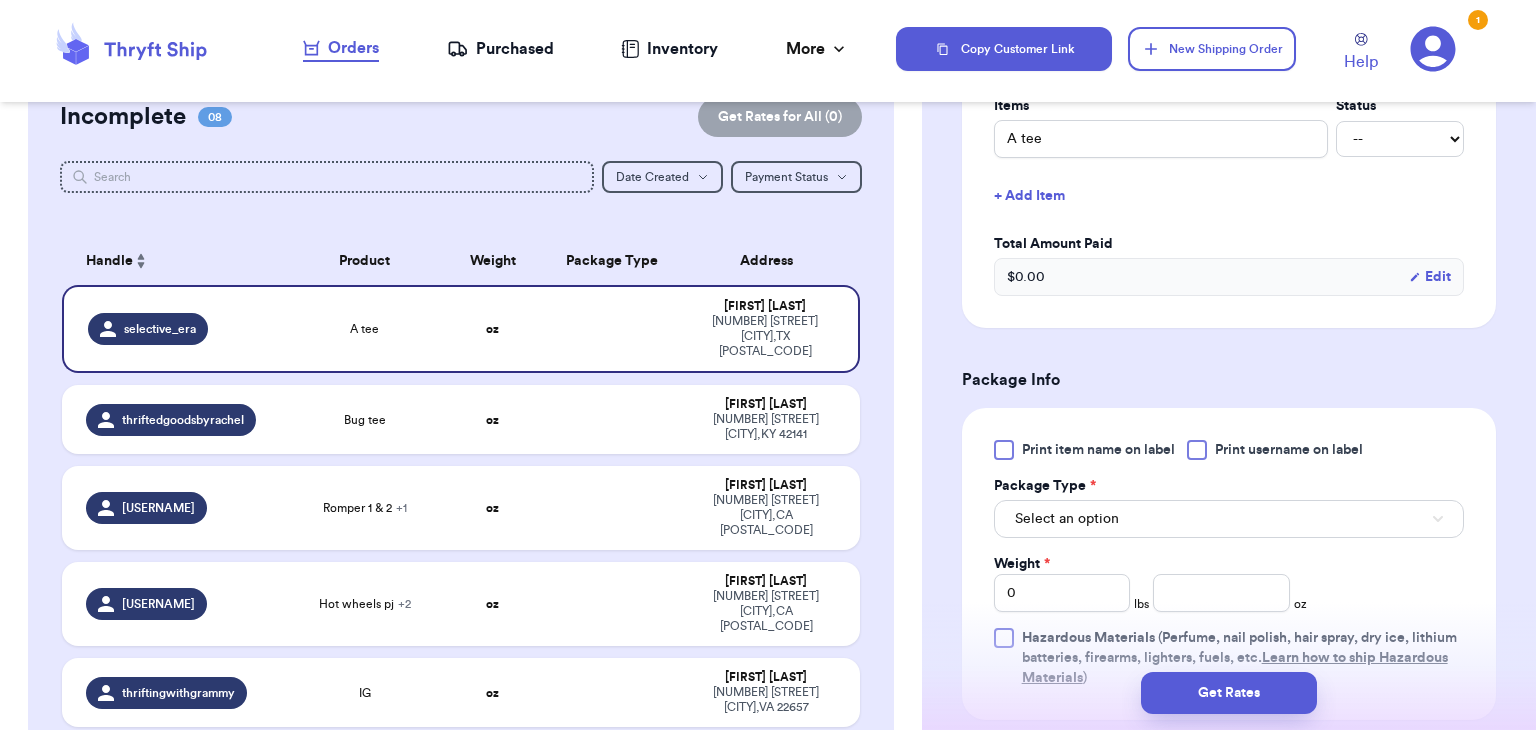 click at bounding box center (1197, 450) 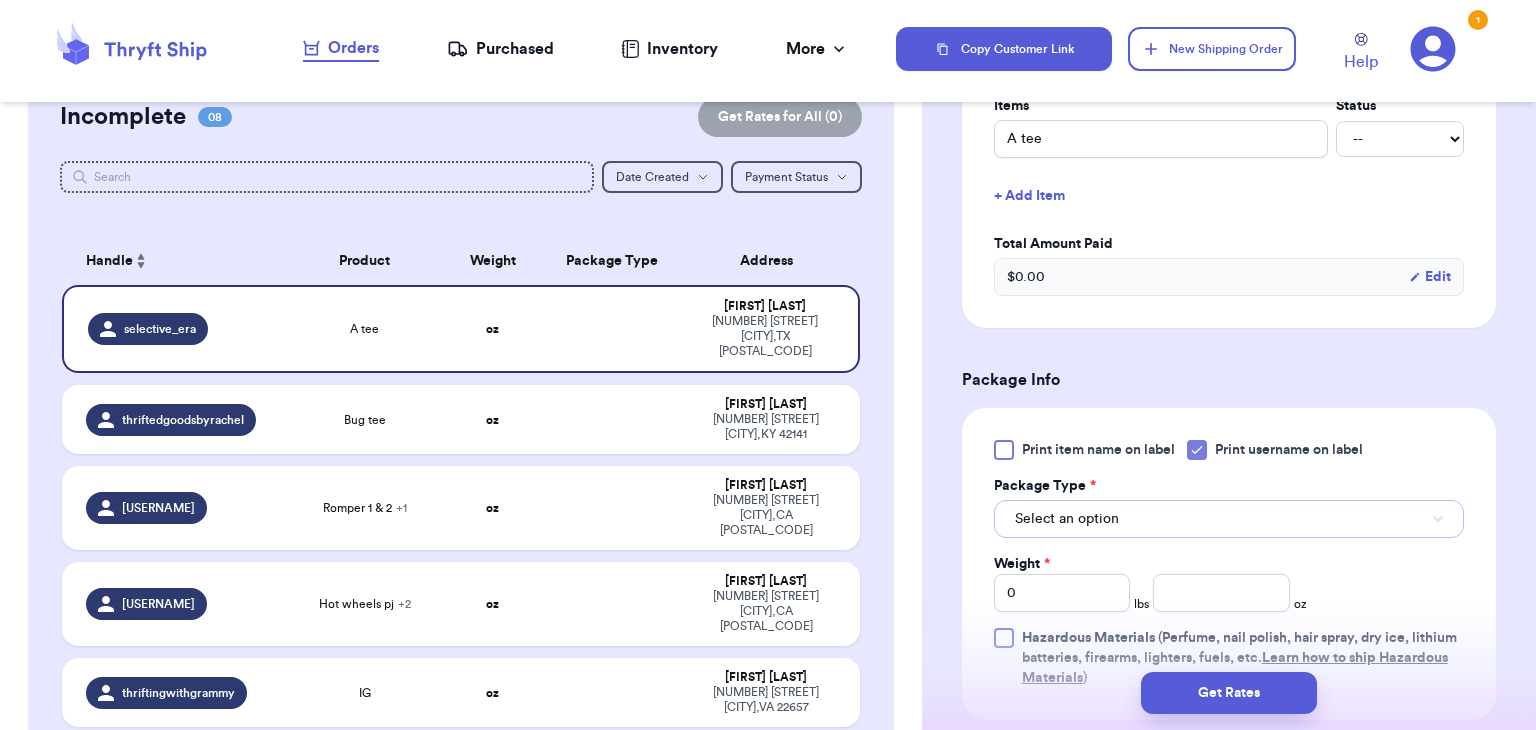 click on "Select an option" at bounding box center (1229, 519) 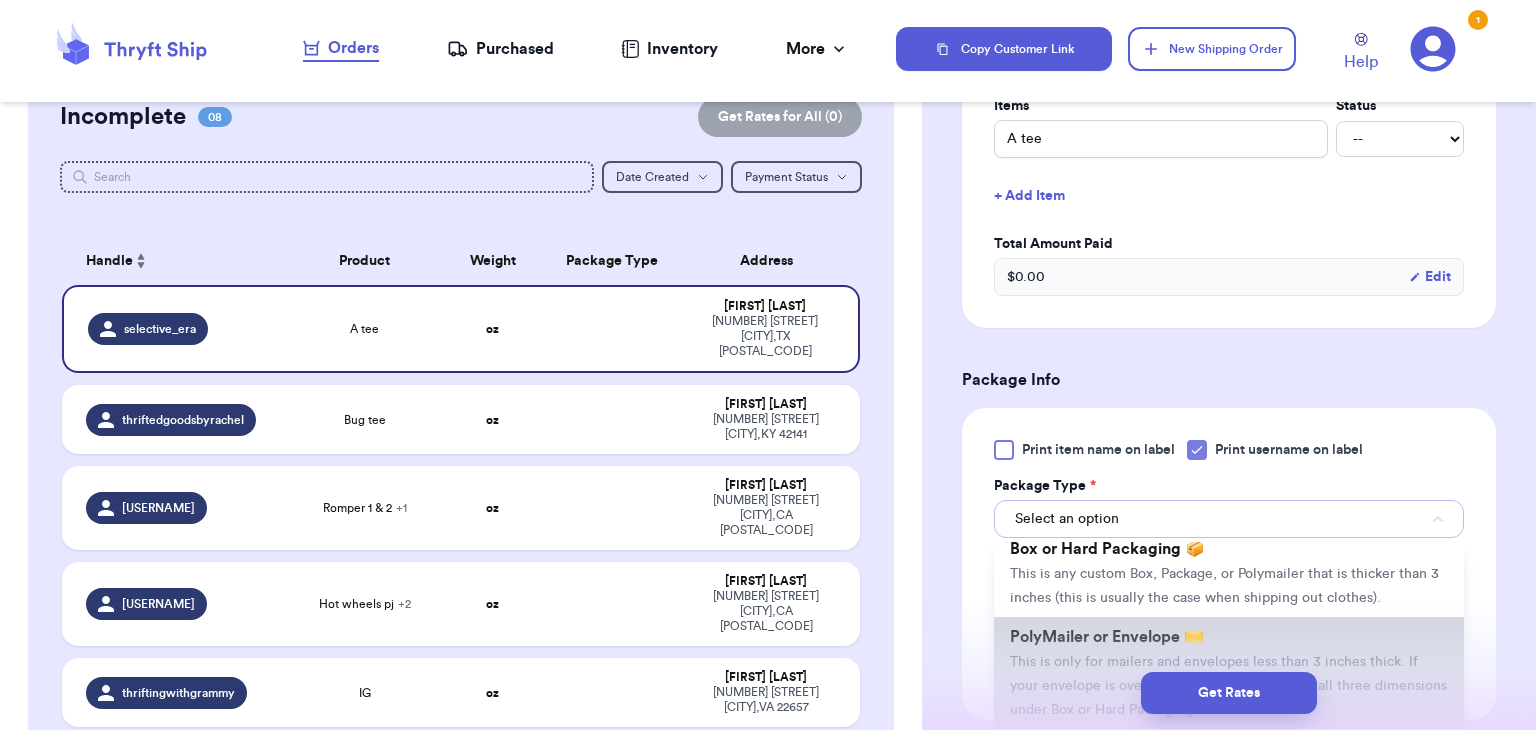 scroll, scrollTop: 64, scrollLeft: 0, axis: vertical 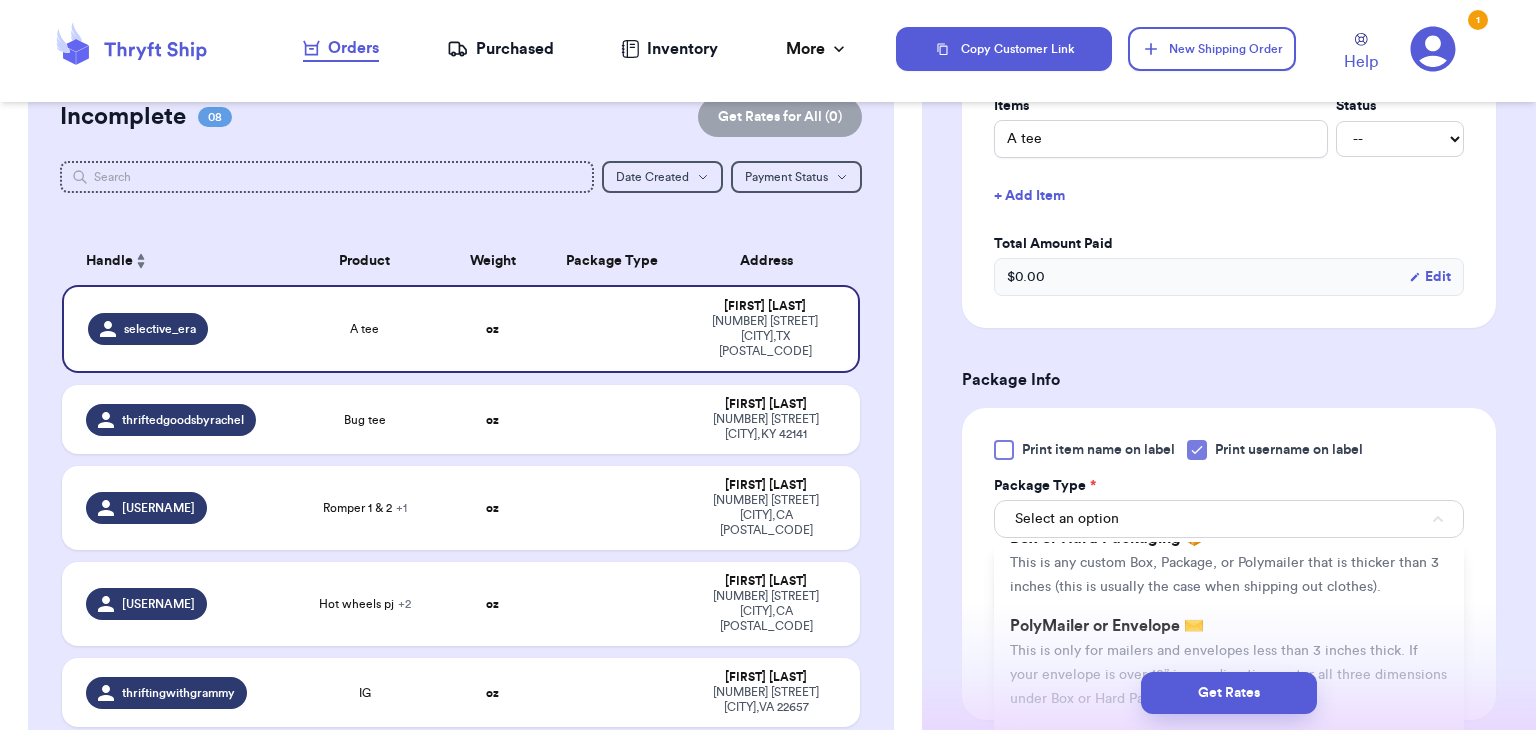 click on "Get Rates" at bounding box center [1229, 693] 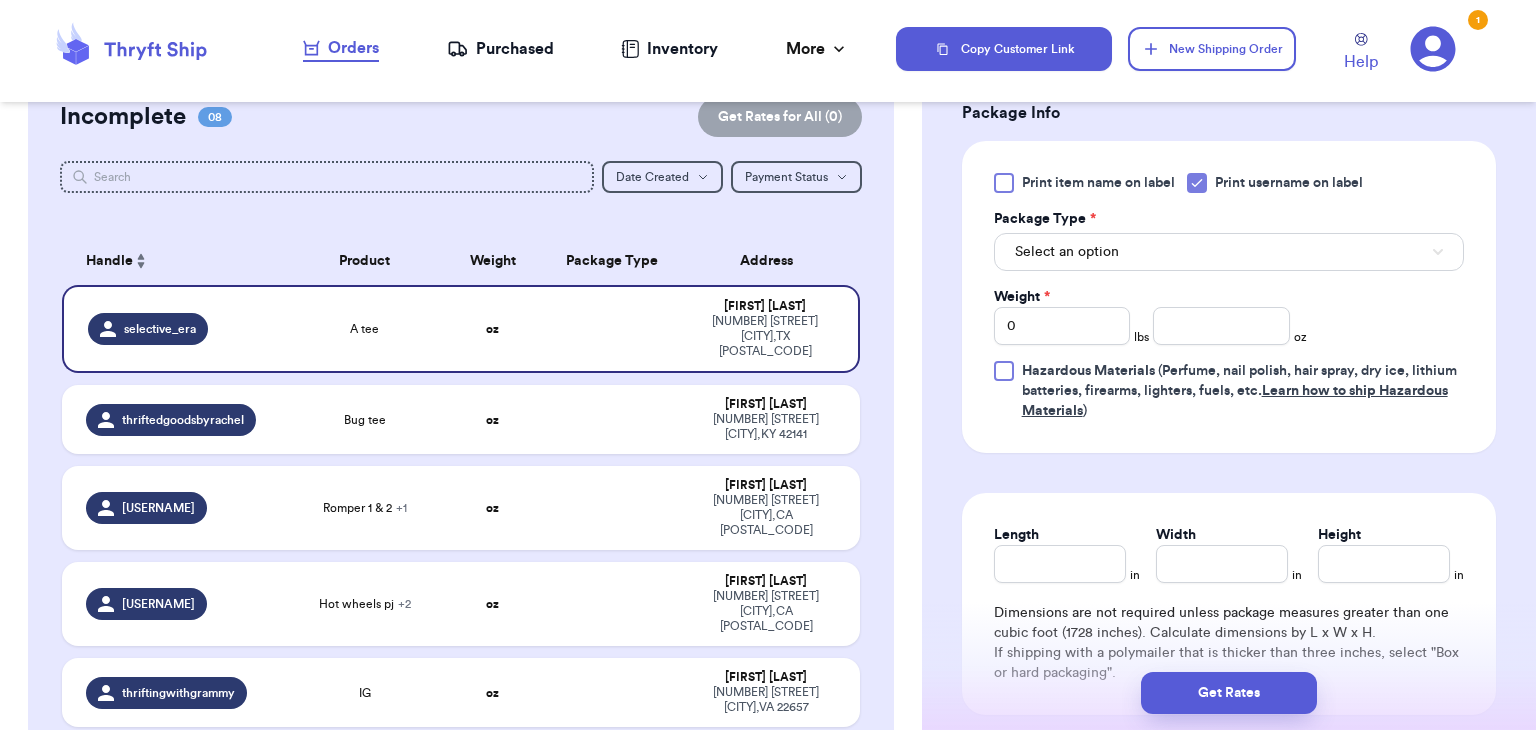 scroll, scrollTop: 789, scrollLeft: 0, axis: vertical 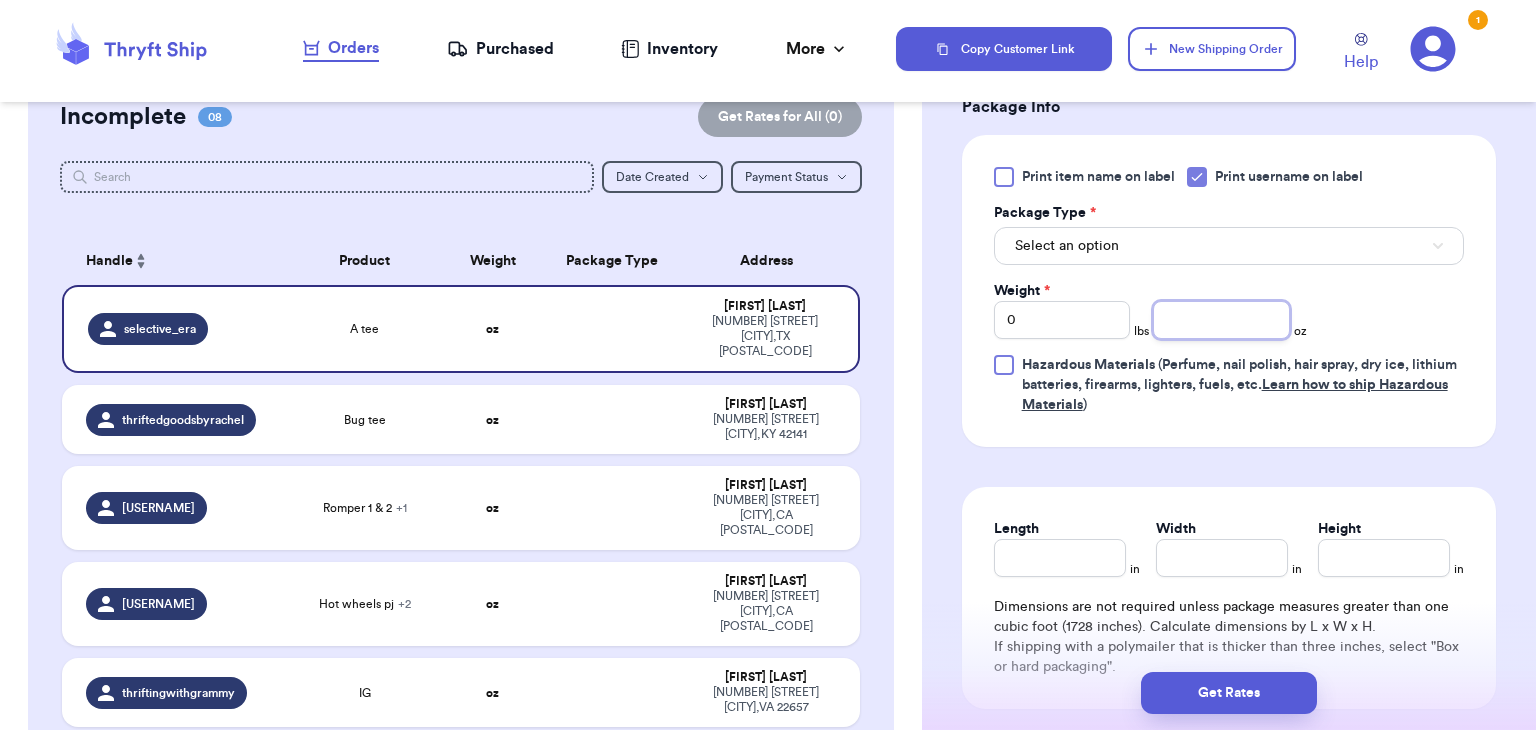 click at bounding box center (1221, 320) 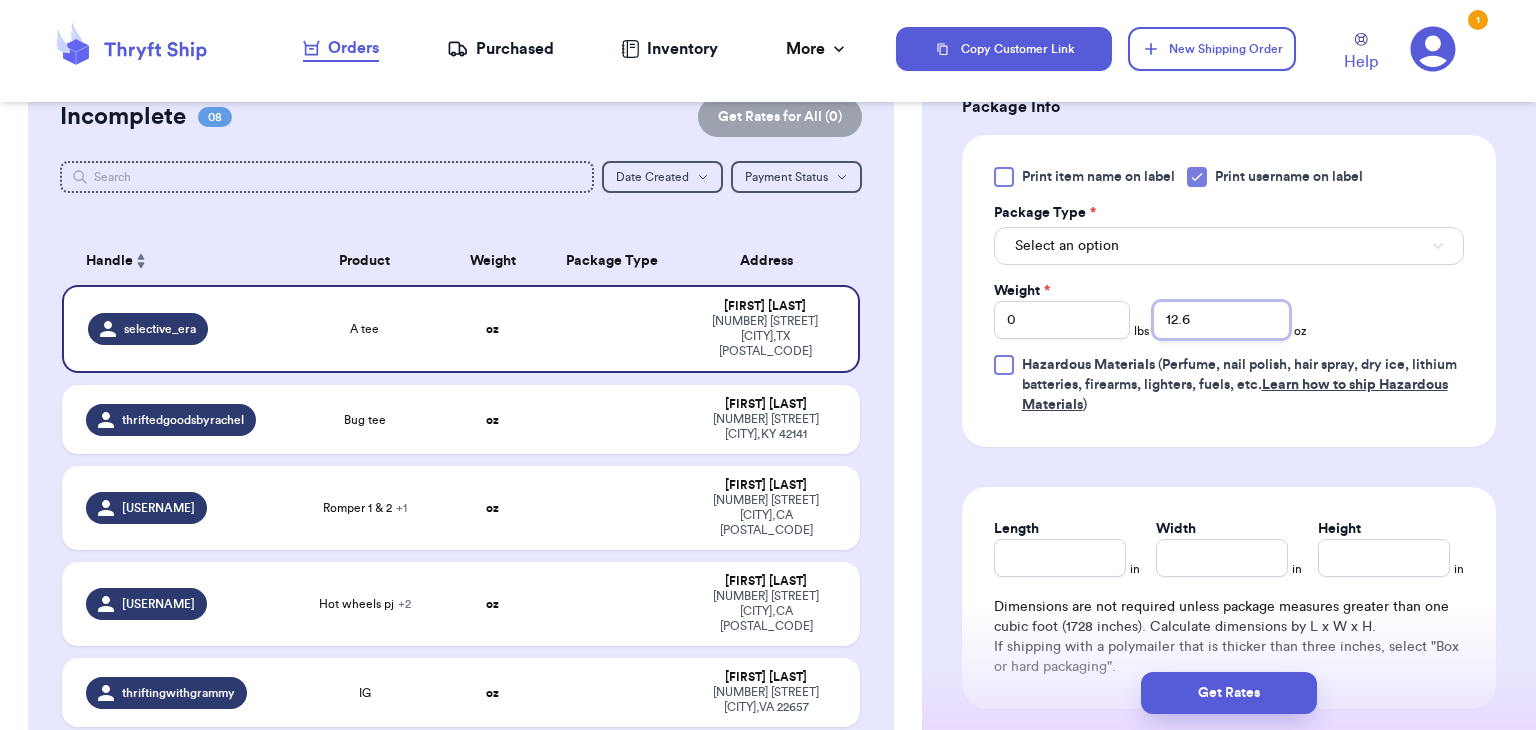 type on "12.6" 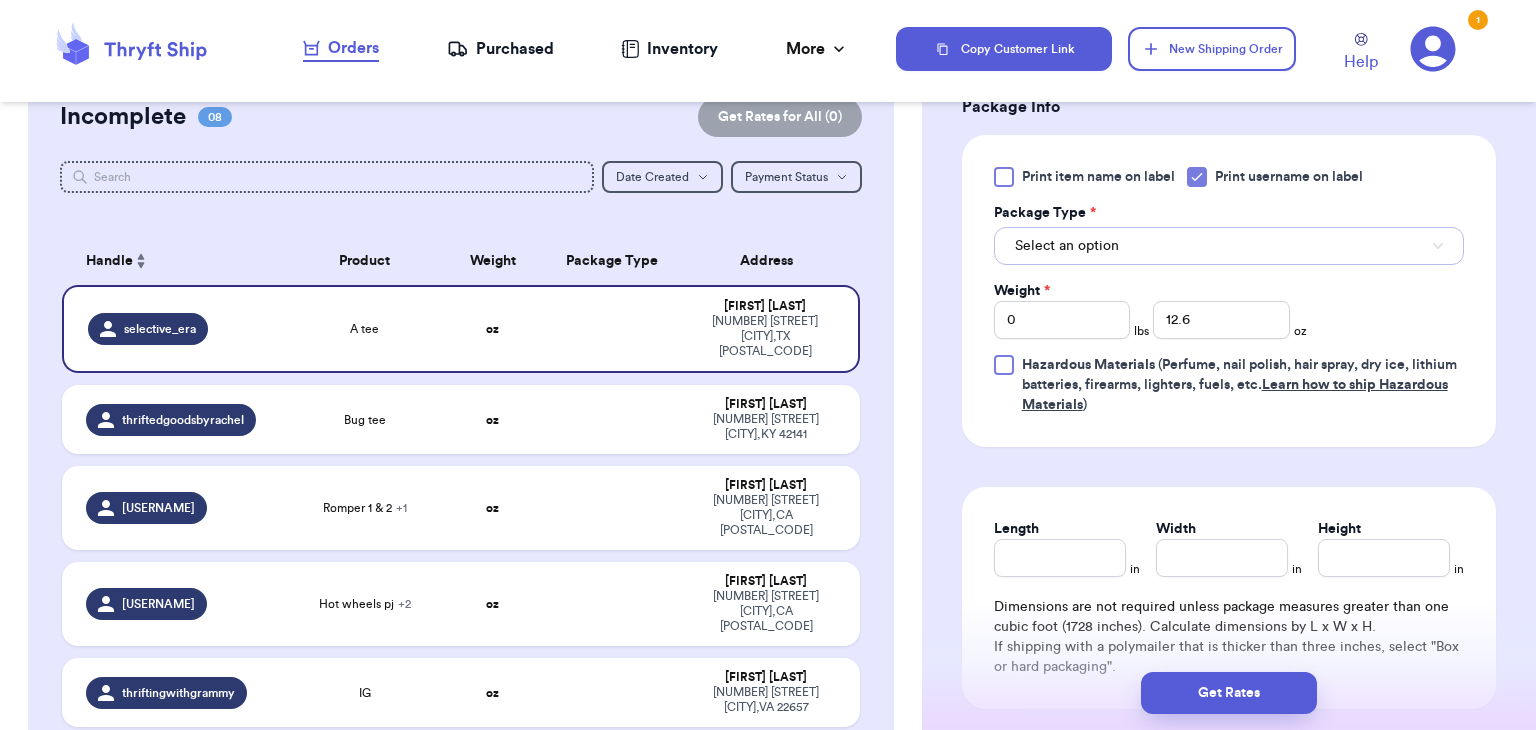 click on "Select an option" at bounding box center [1229, 246] 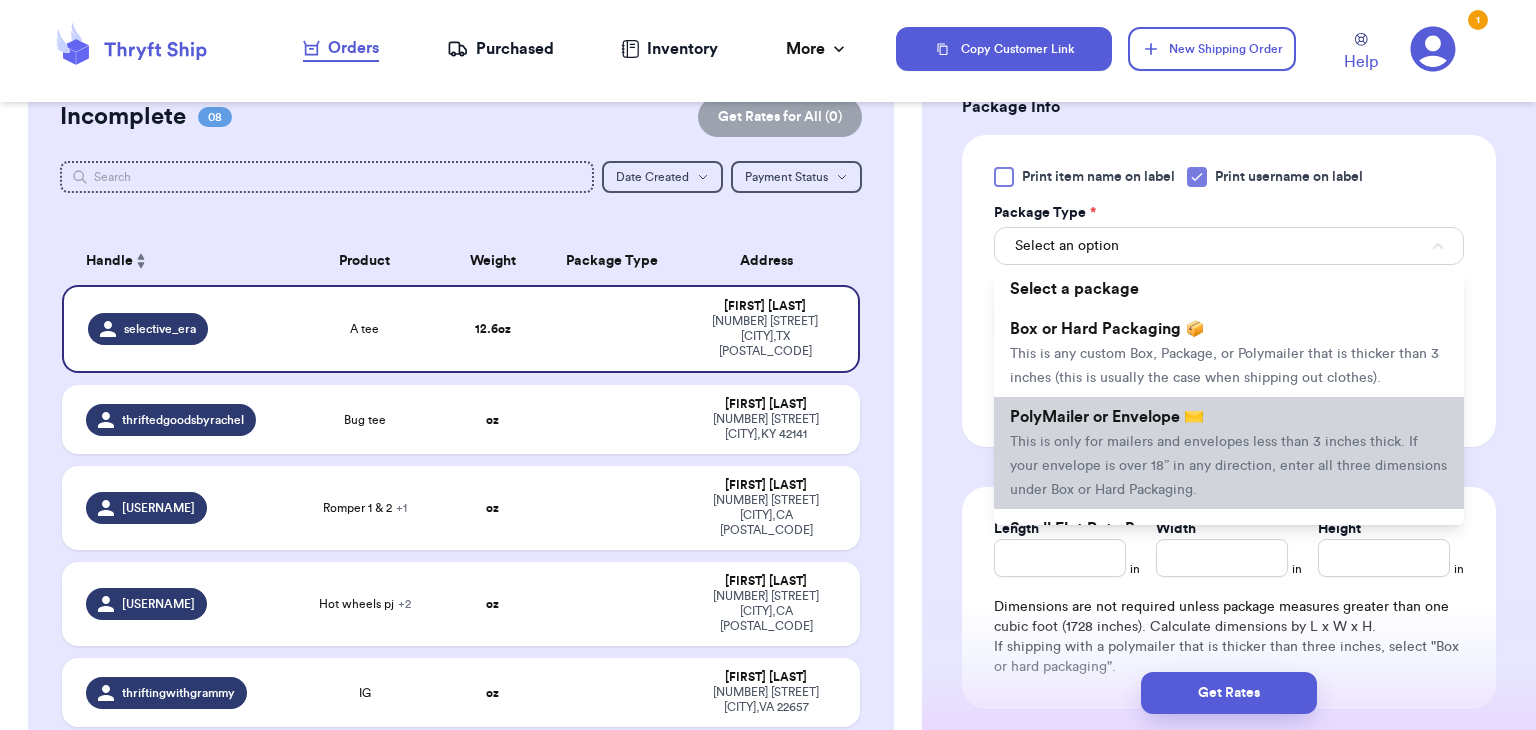 click on "PolyMailer or Envelope ✉️ This is only for mailers and envelopes less than 3 inches thick. If your envelope is over 18” in any direction, enter all three dimensions under Box or Hard Packaging." at bounding box center [1229, 453] 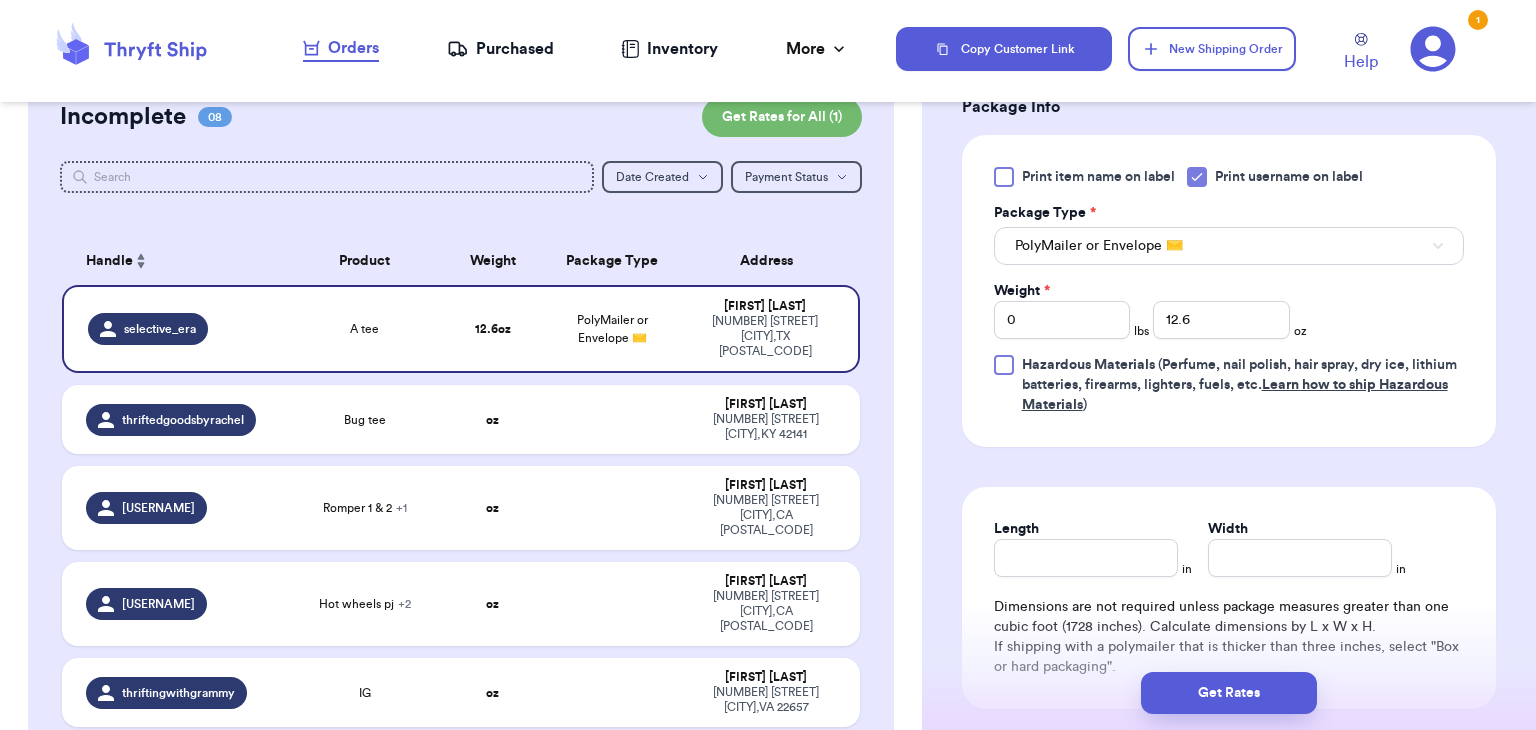 click on "Length" at bounding box center (1086, 529) 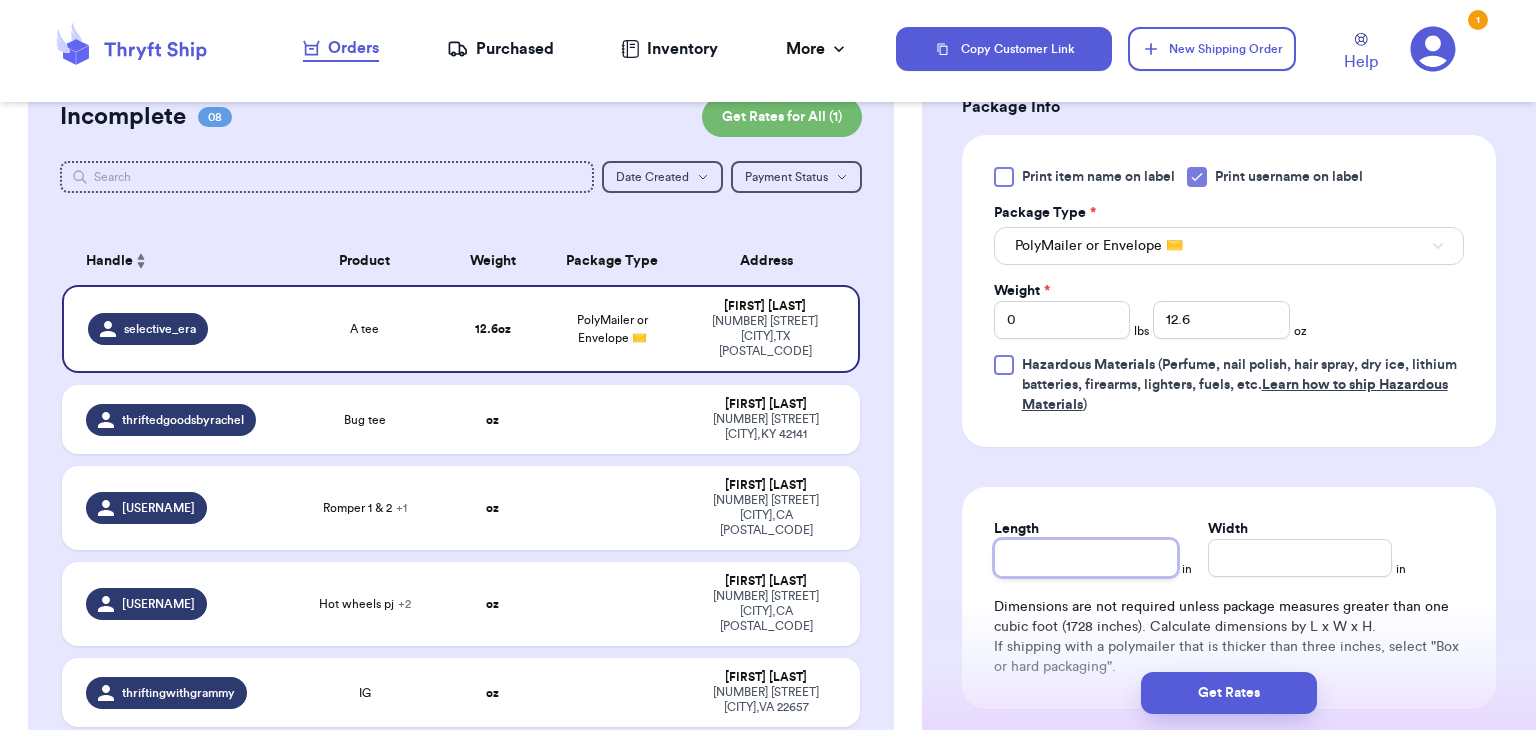 click on "Length" at bounding box center (1086, 558) 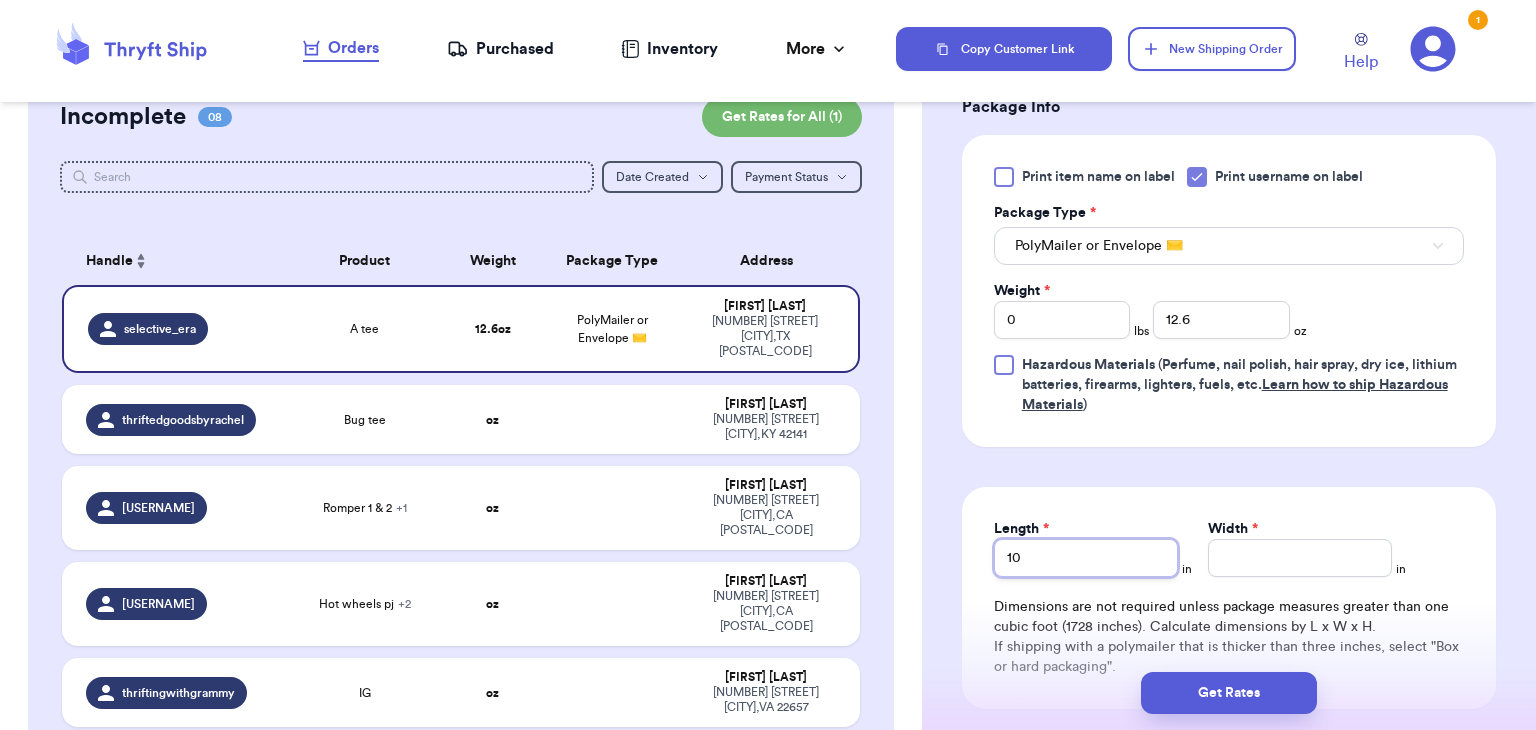type on "10" 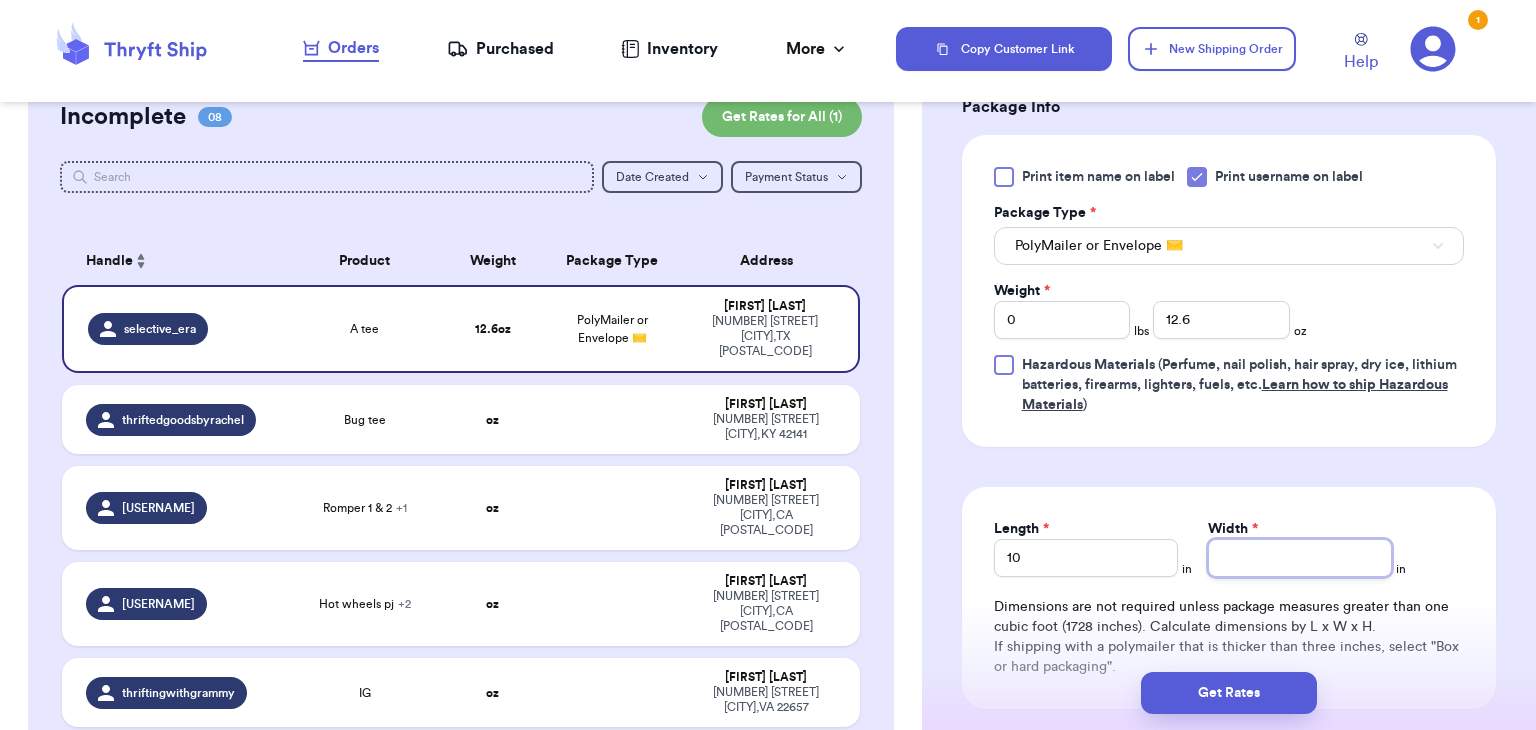 click on "Width *" at bounding box center [1300, 558] 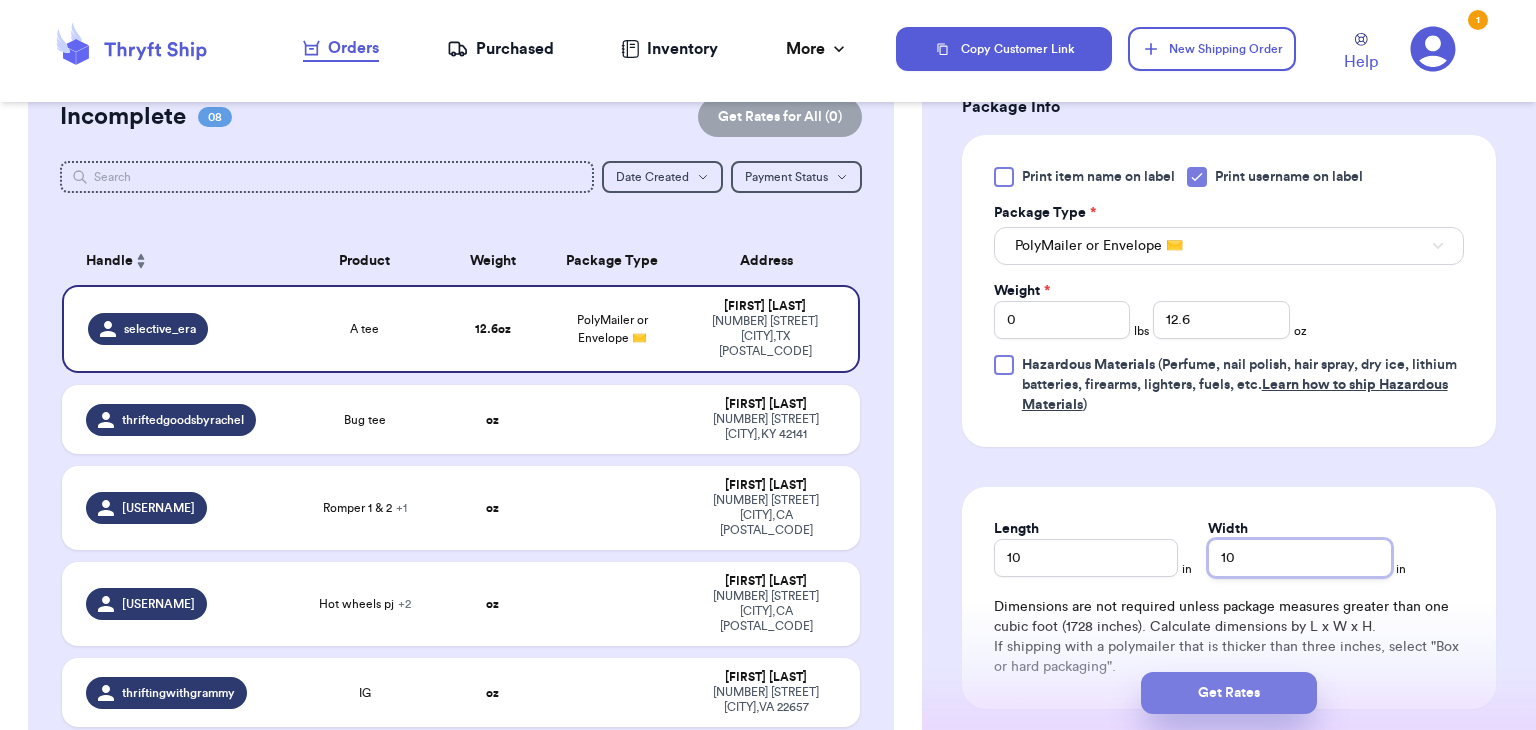 type on "10" 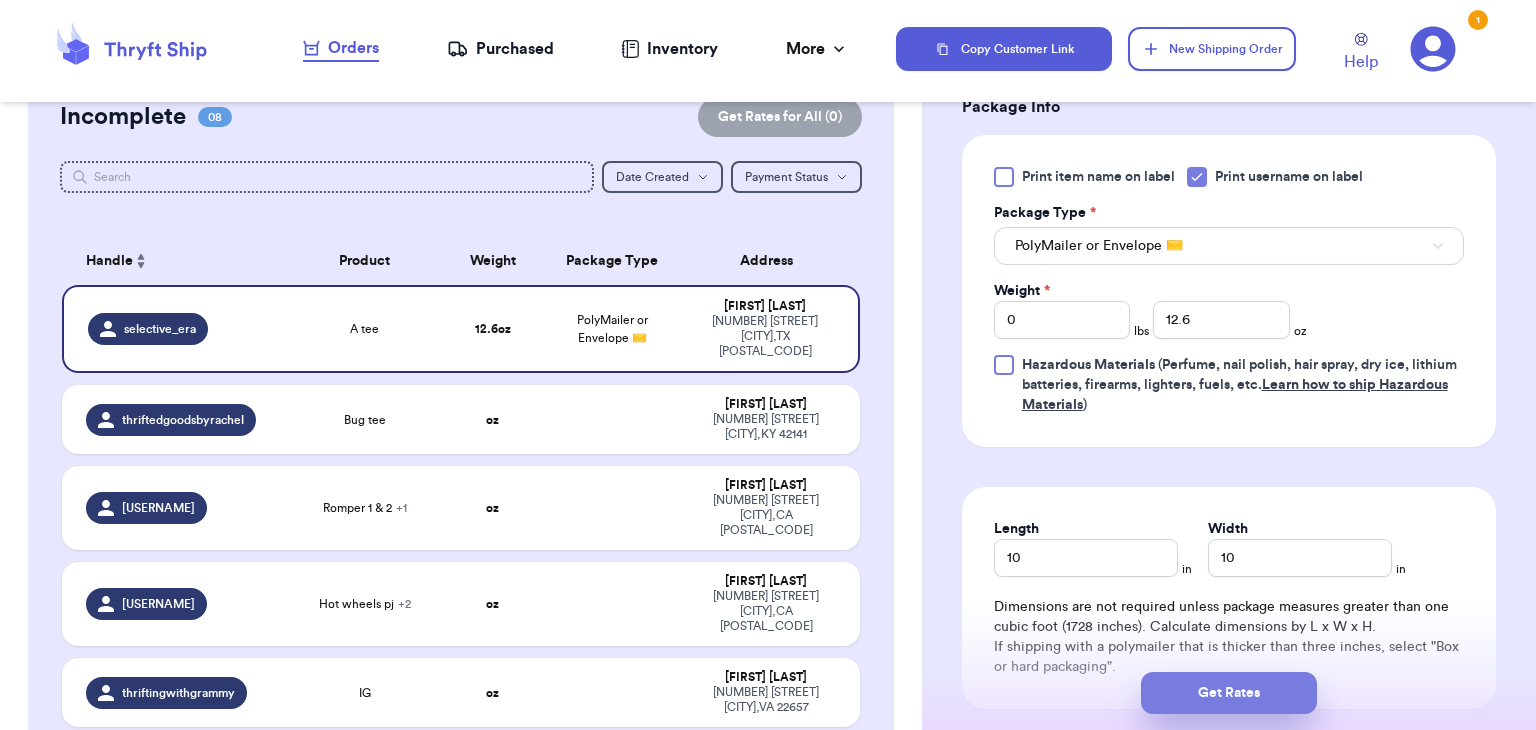 click on "Get Rates" at bounding box center [1229, 693] 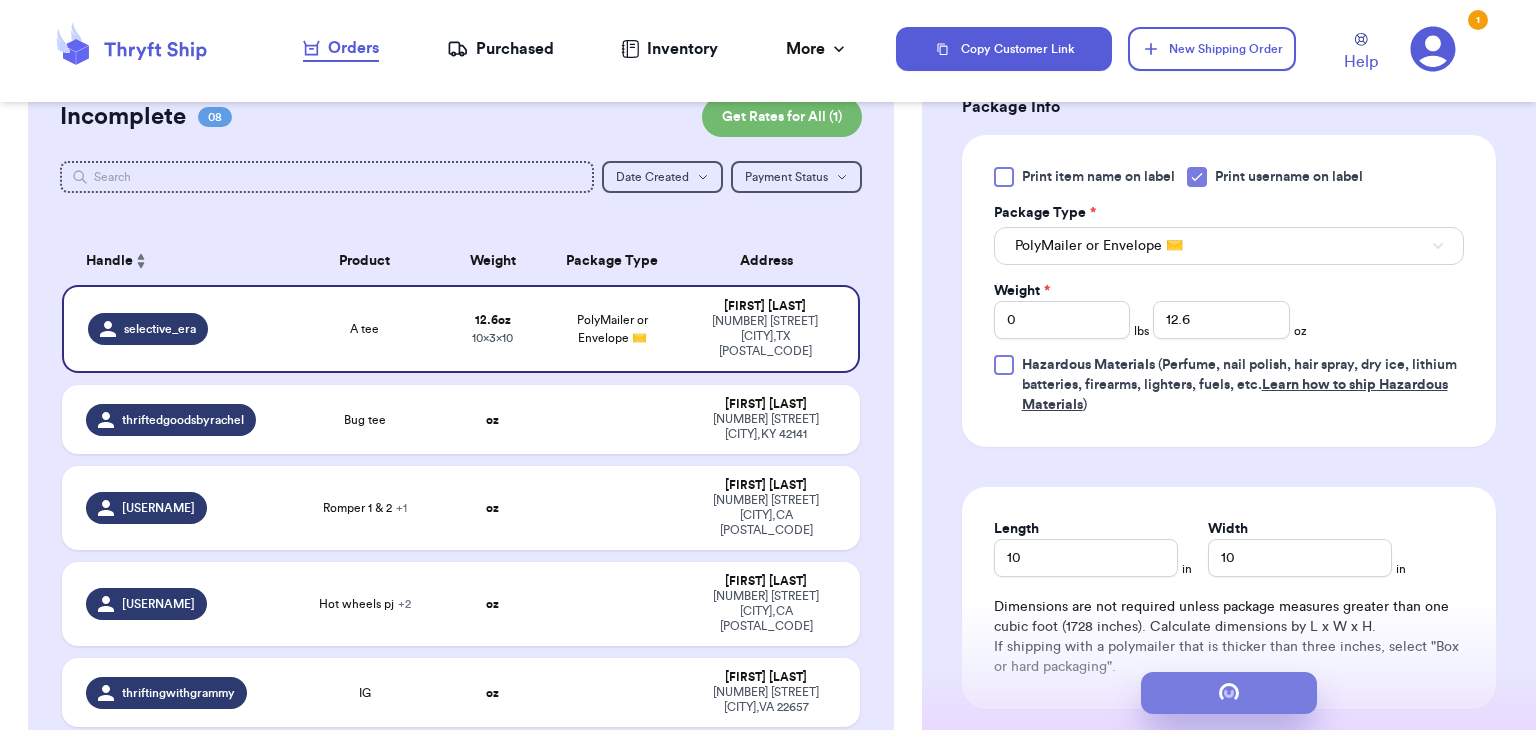 scroll, scrollTop: 0, scrollLeft: 0, axis: both 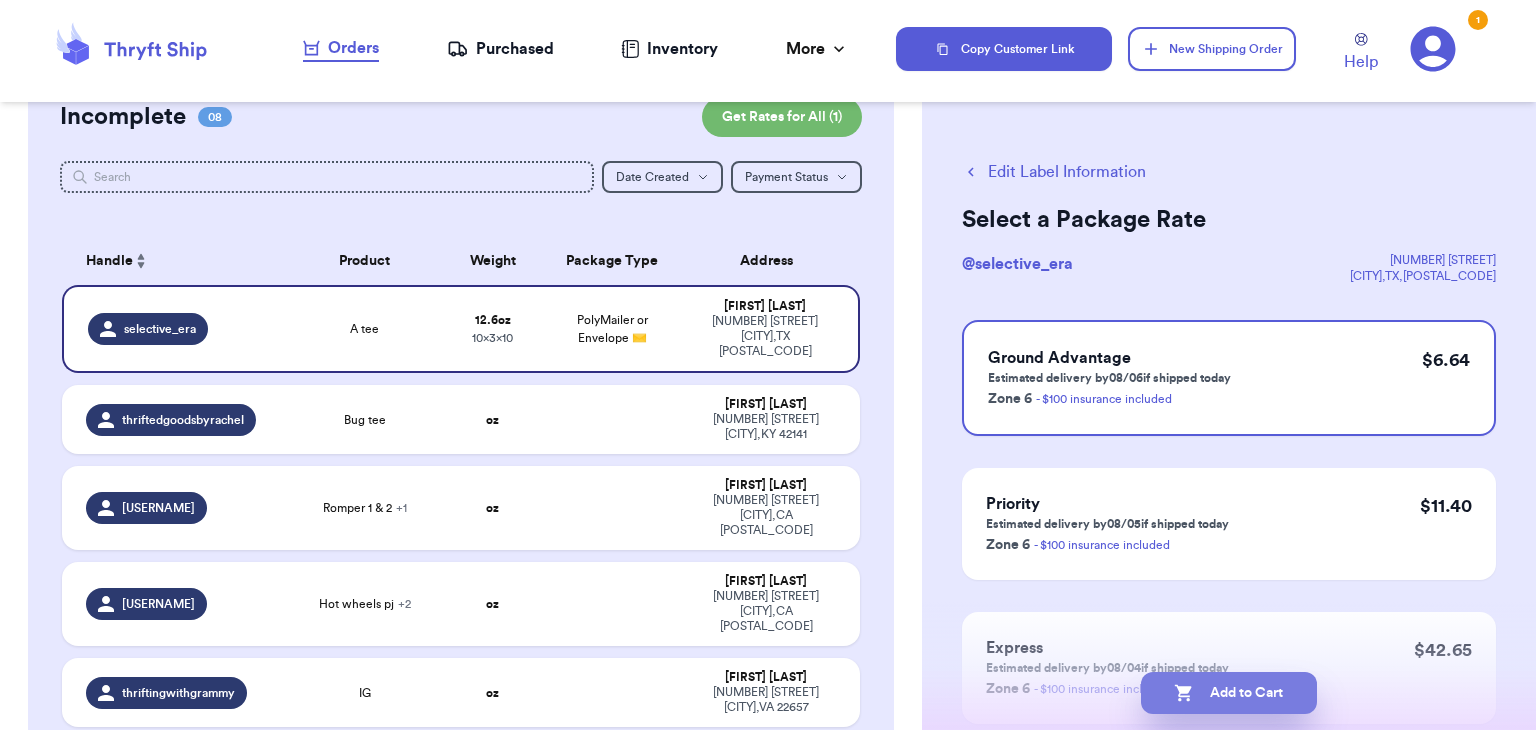 click on "Add to Cart" at bounding box center [1229, 693] 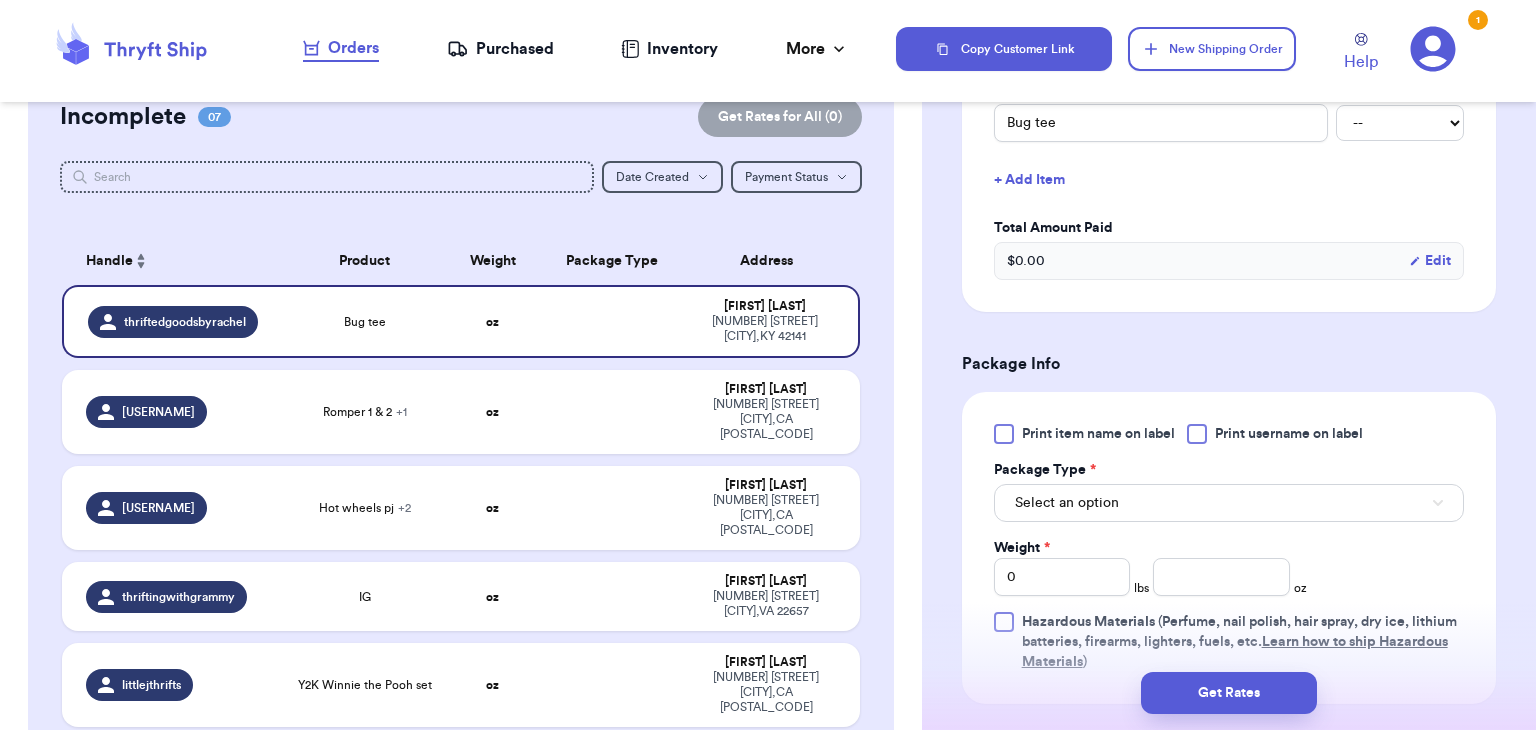 scroll, scrollTop: 540, scrollLeft: 0, axis: vertical 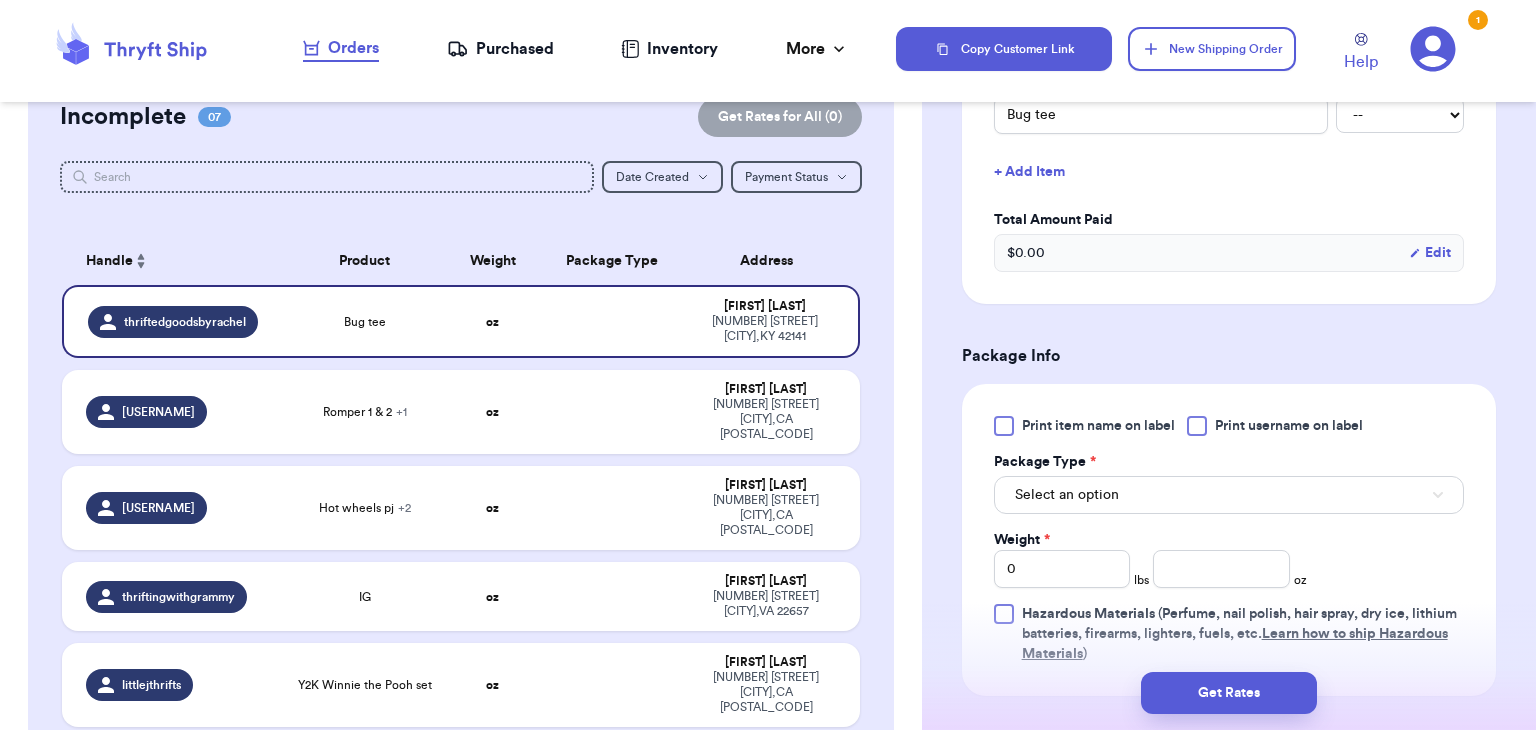 click at bounding box center (1197, 426) 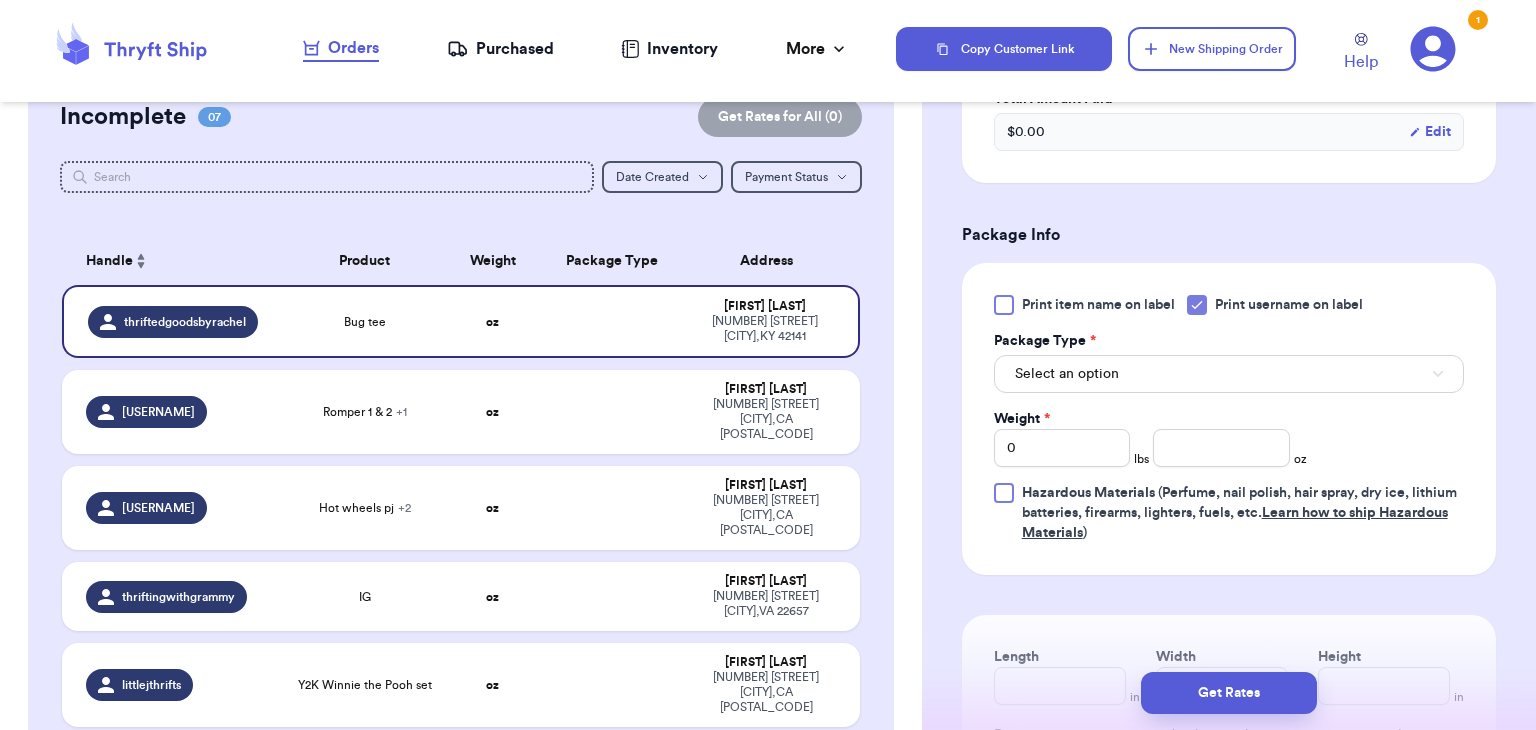 scroll, scrollTop: 674, scrollLeft: 0, axis: vertical 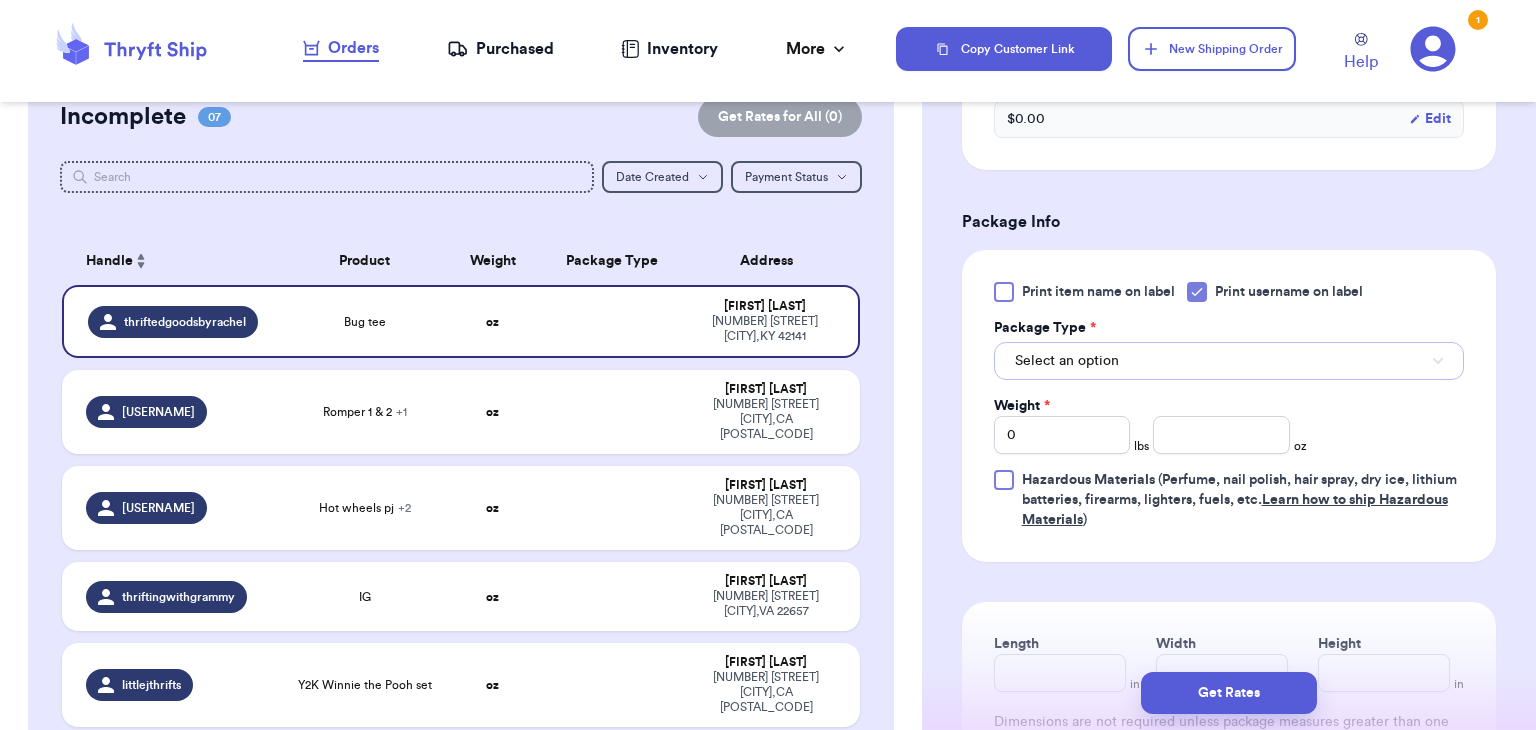 click on "Select an option" at bounding box center (1229, 361) 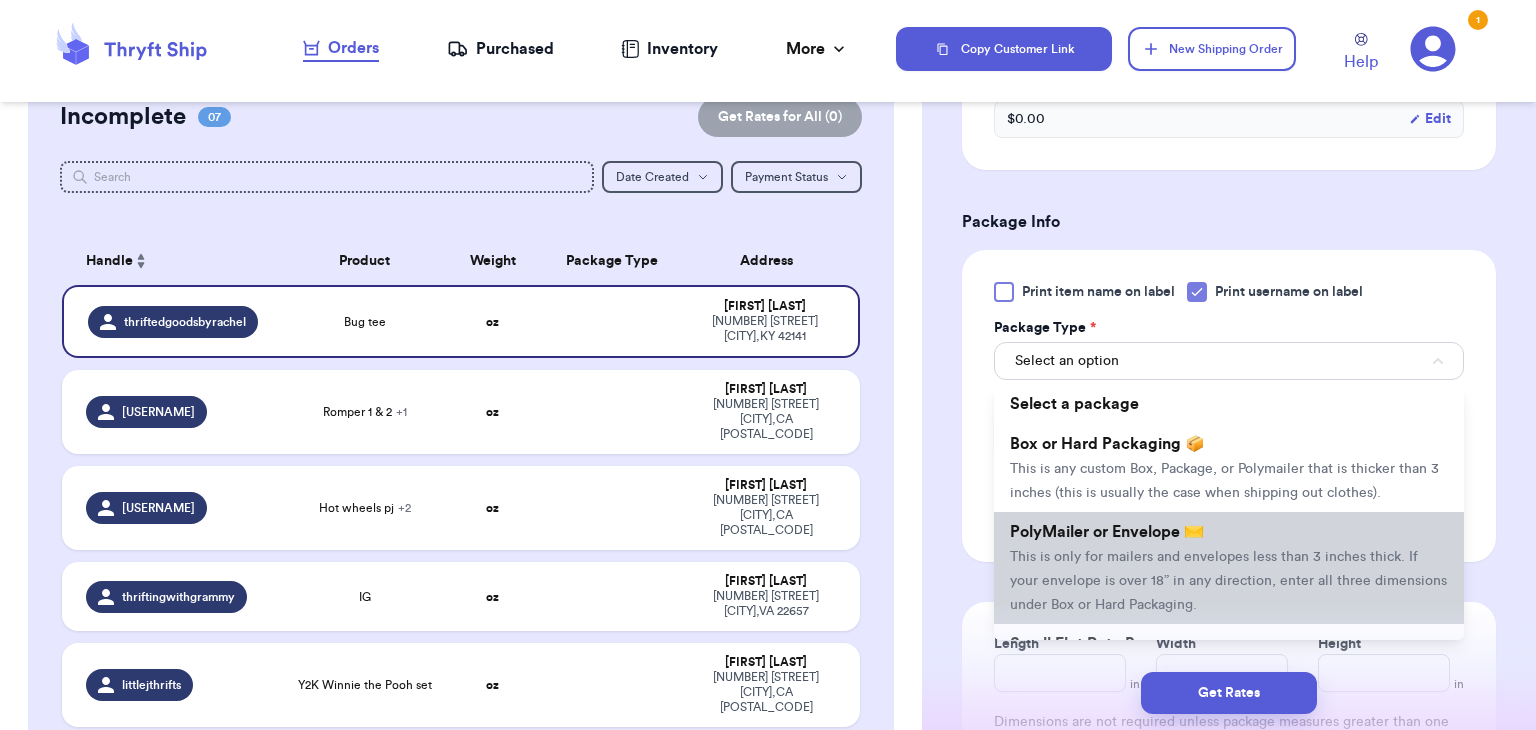 click on "PolyMailer or Envelope ✉️" at bounding box center [1107, 532] 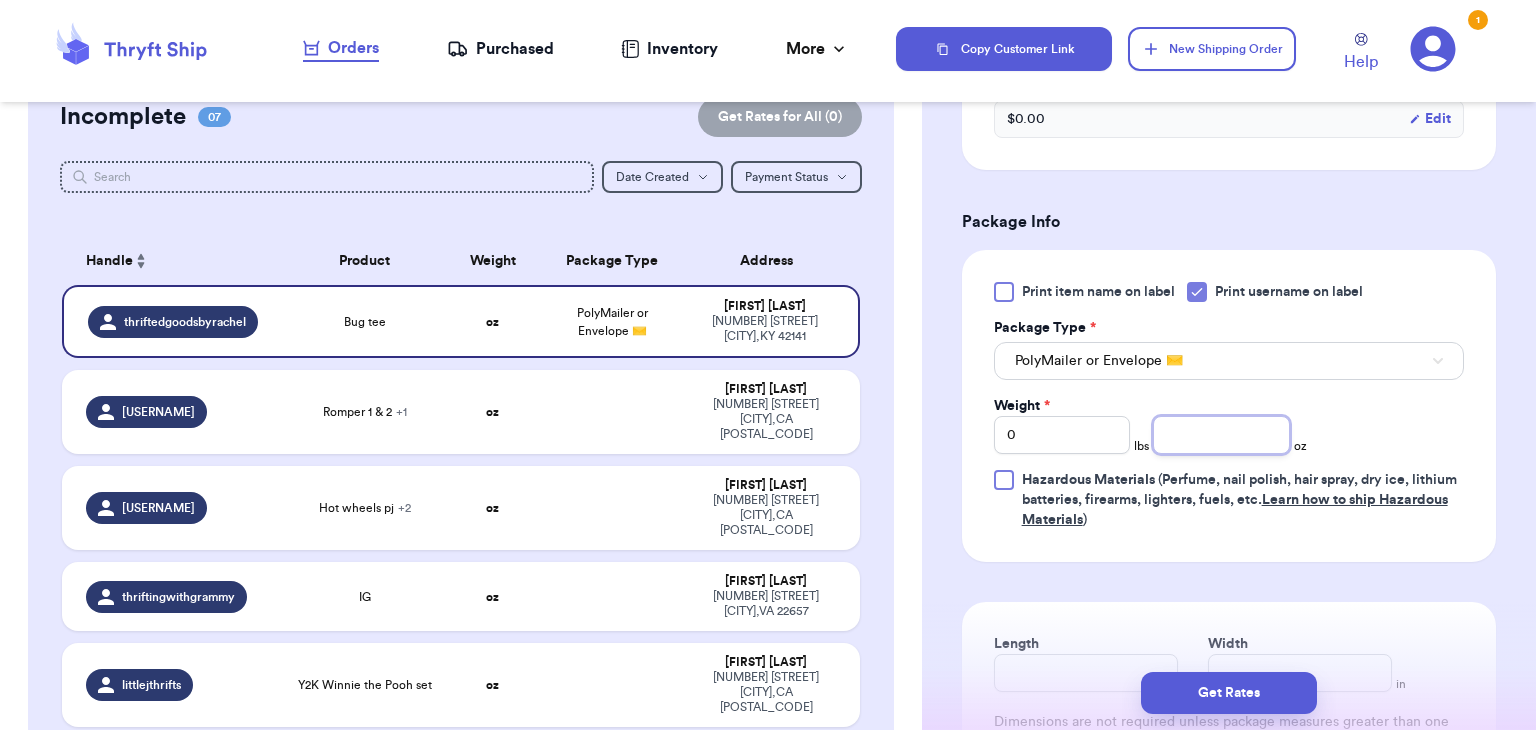 click at bounding box center (1221, 435) 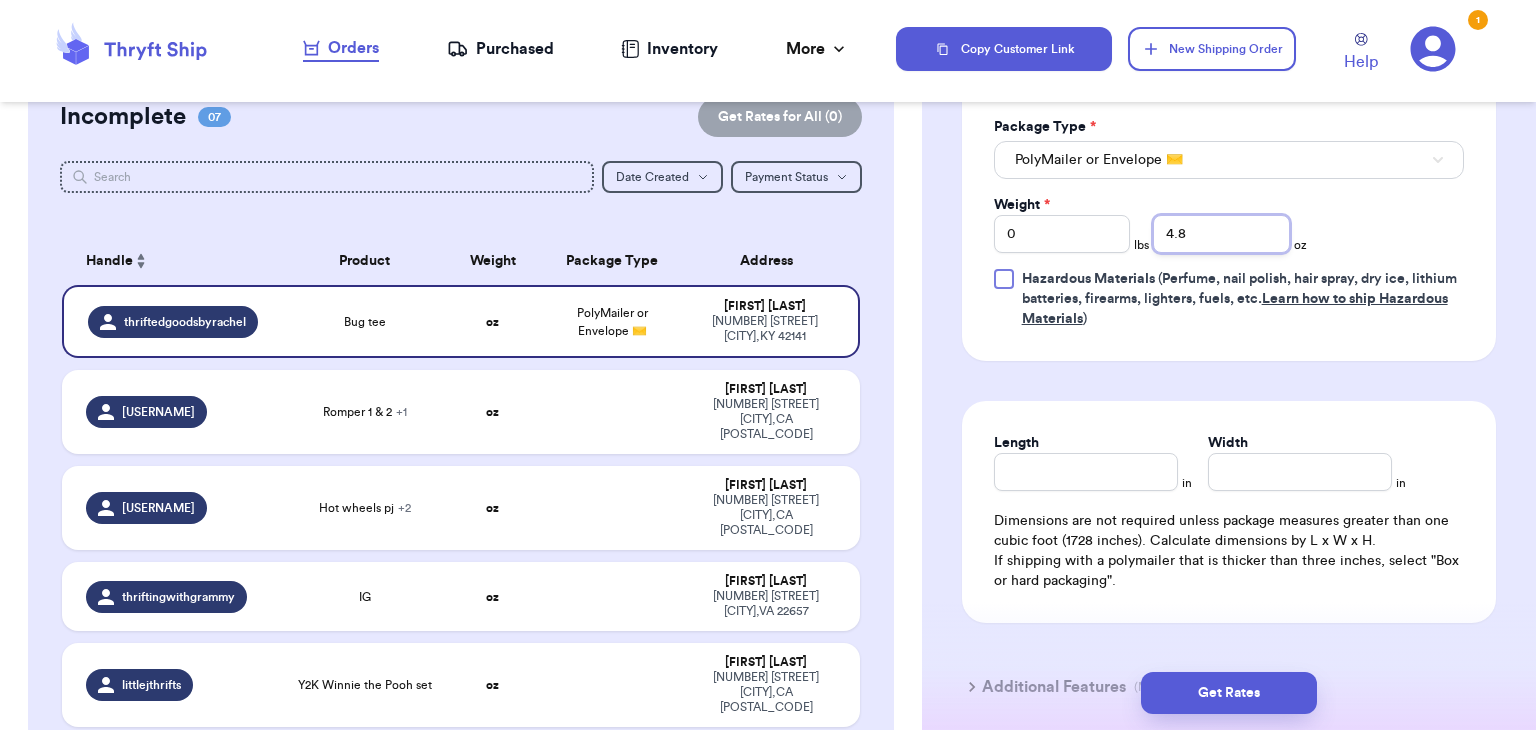 scroll, scrollTop: 880, scrollLeft: 0, axis: vertical 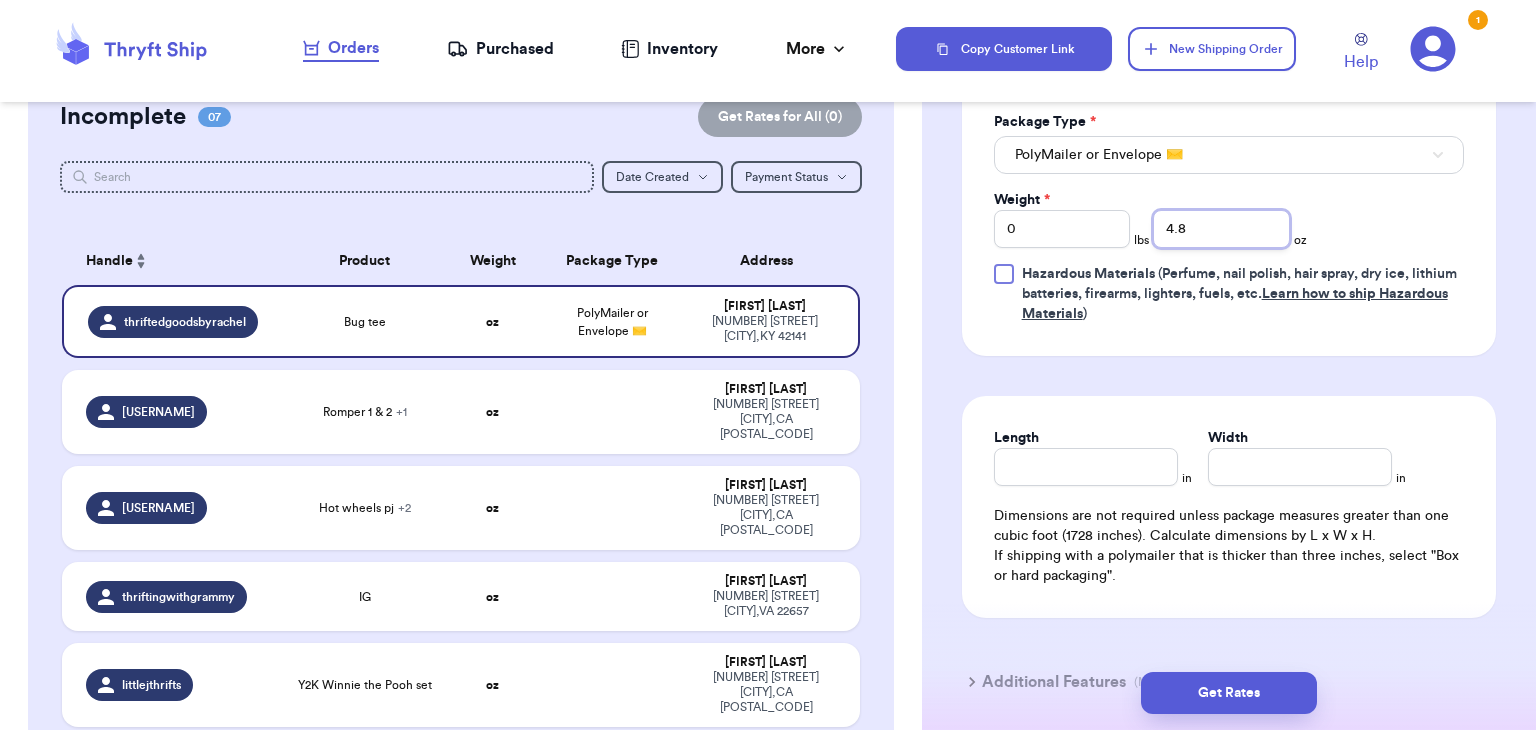 type on "4.8" 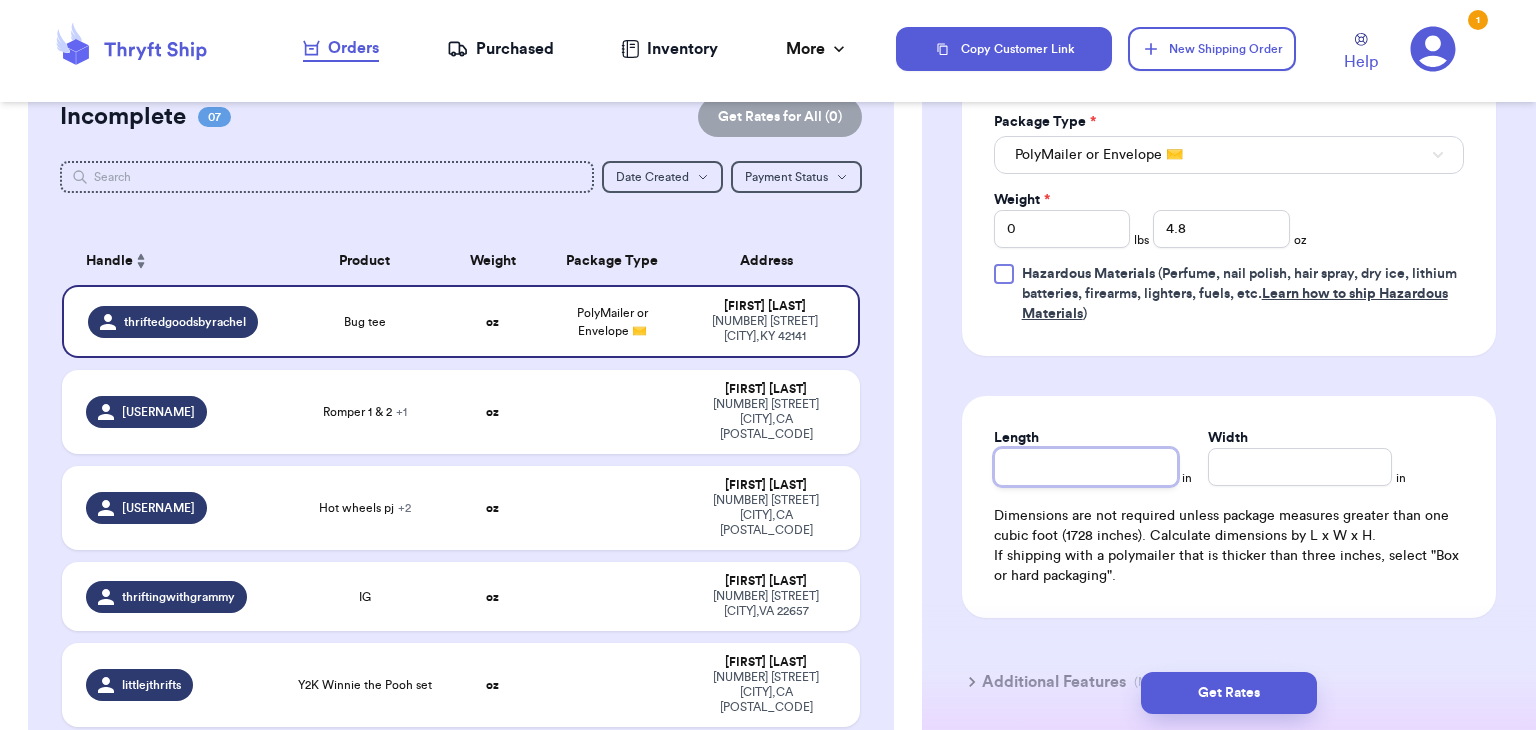 click on "Length" at bounding box center (1086, 467) 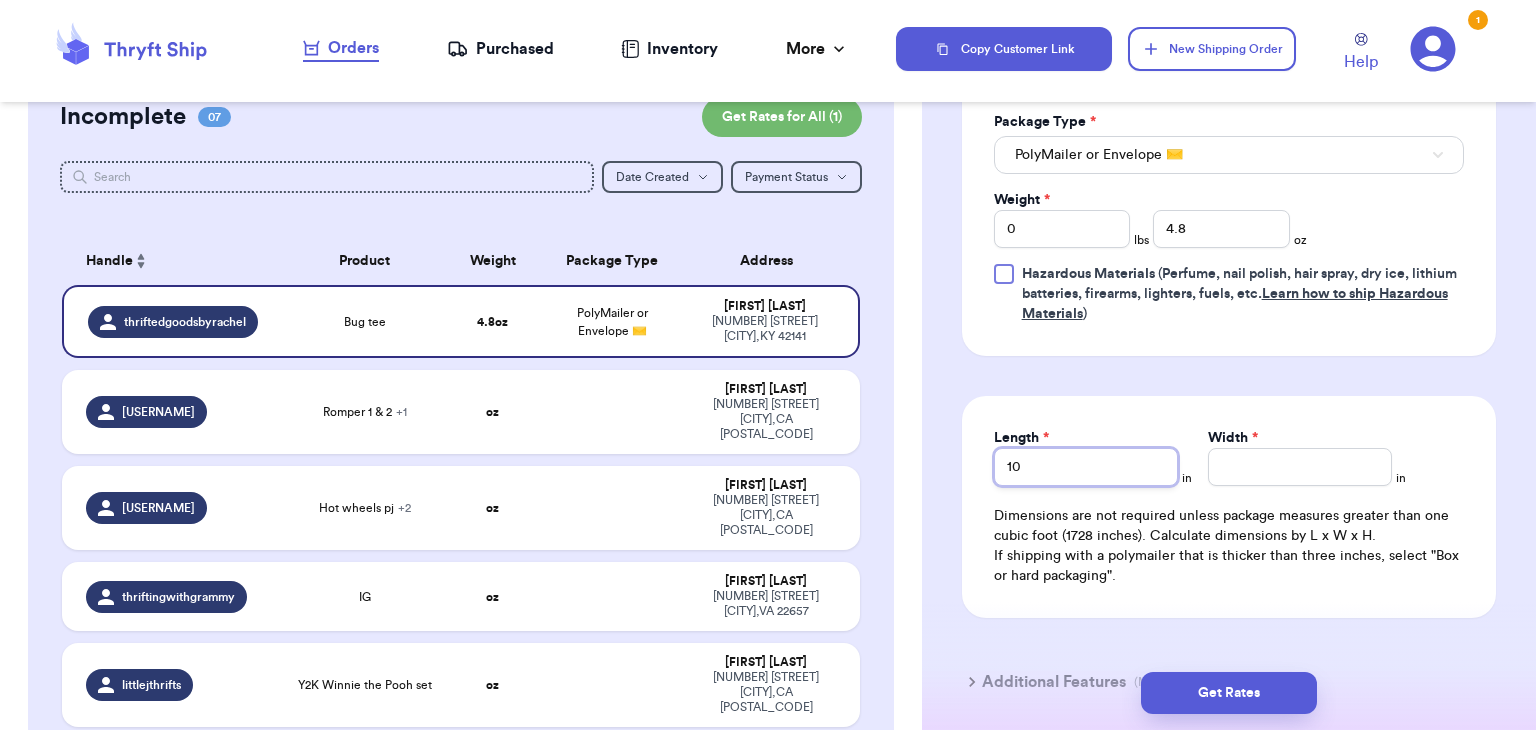 type on "10" 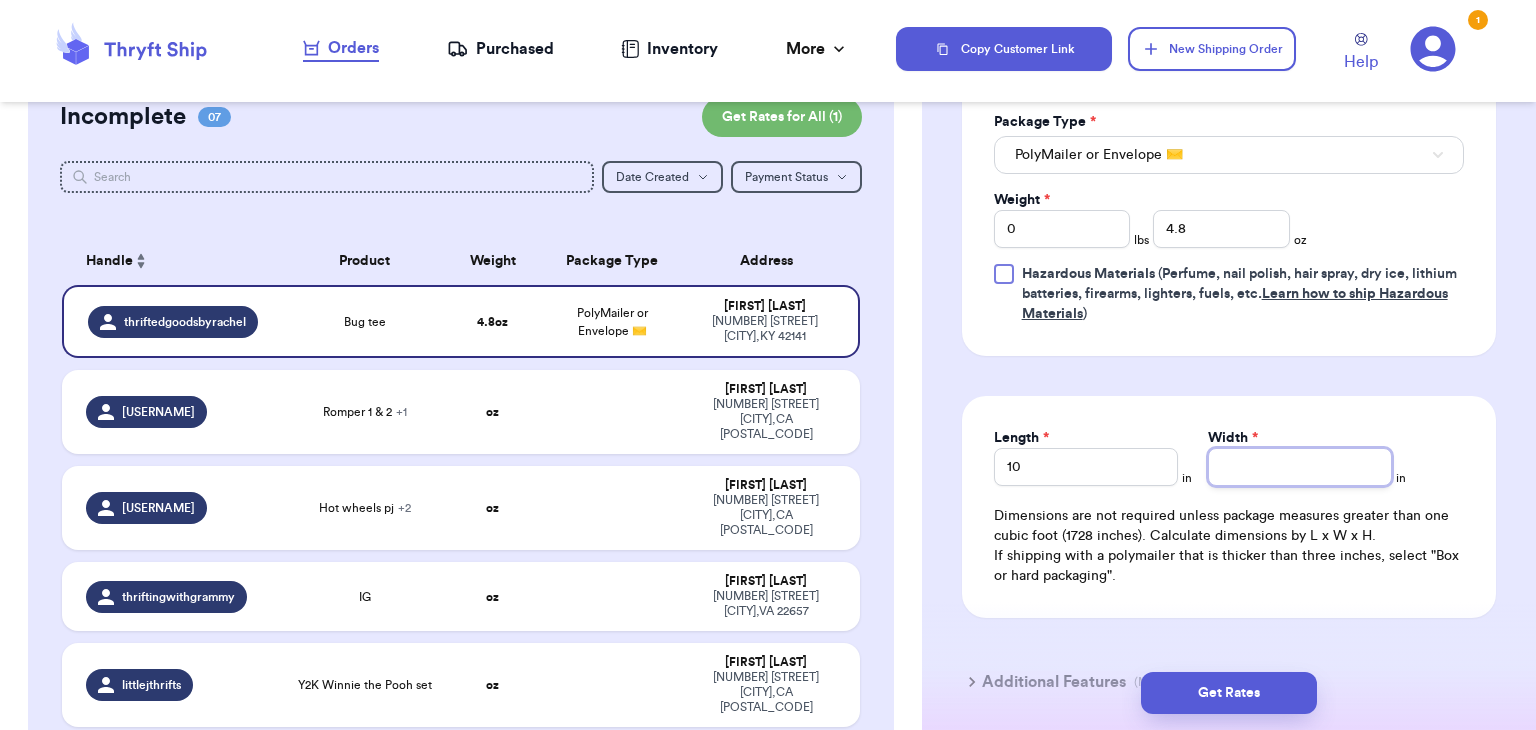 click on "Width *" at bounding box center [1300, 467] 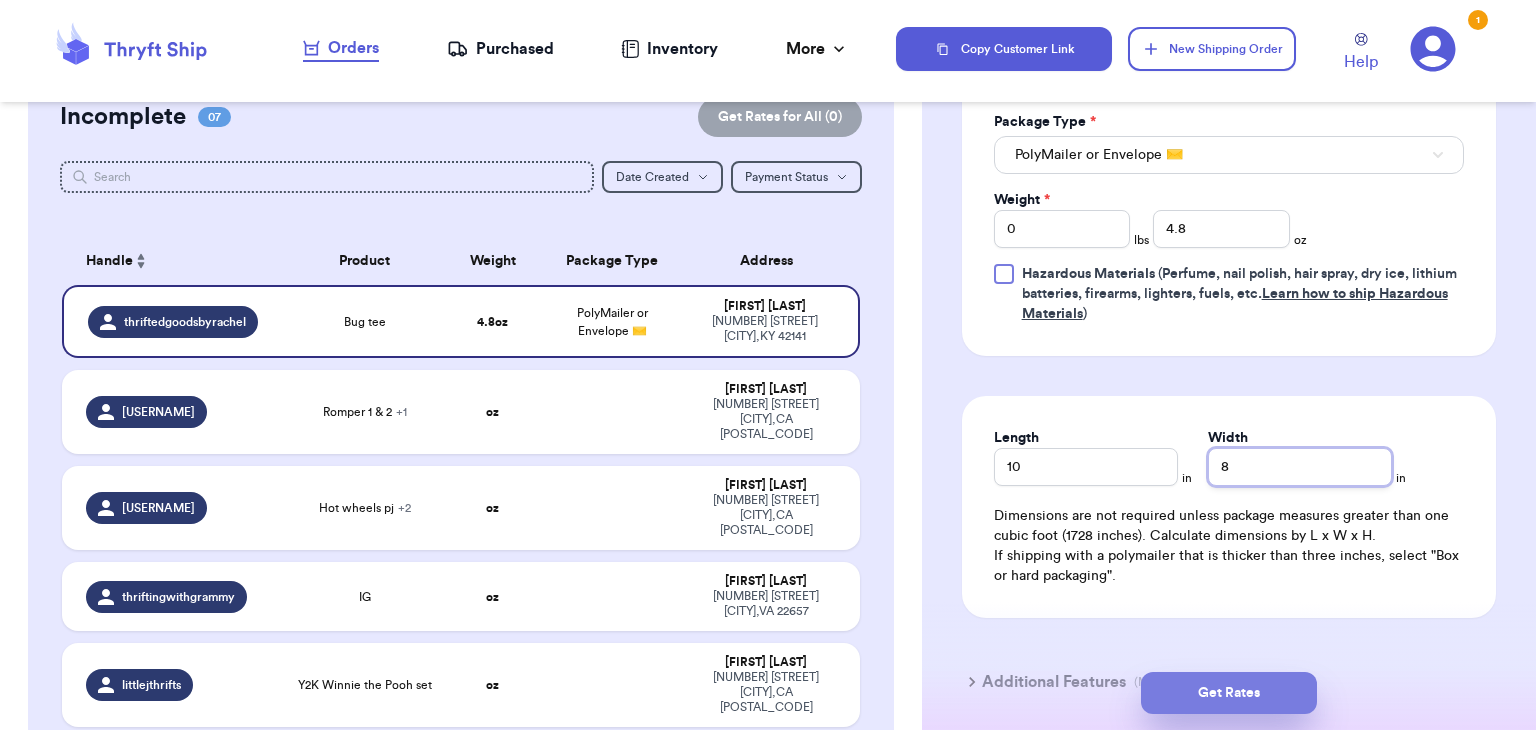 type on "8" 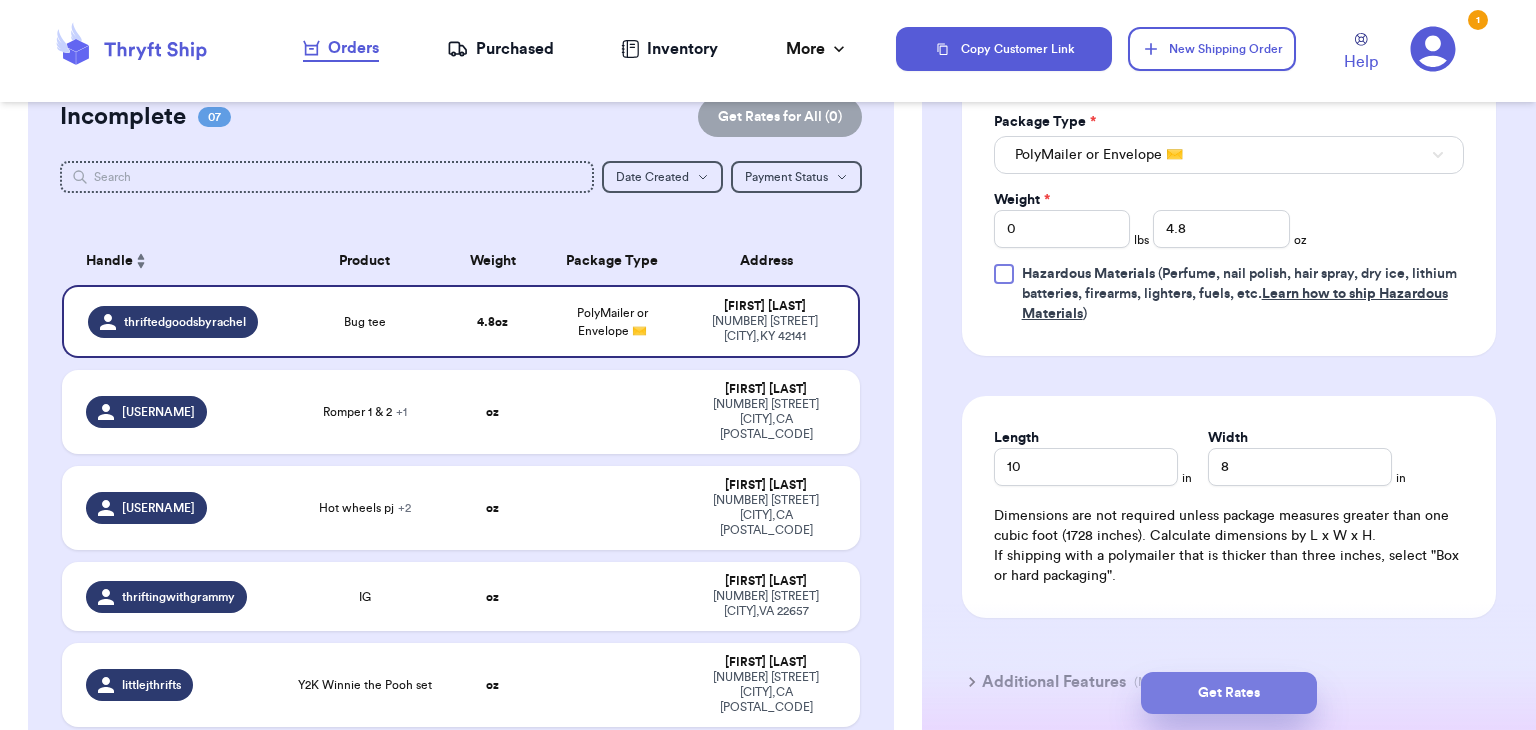 click on "Get Rates" at bounding box center (1229, 693) 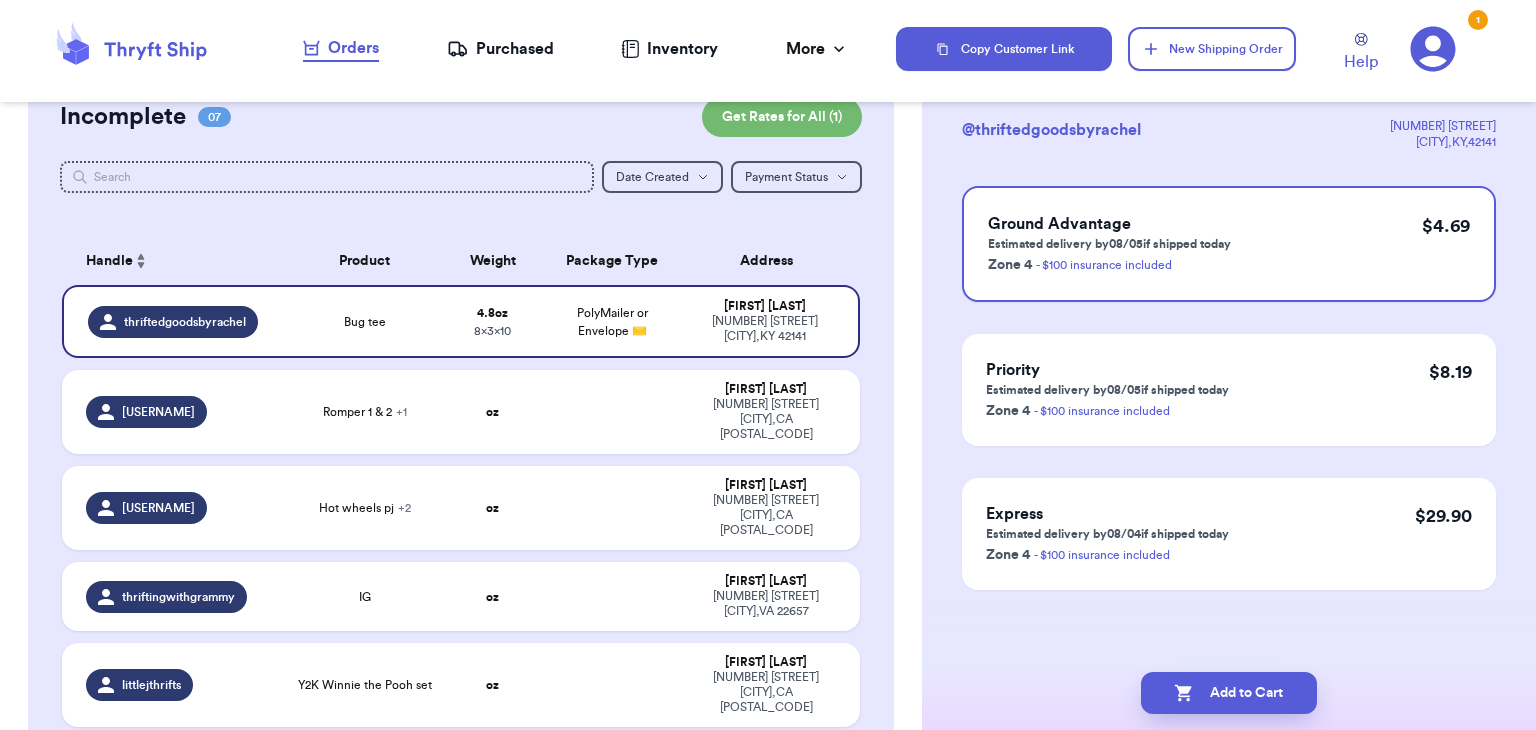 scroll, scrollTop: 0, scrollLeft: 0, axis: both 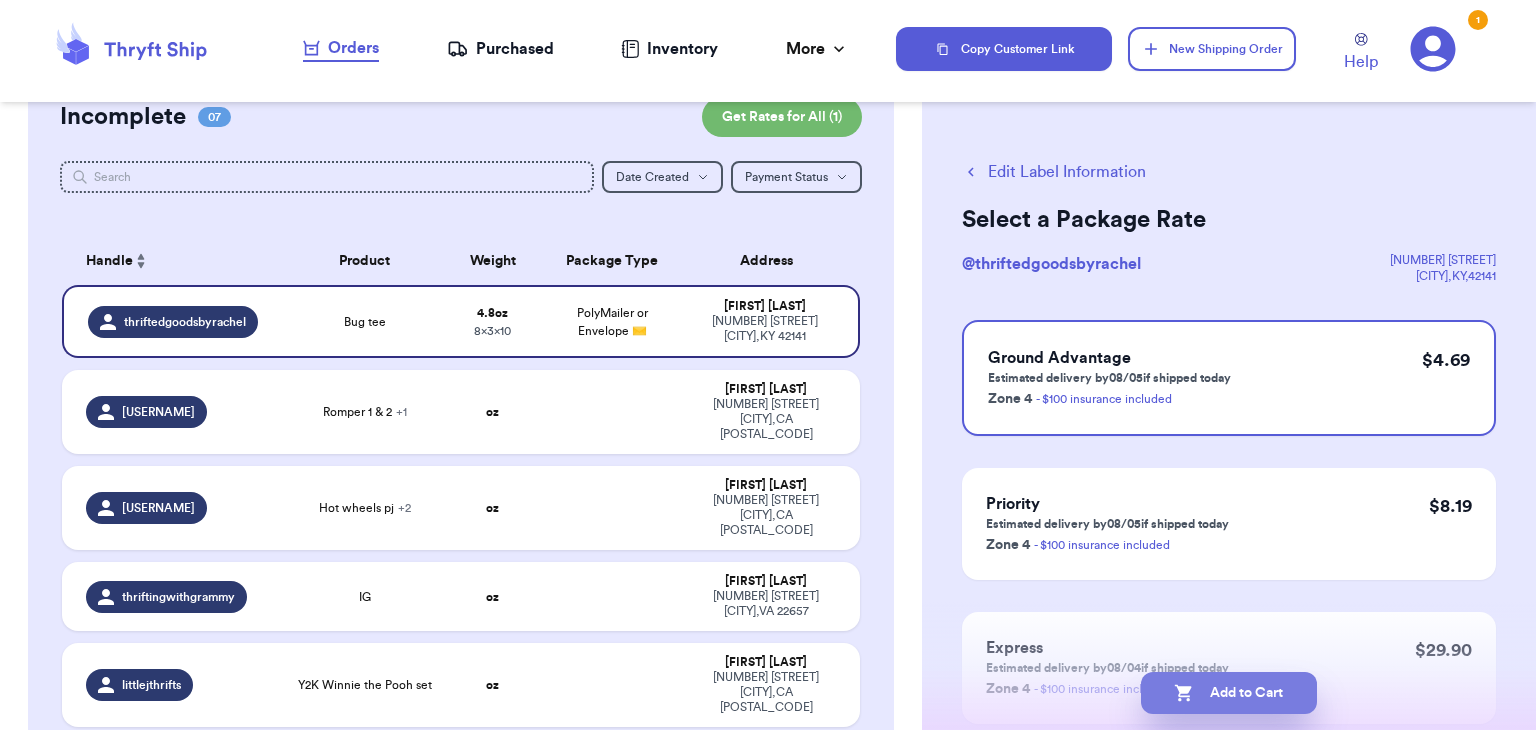click on "Add to Cart" at bounding box center (1229, 693) 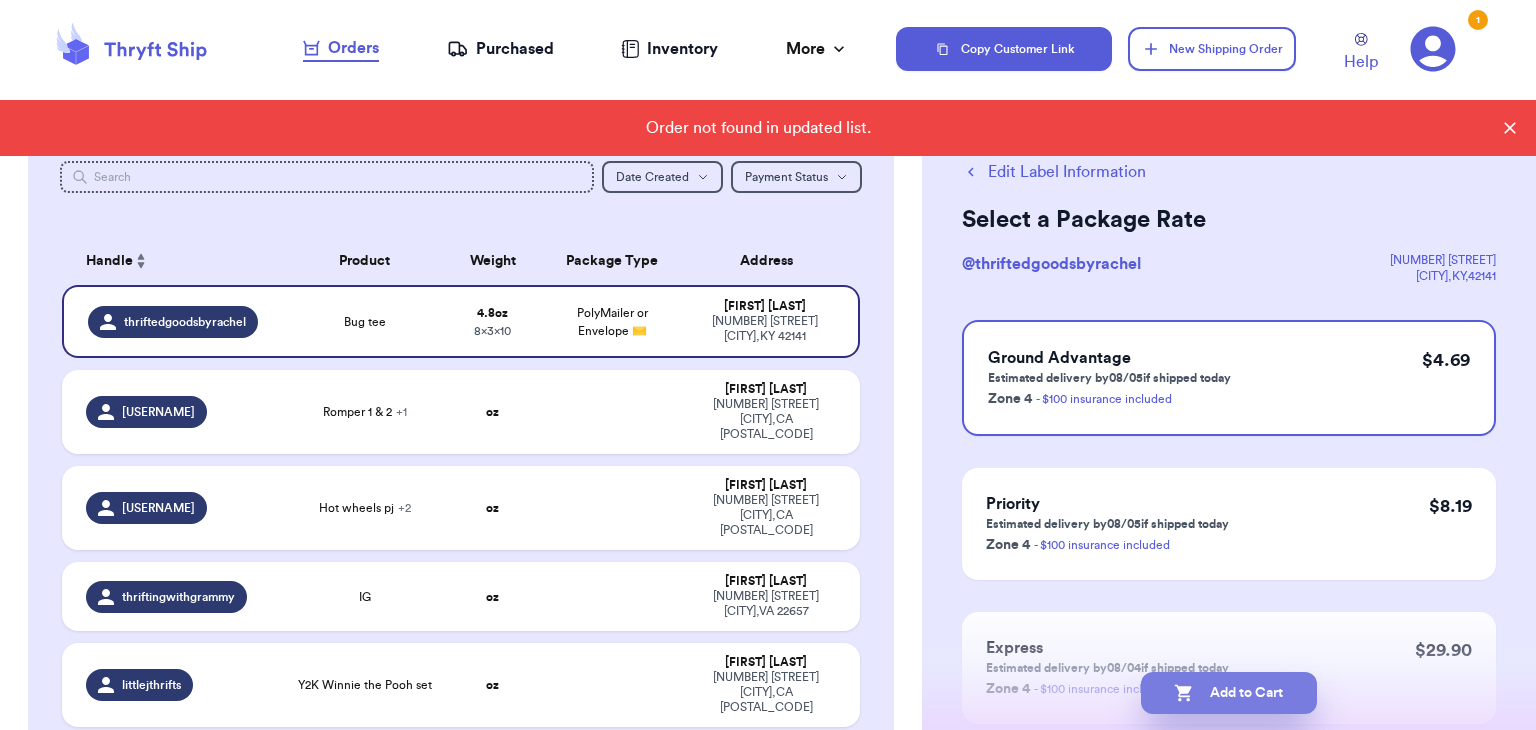 click on "Add to Cart" at bounding box center (1229, 693) 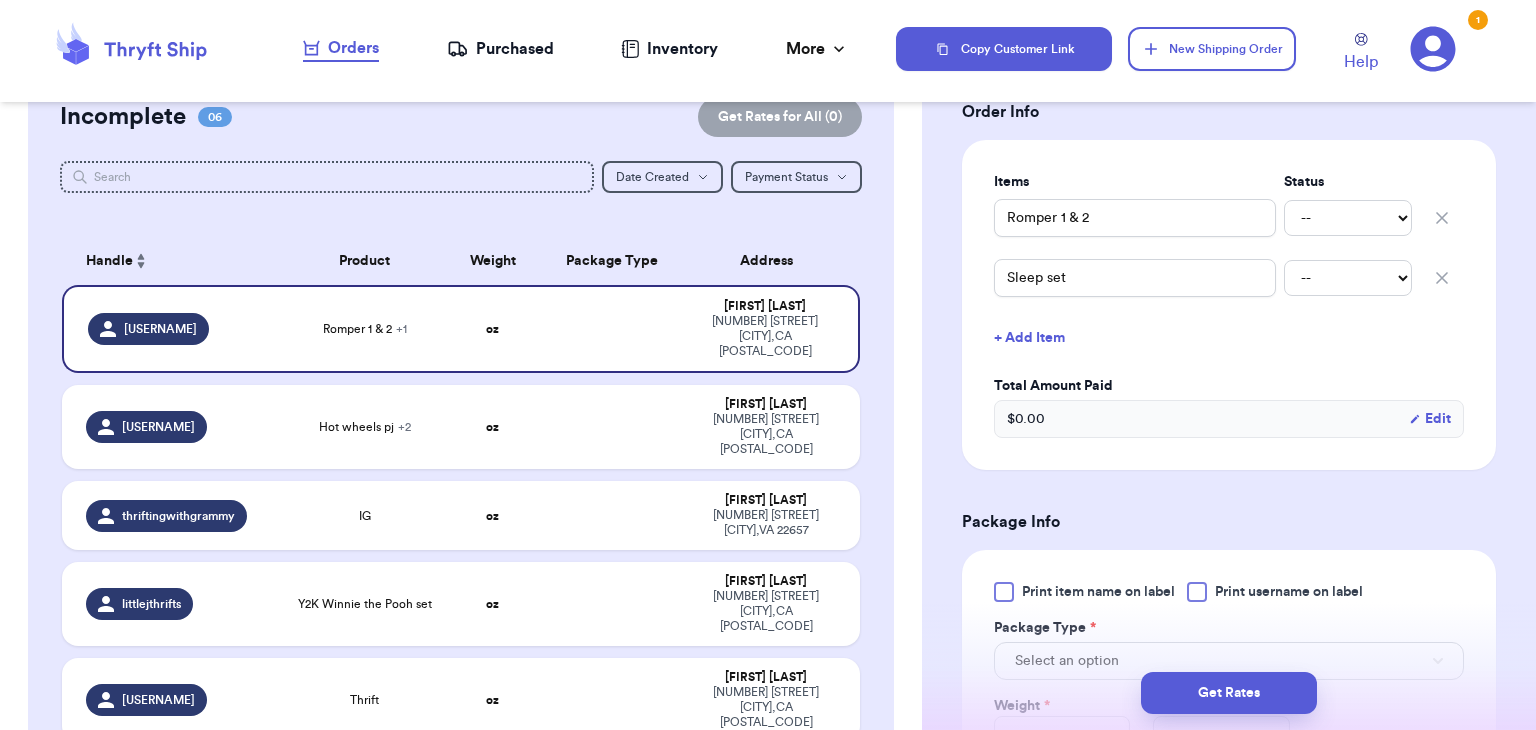 scroll, scrollTop: 440, scrollLeft: 0, axis: vertical 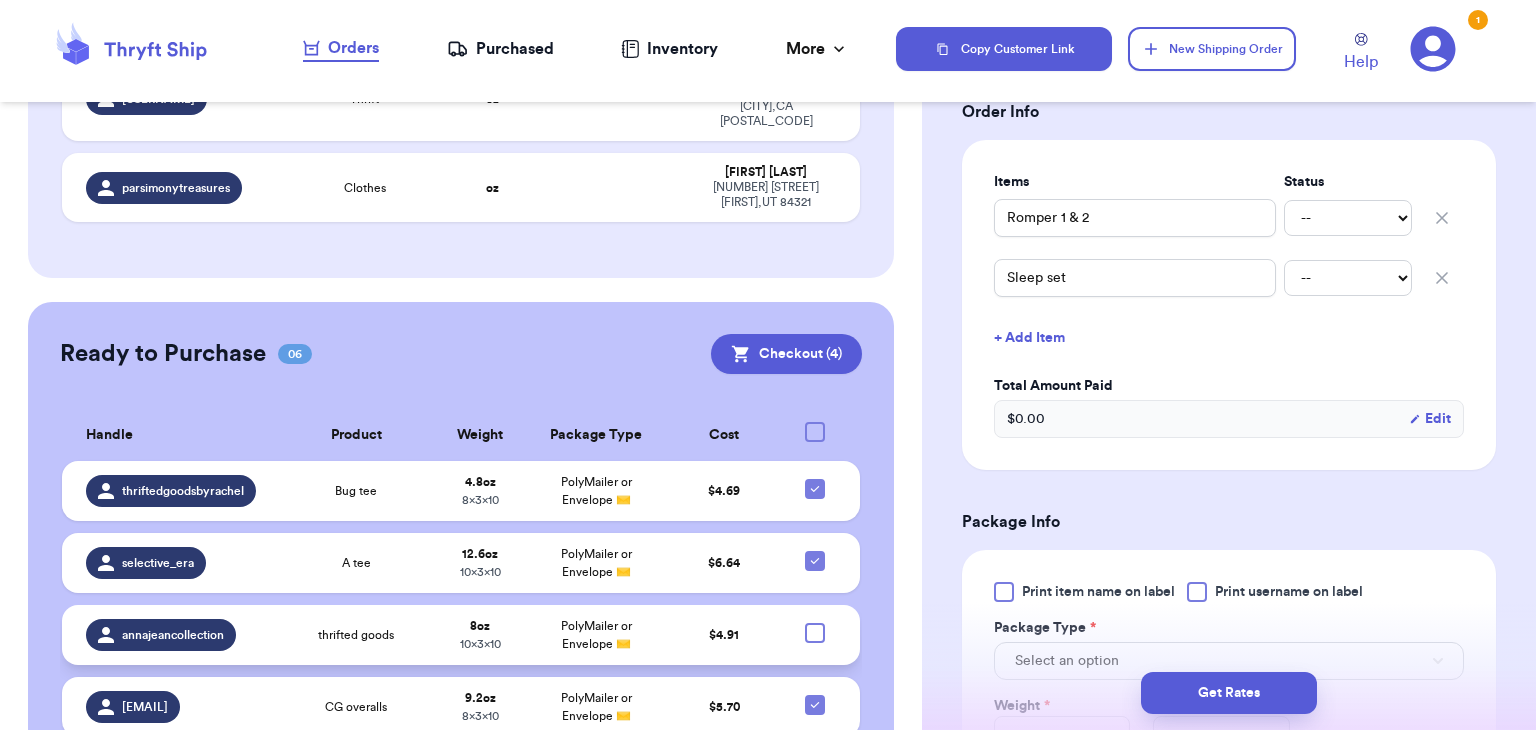 type 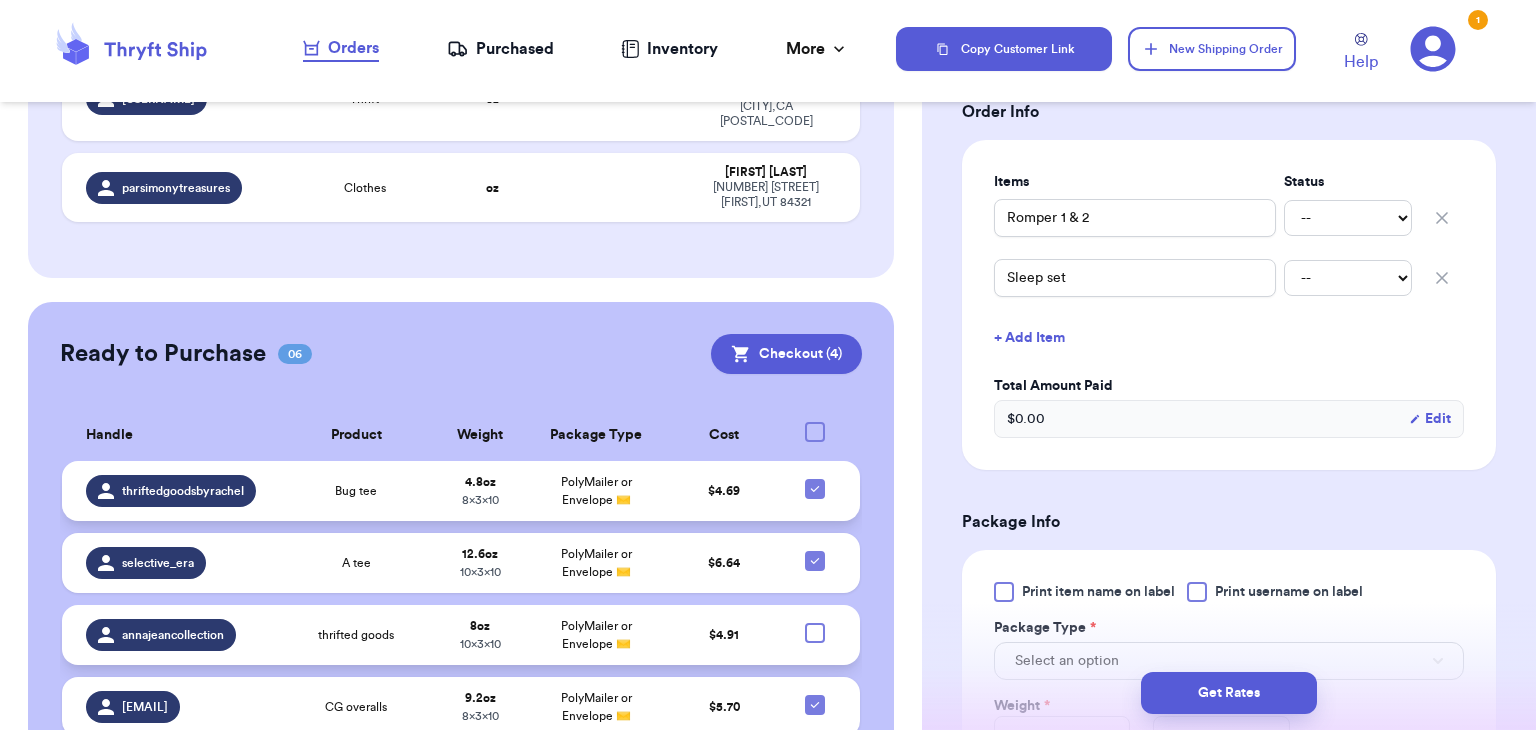 click on "8  x  3  x  10" at bounding box center (480, 500) 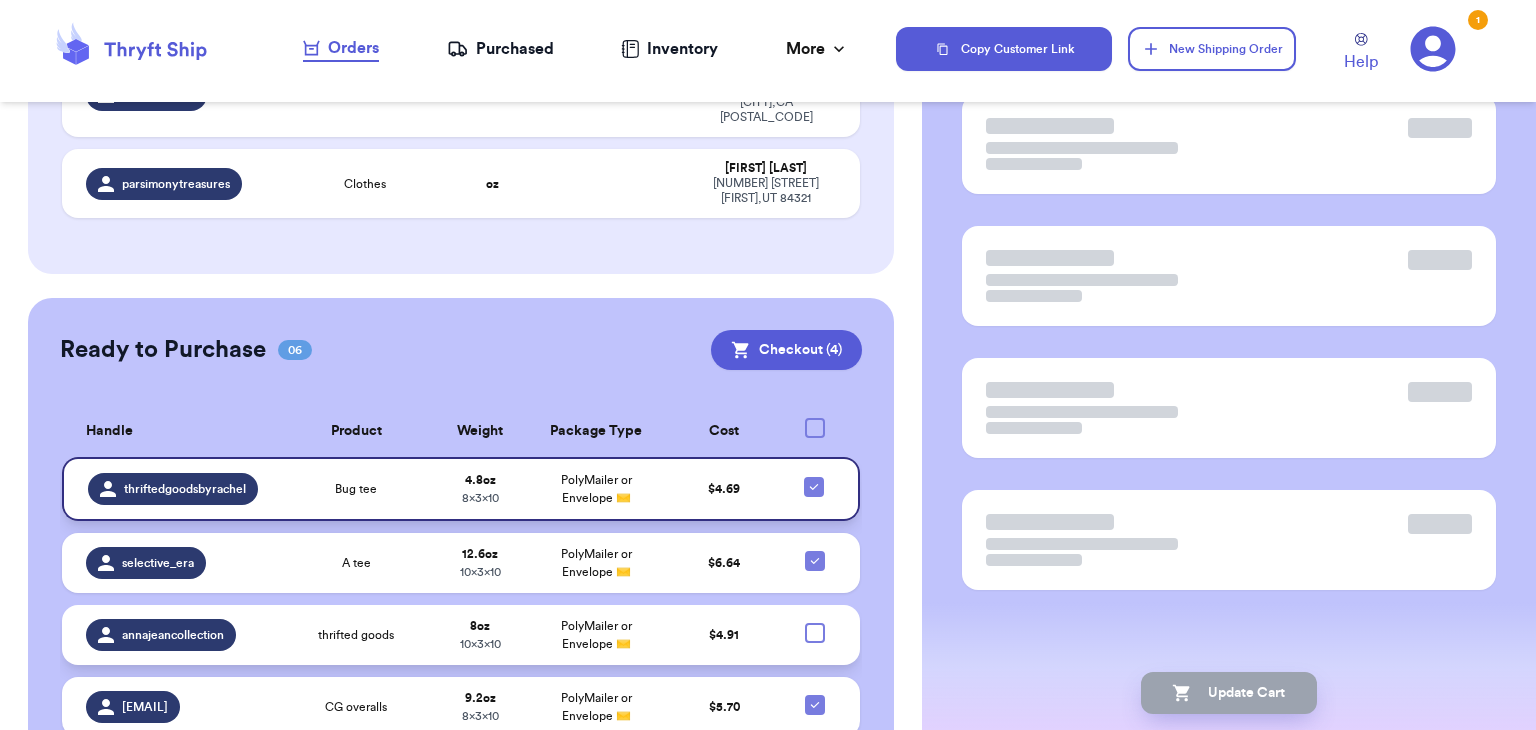 scroll, scrollTop: 133, scrollLeft: 0, axis: vertical 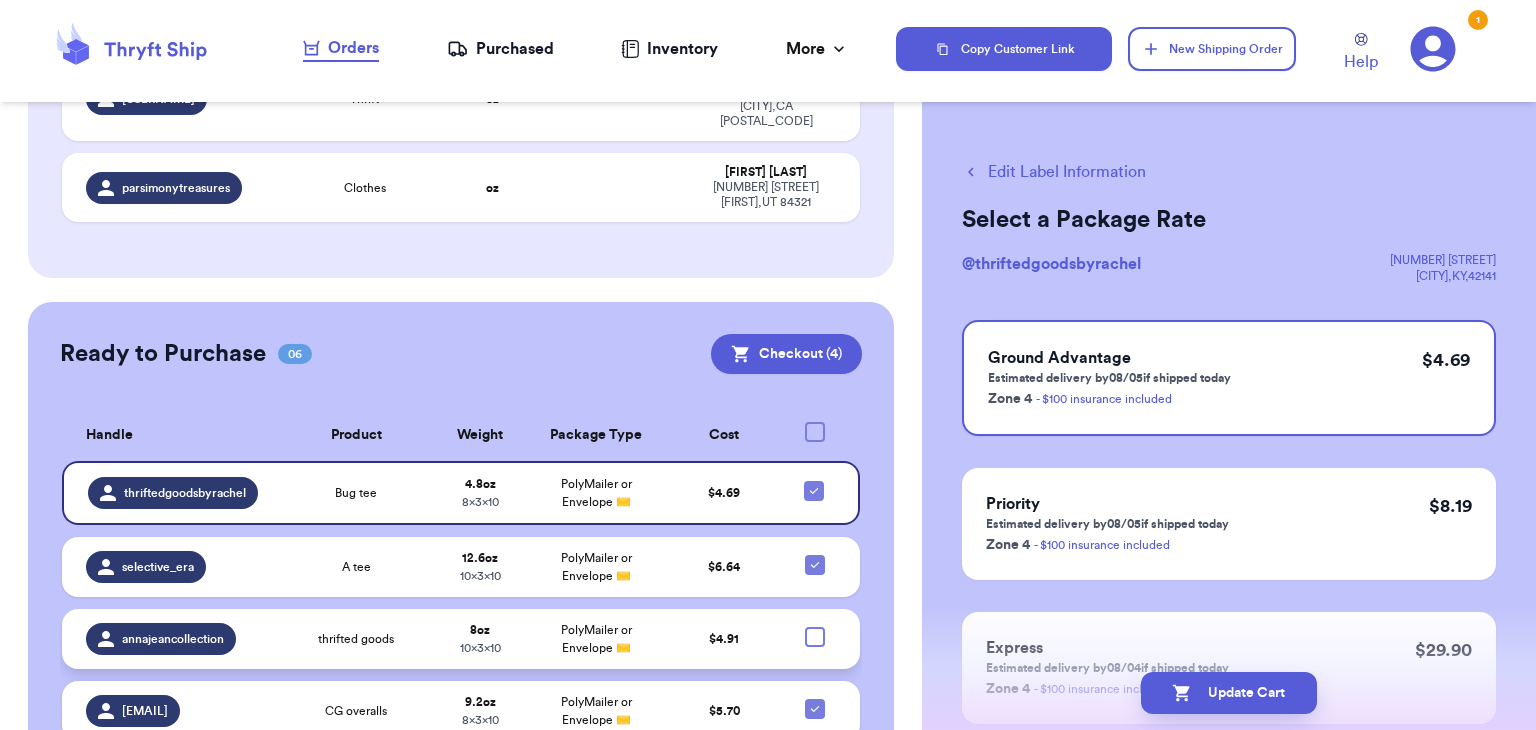 click on "Edit Label Information" at bounding box center [1054, 172] 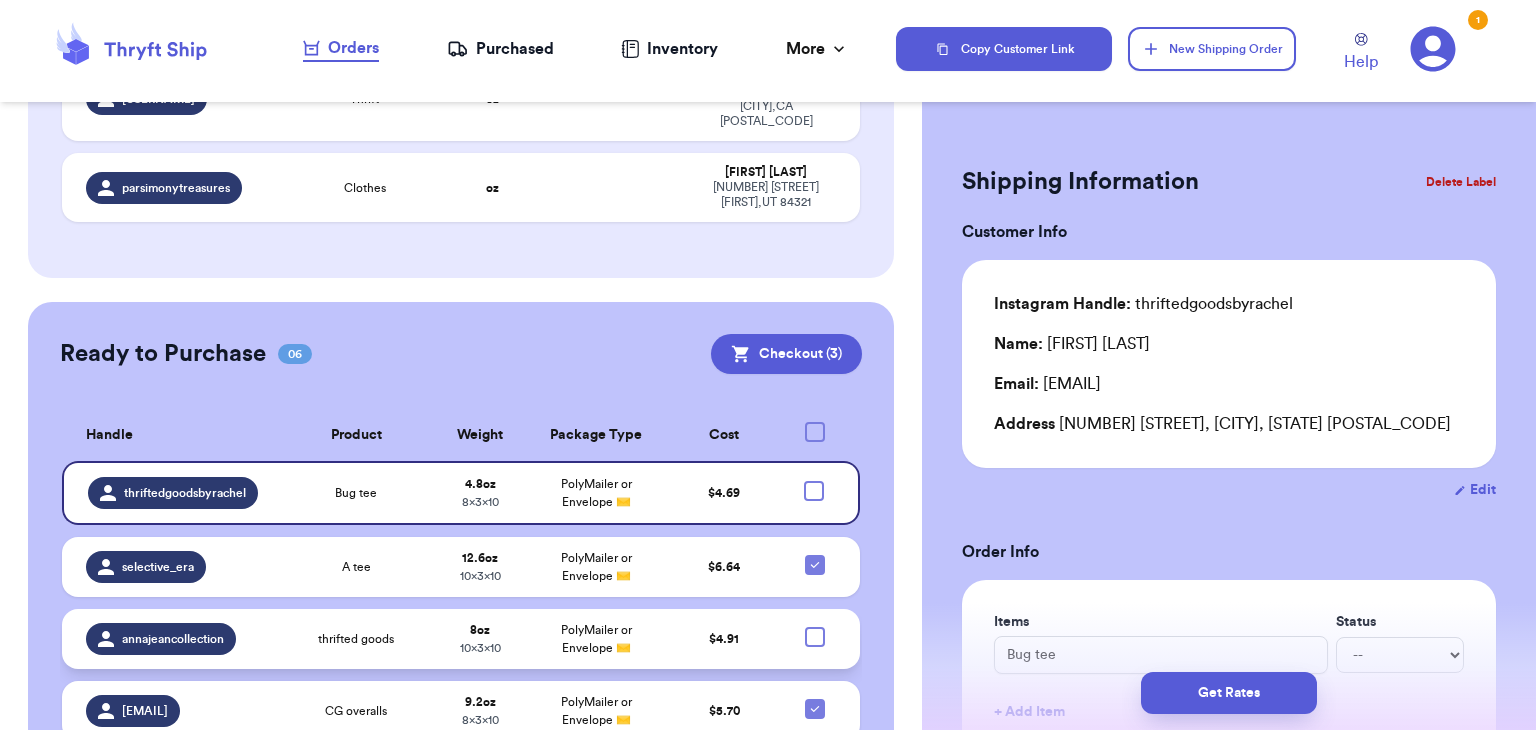 scroll, scrollTop: 736, scrollLeft: 0, axis: vertical 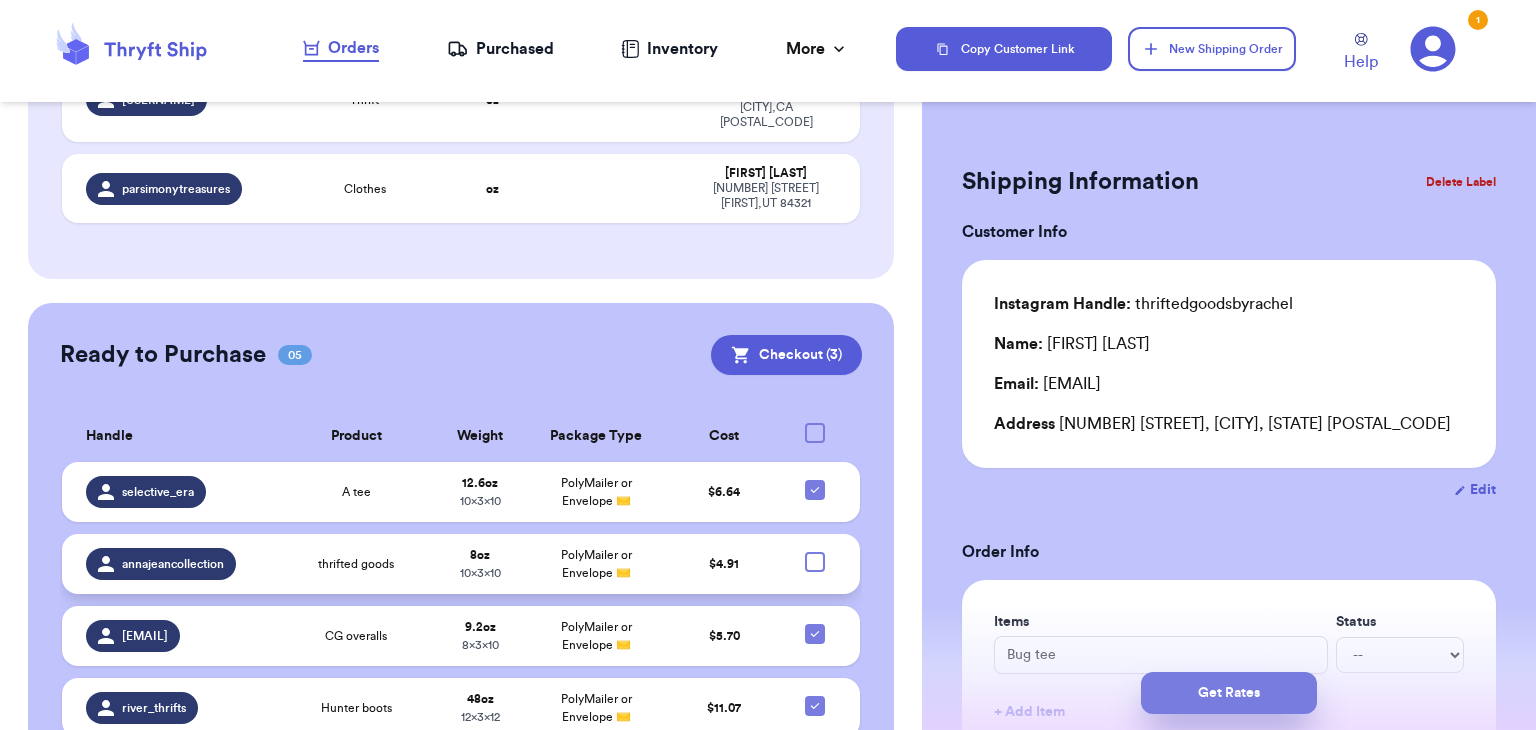 click on "Get Rates" at bounding box center [1229, 693] 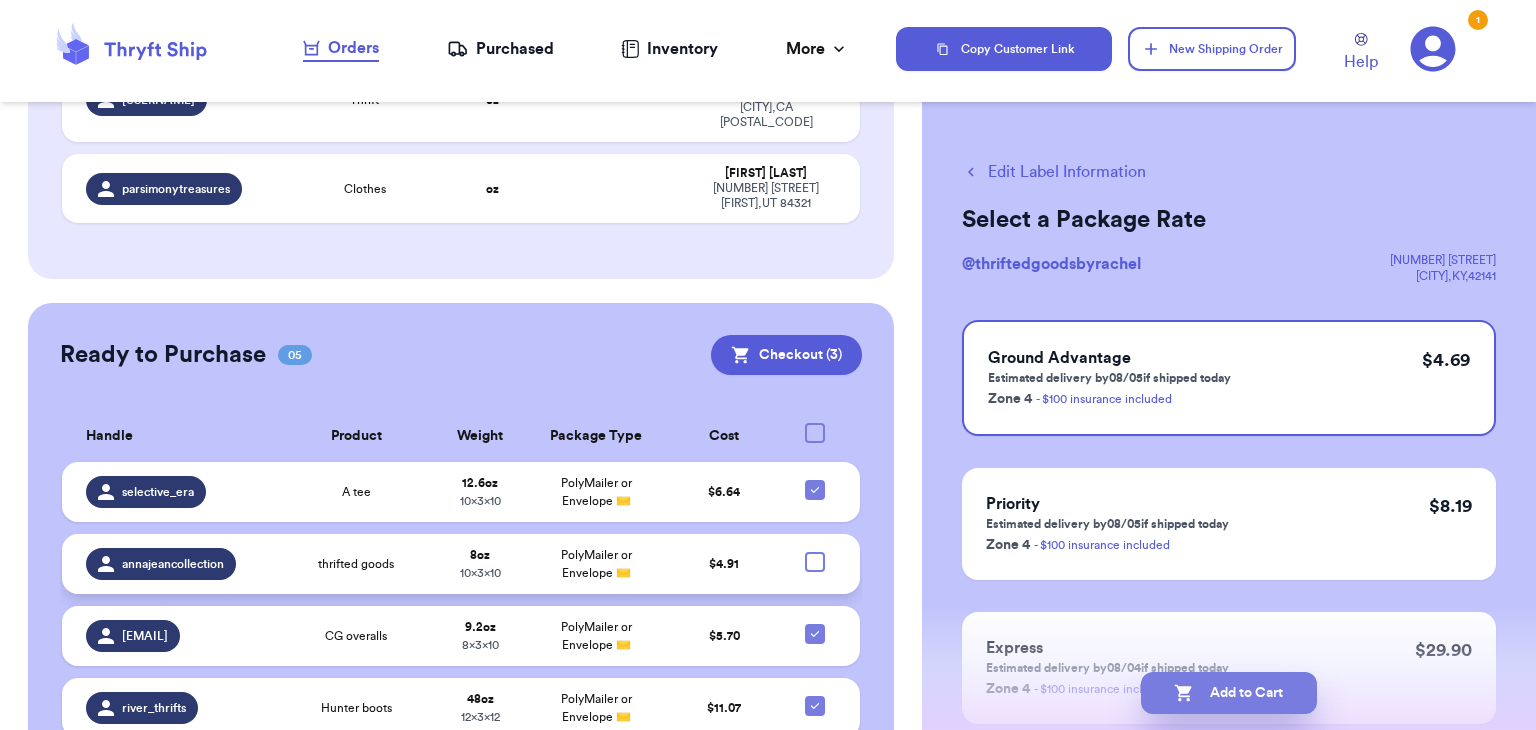 click on "Add to Cart" at bounding box center [1229, 693] 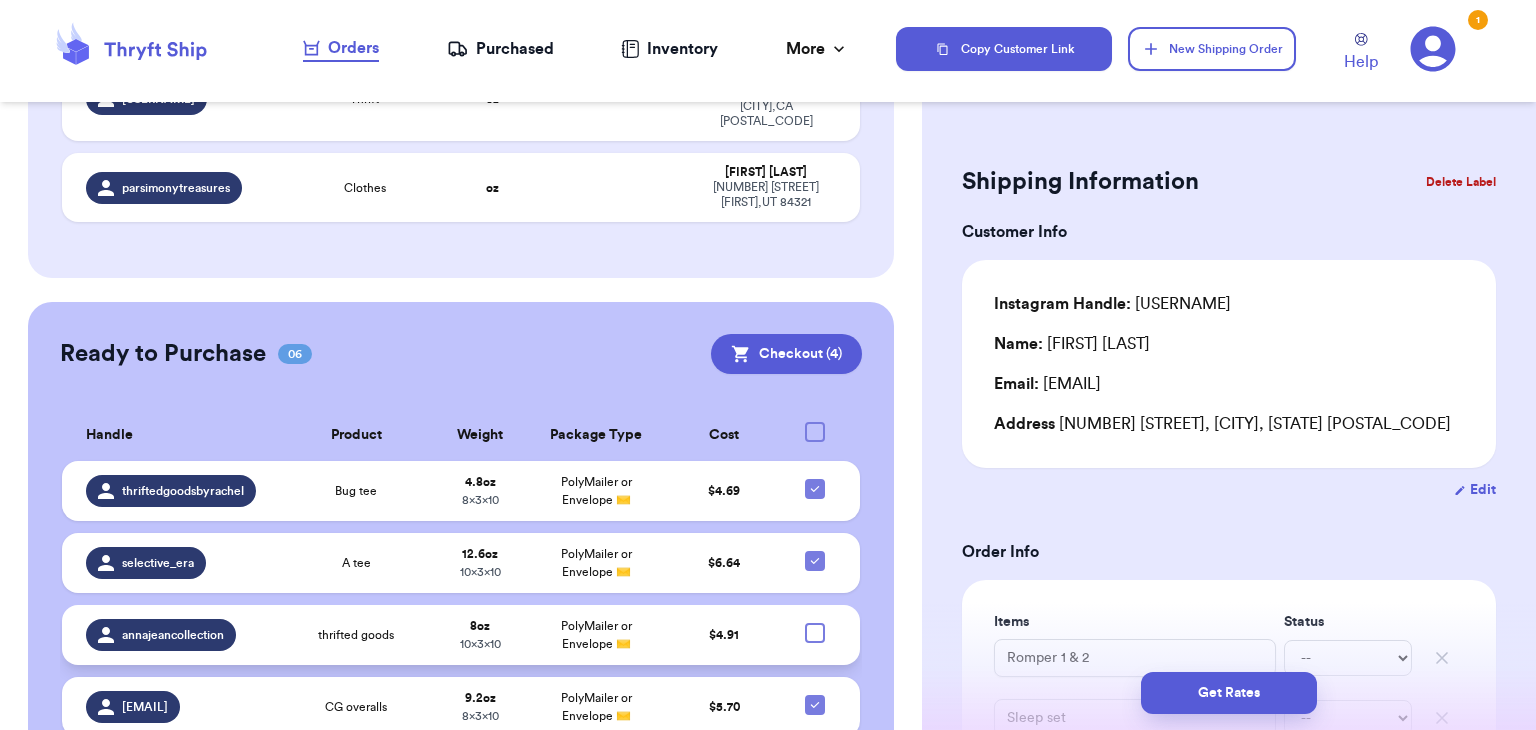 click on "Shipping Information Delete Label" at bounding box center (1229, 182) 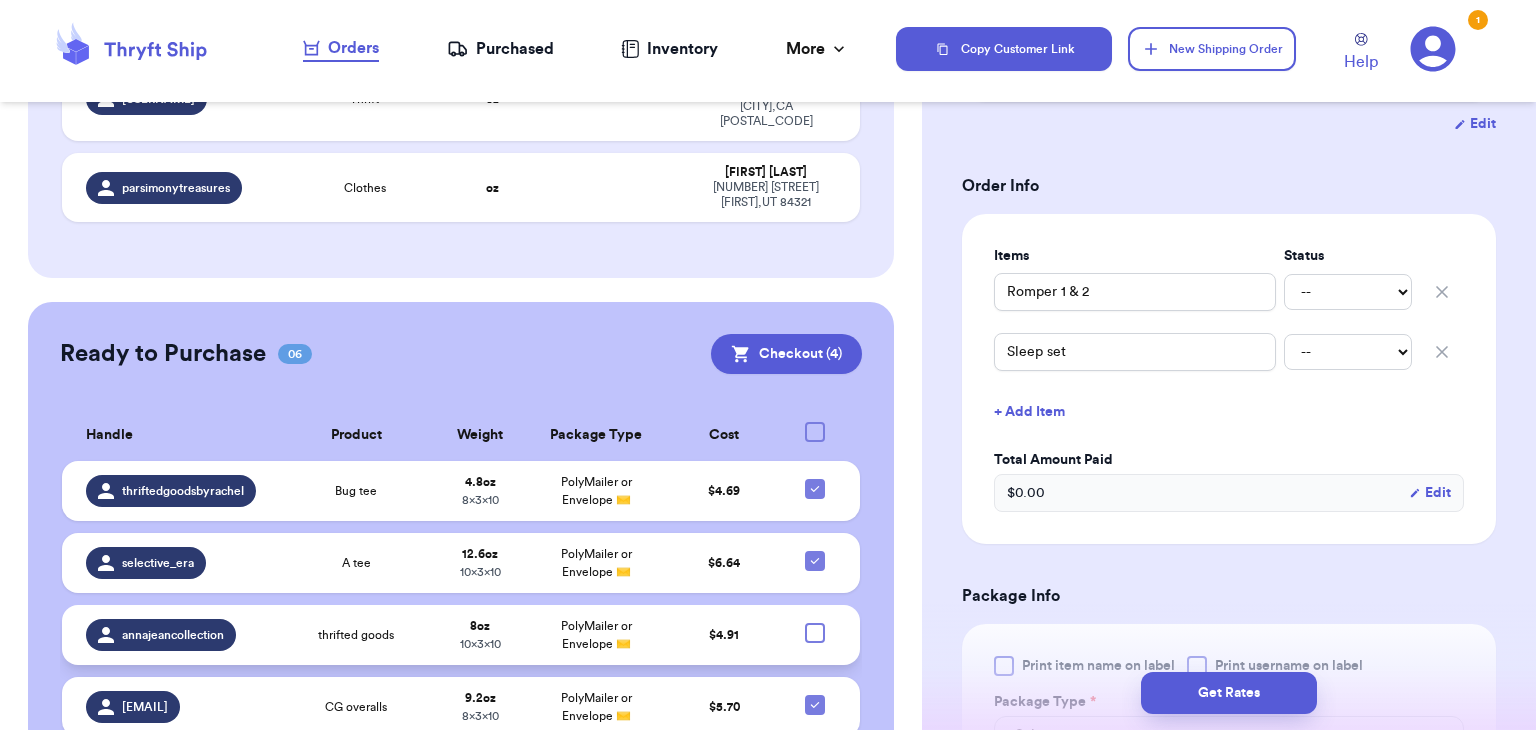 scroll, scrollTop: 456, scrollLeft: 0, axis: vertical 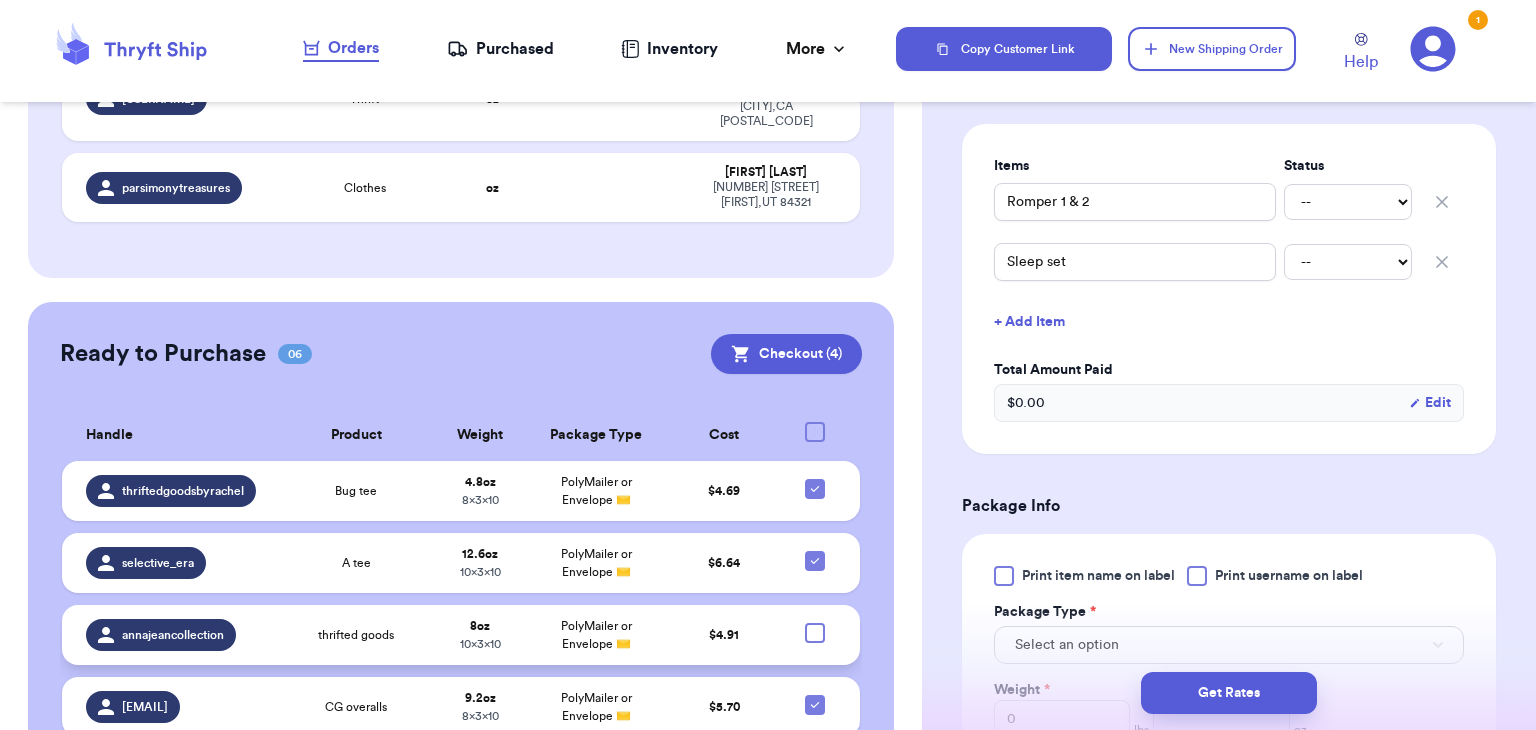 click at bounding box center (1197, 576) 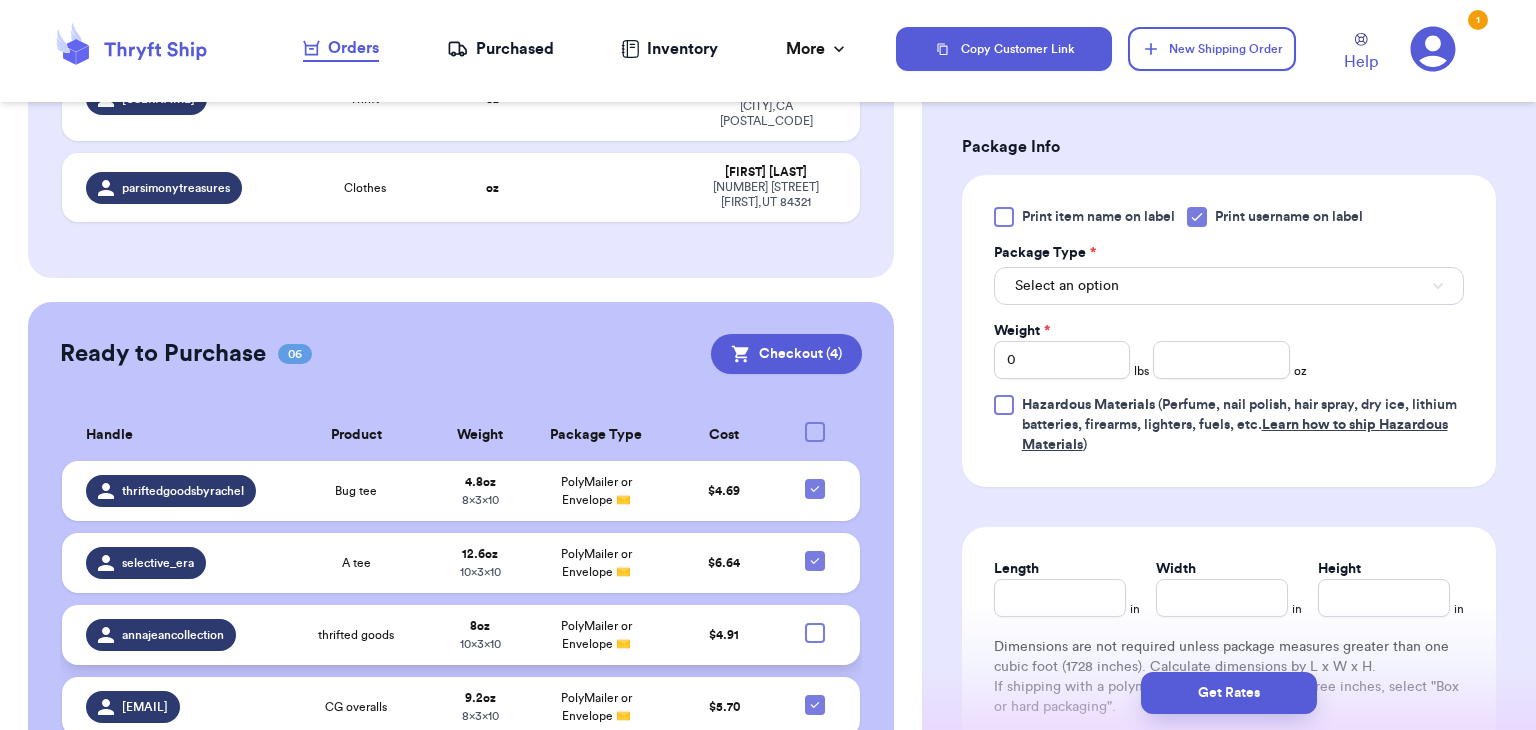 scroll, scrollTop: 839, scrollLeft: 0, axis: vertical 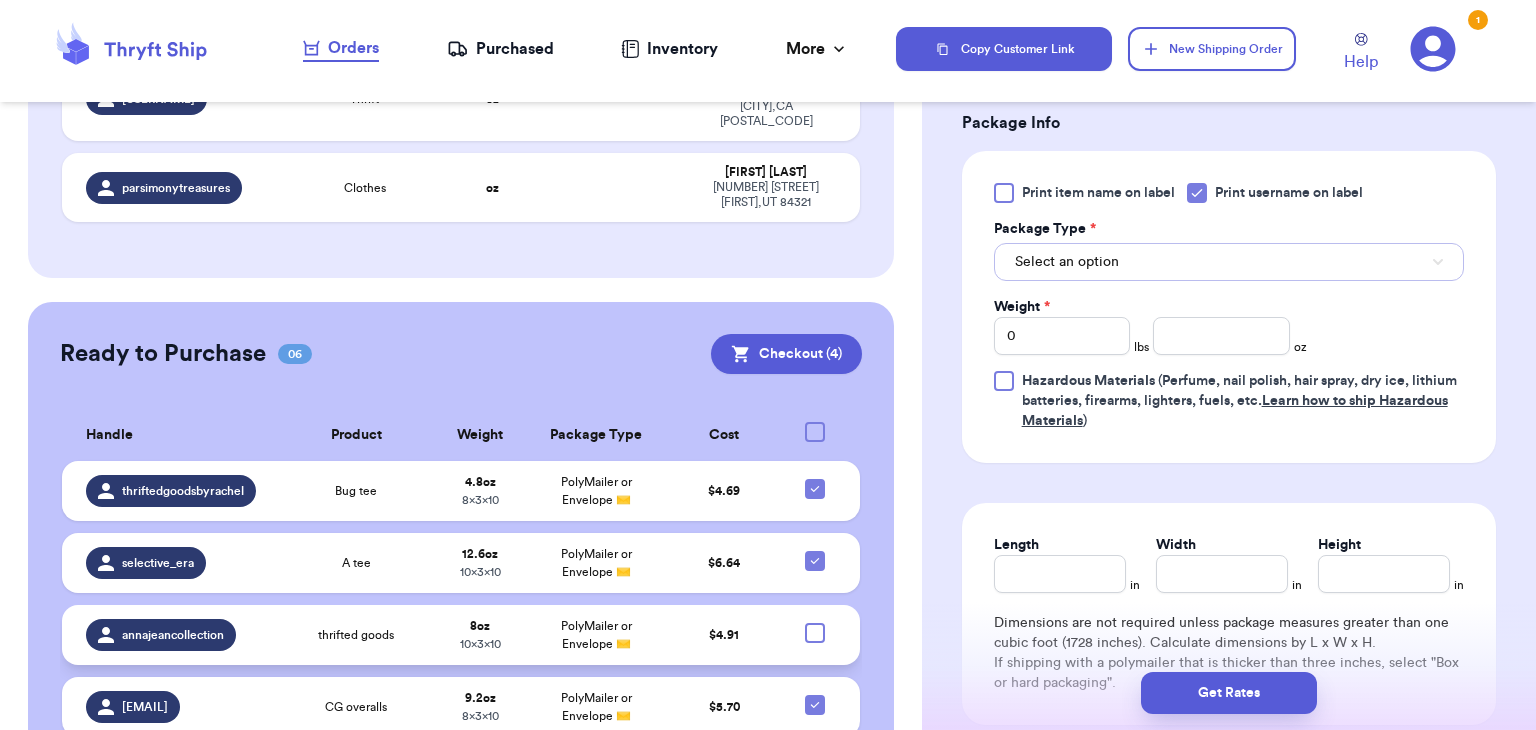 click on "Select an option" at bounding box center (1229, 262) 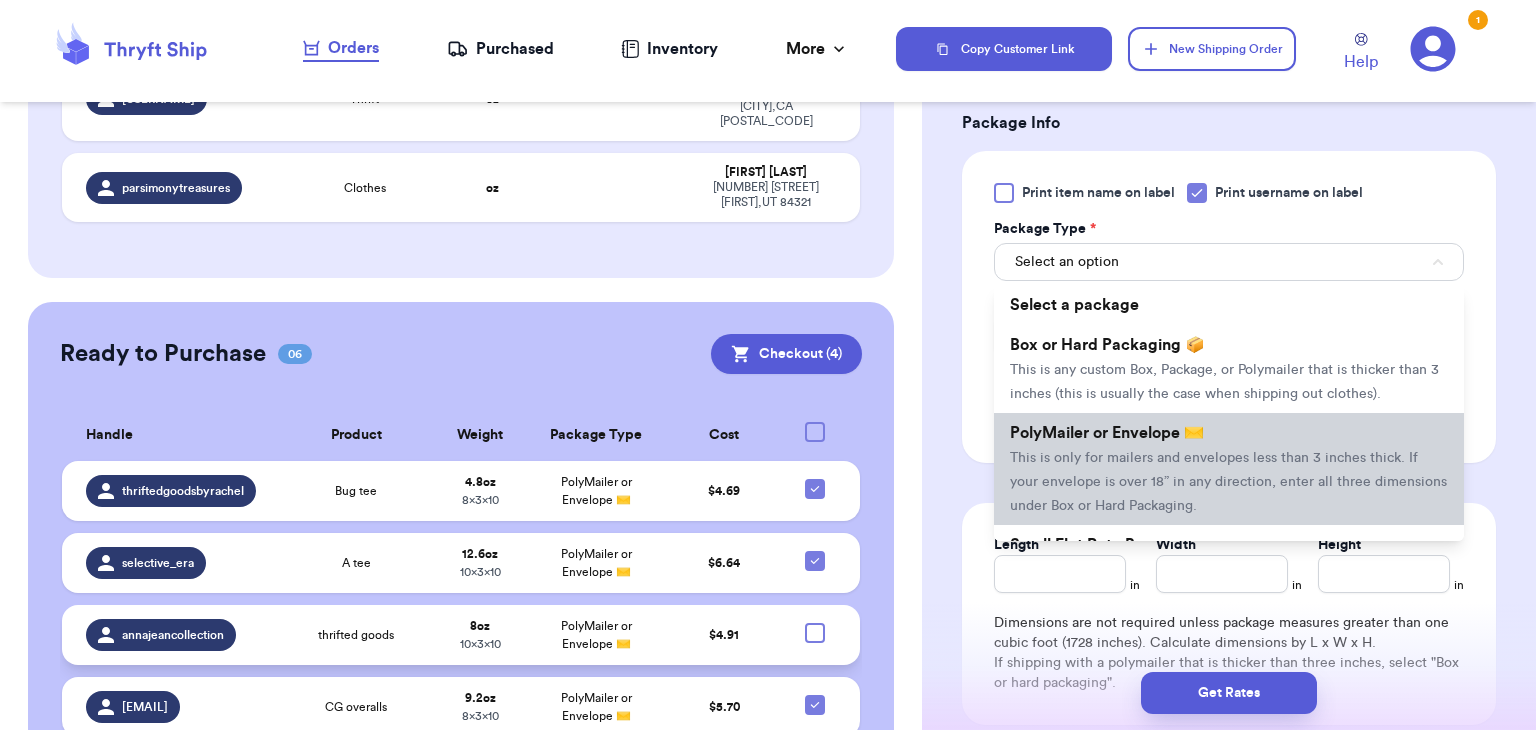 click on "This is only for mailers and envelopes less than 3 inches thick. If your envelope is over 18” in any direction, enter all three dimensions under Box or Hard Packaging." at bounding box center (1228, 482) 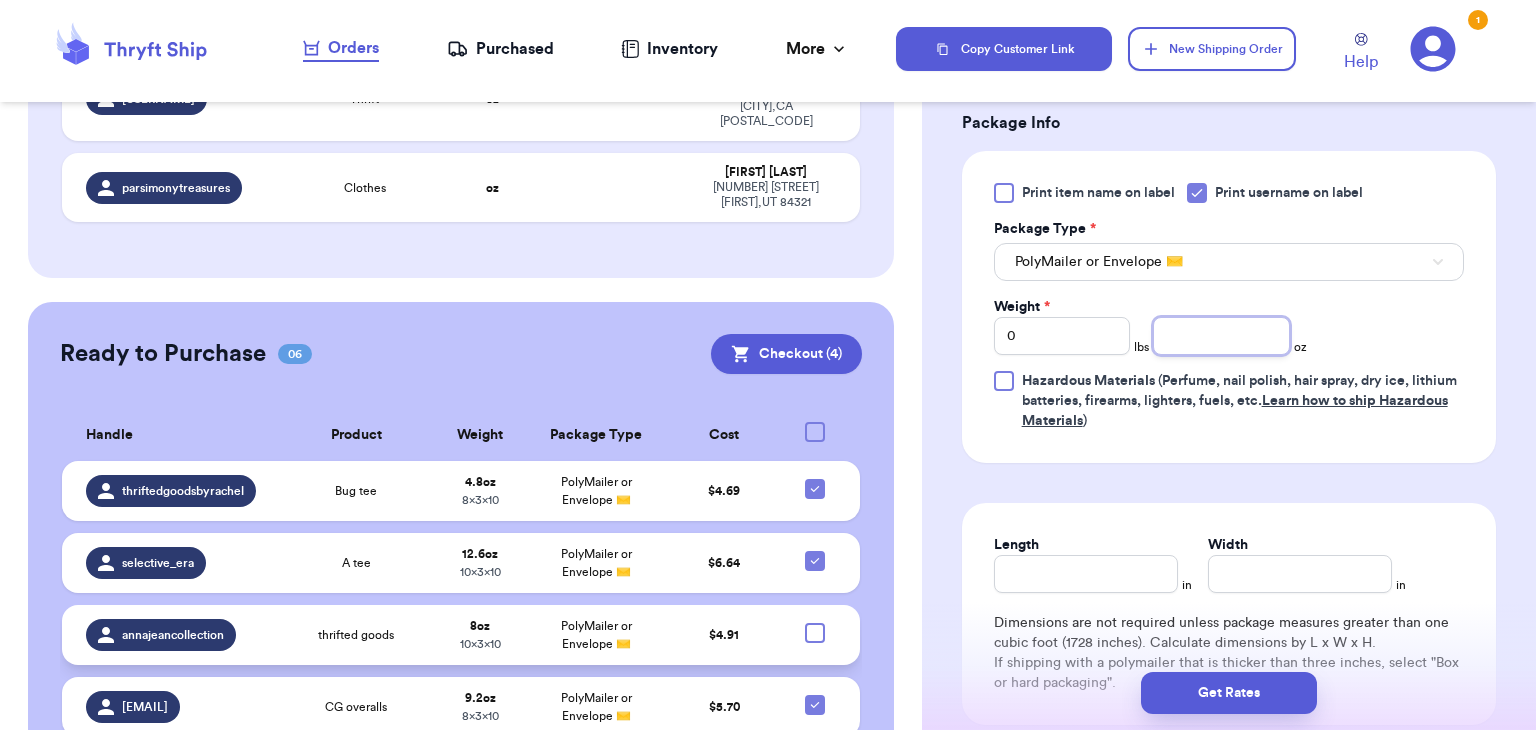 click at bounding box center [1221, 336] 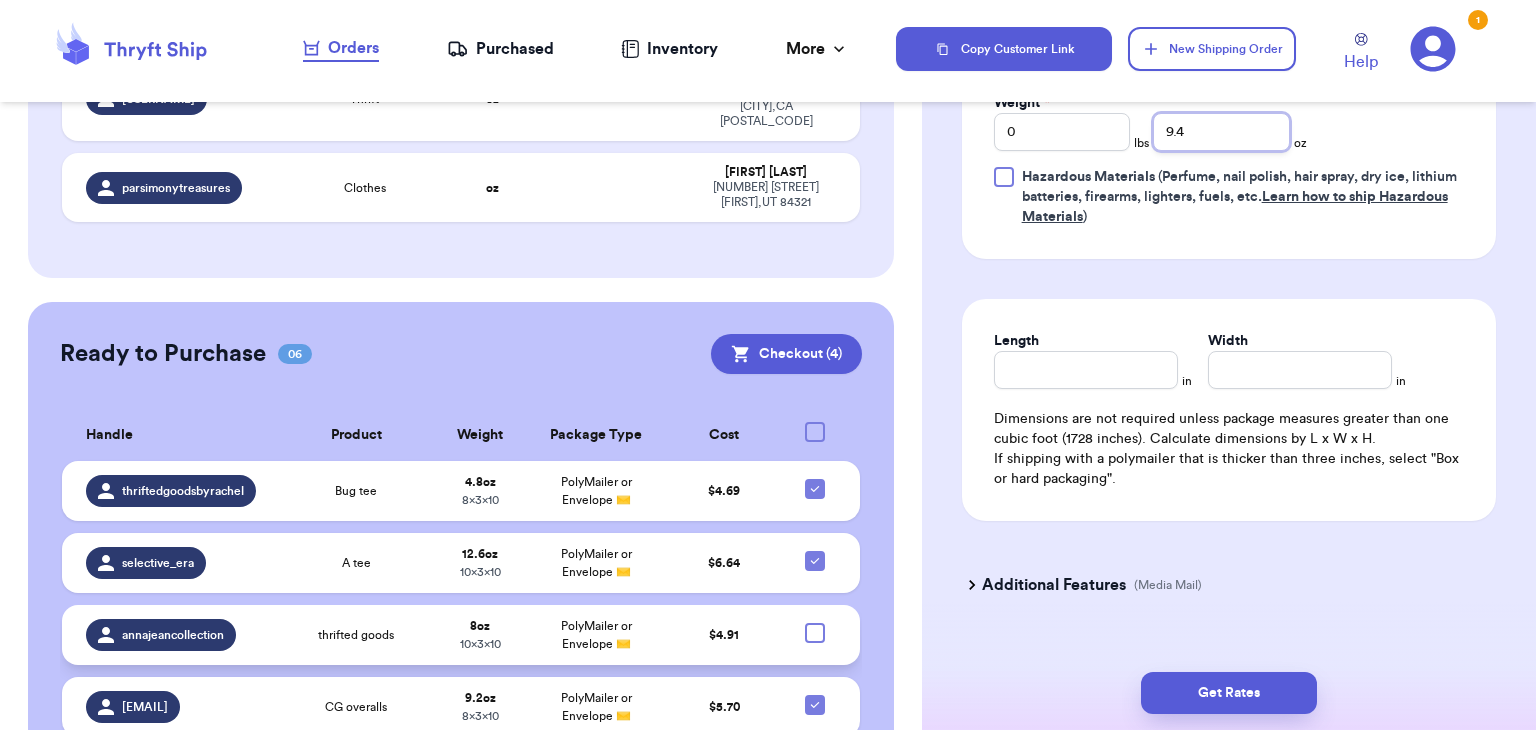 scroll, scrollTop: 1068, scrollLeft: 0, axis: vertical 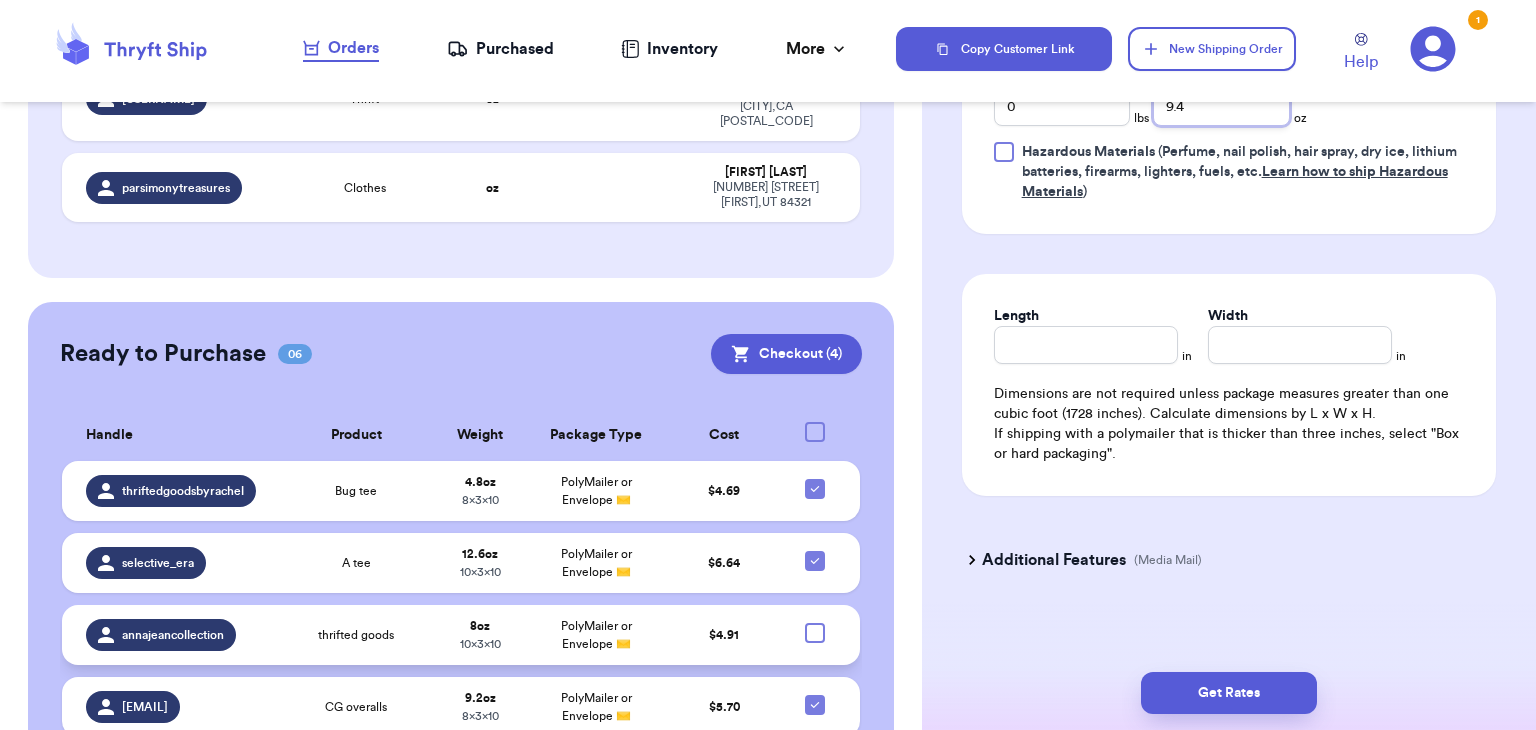 type on "9.4" 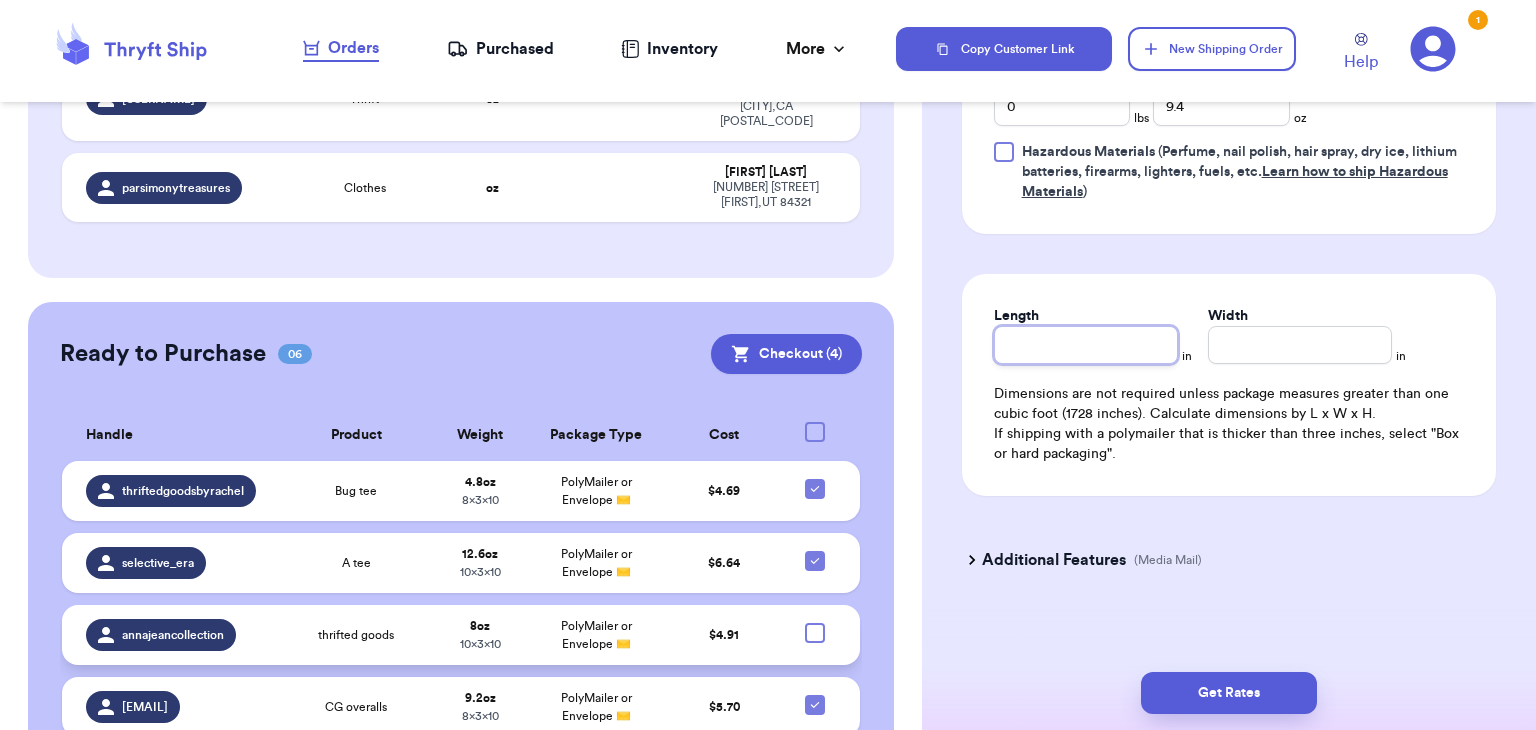 click on "Length" at bounding box center [1086, 345] 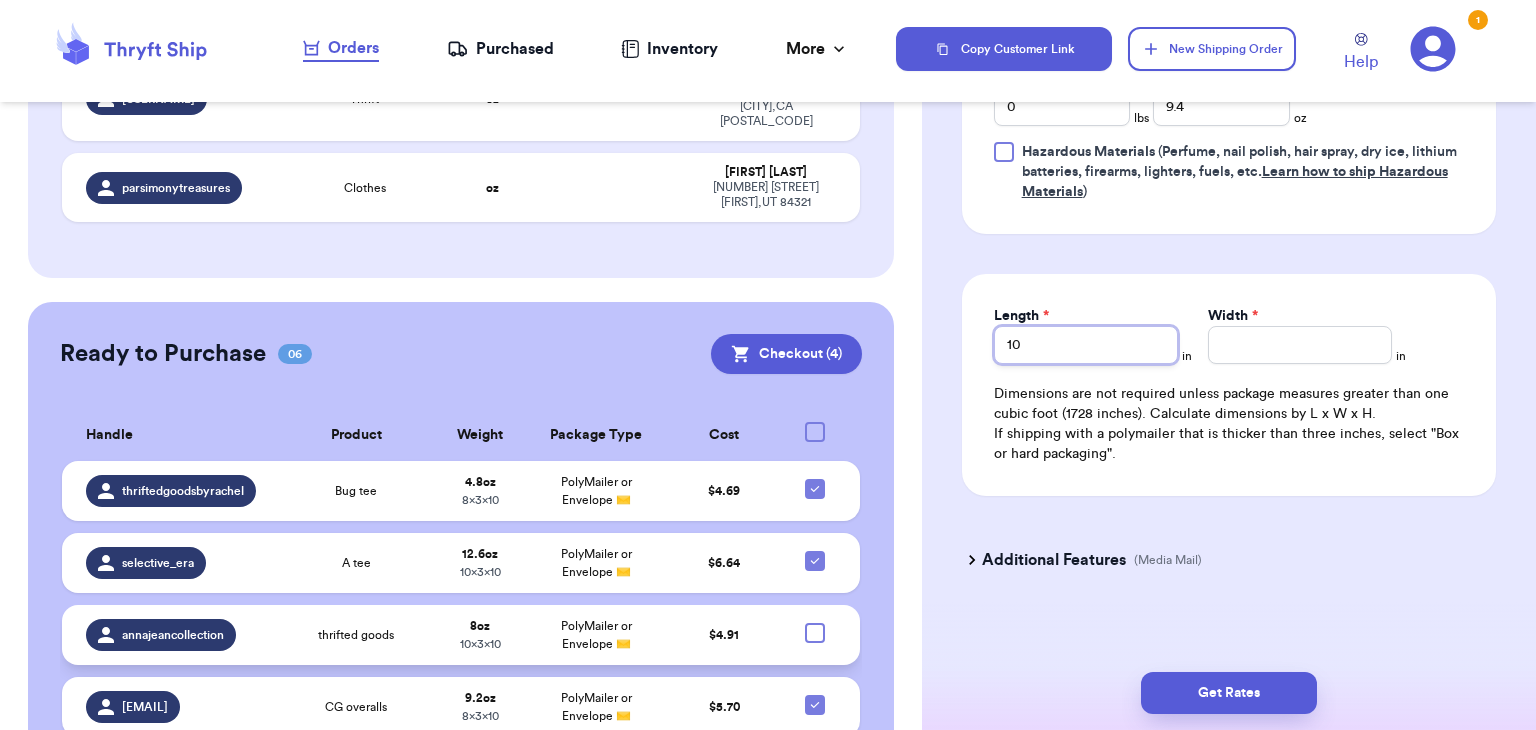 type on "10" 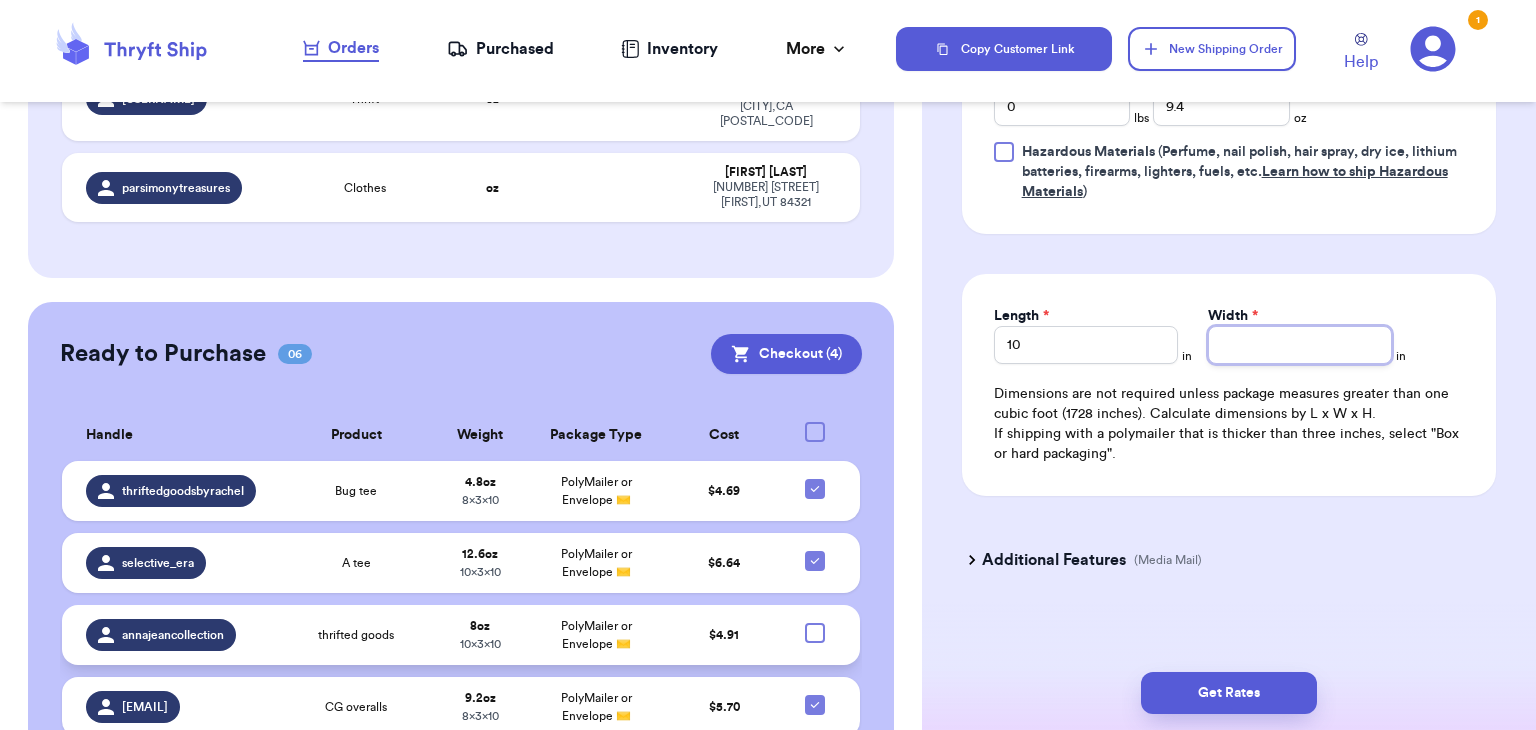 click on "Width *" at bounding box center [1300, 345] 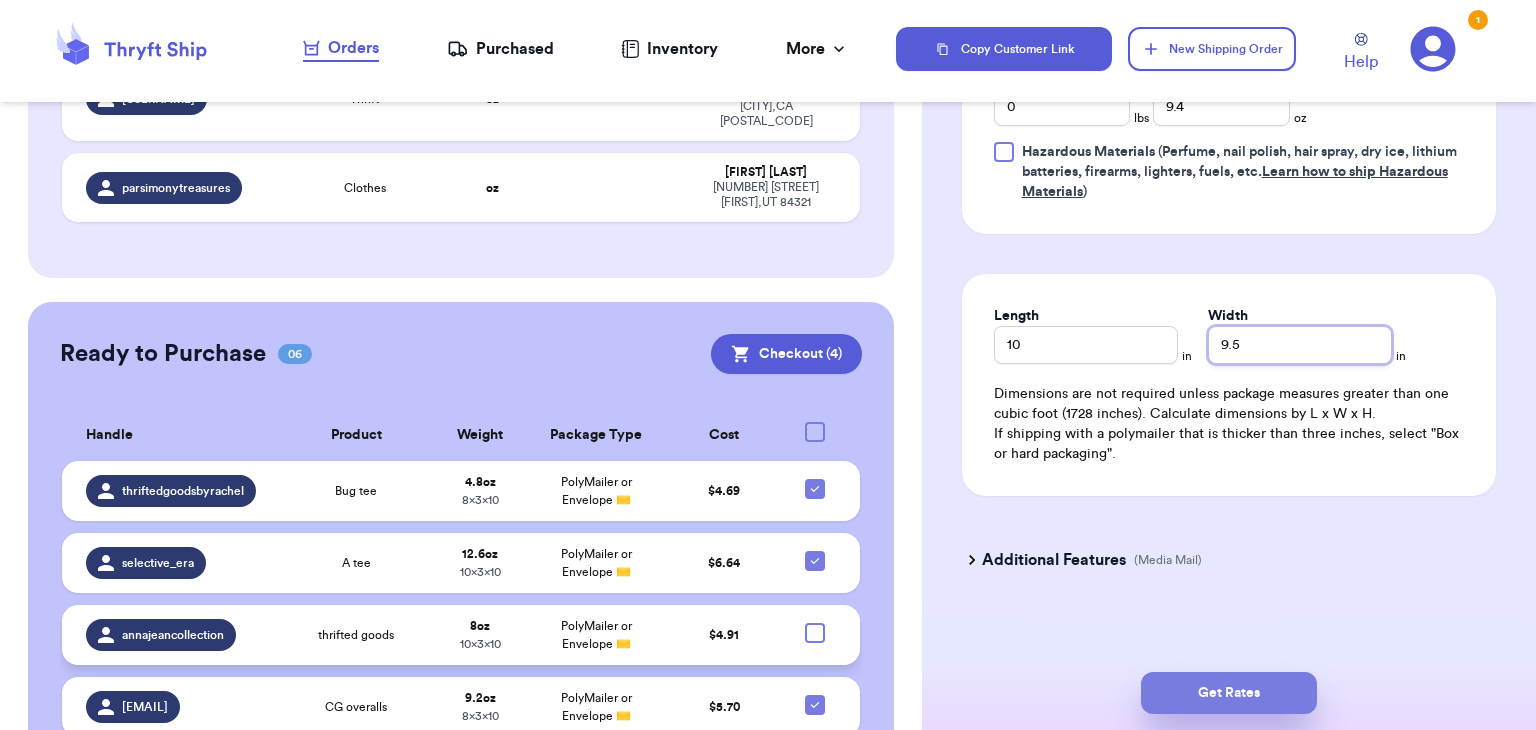 type on "9.5" 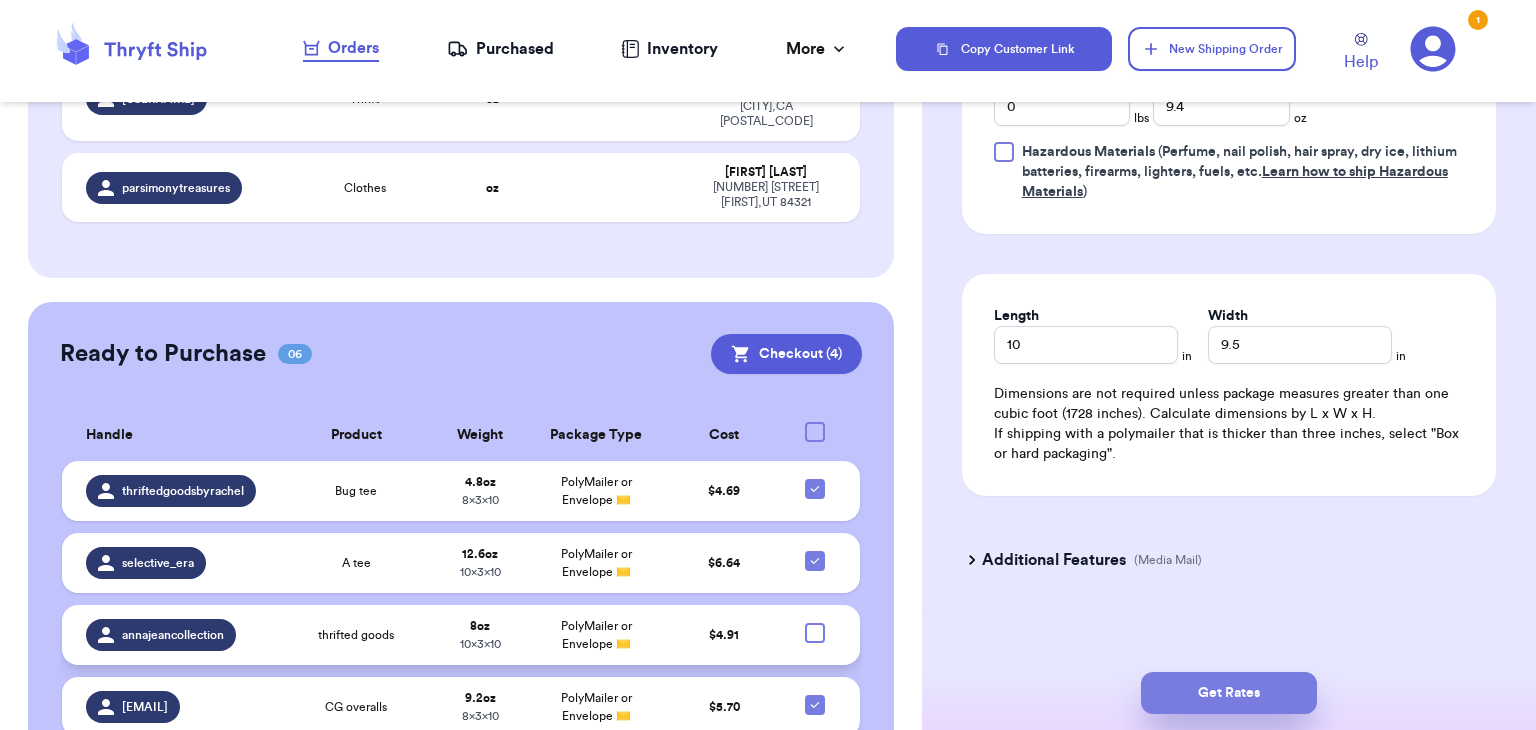 click on "Get Rates" at bounding box center (1229, 693) 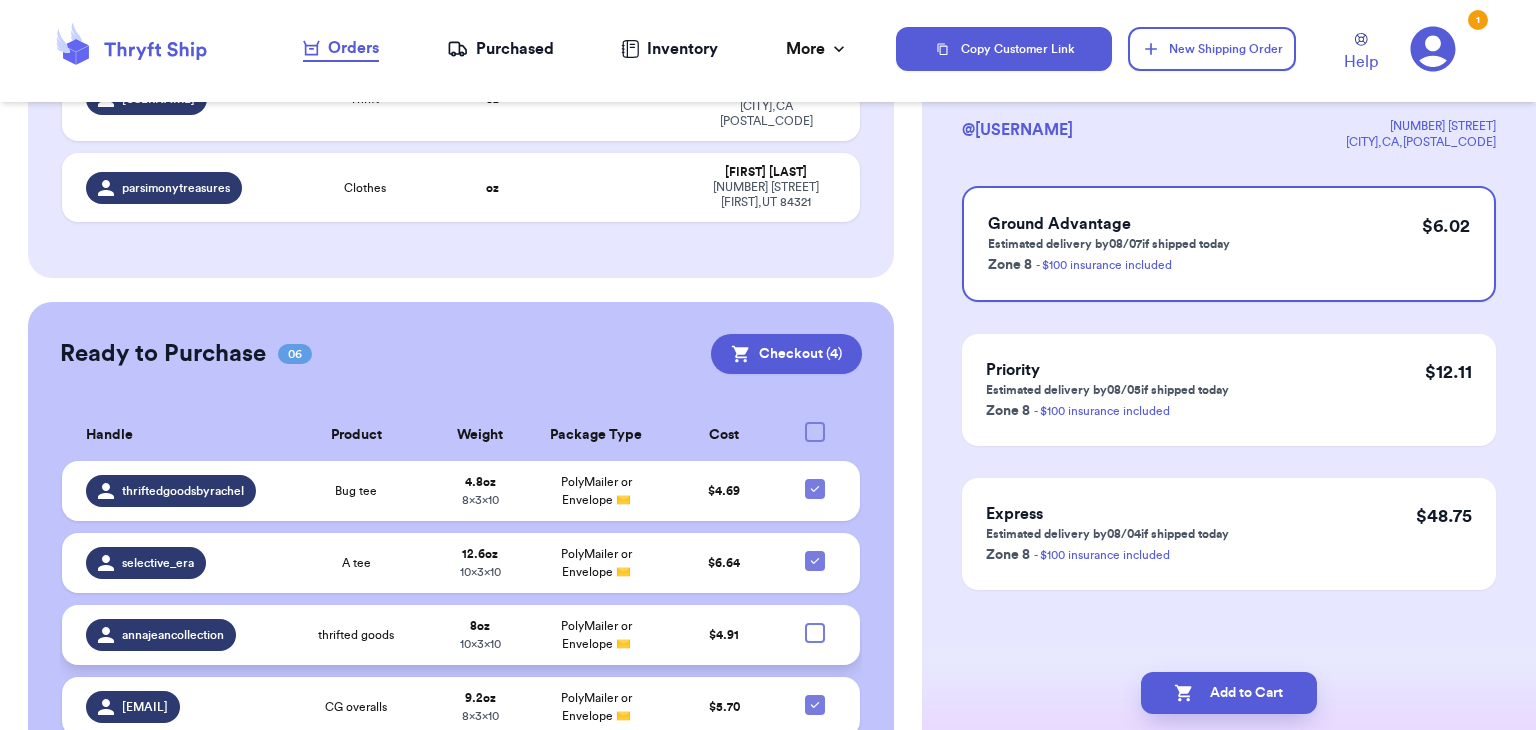 scroll, scrollTop: 0, scrollLeft: 0, axis: both 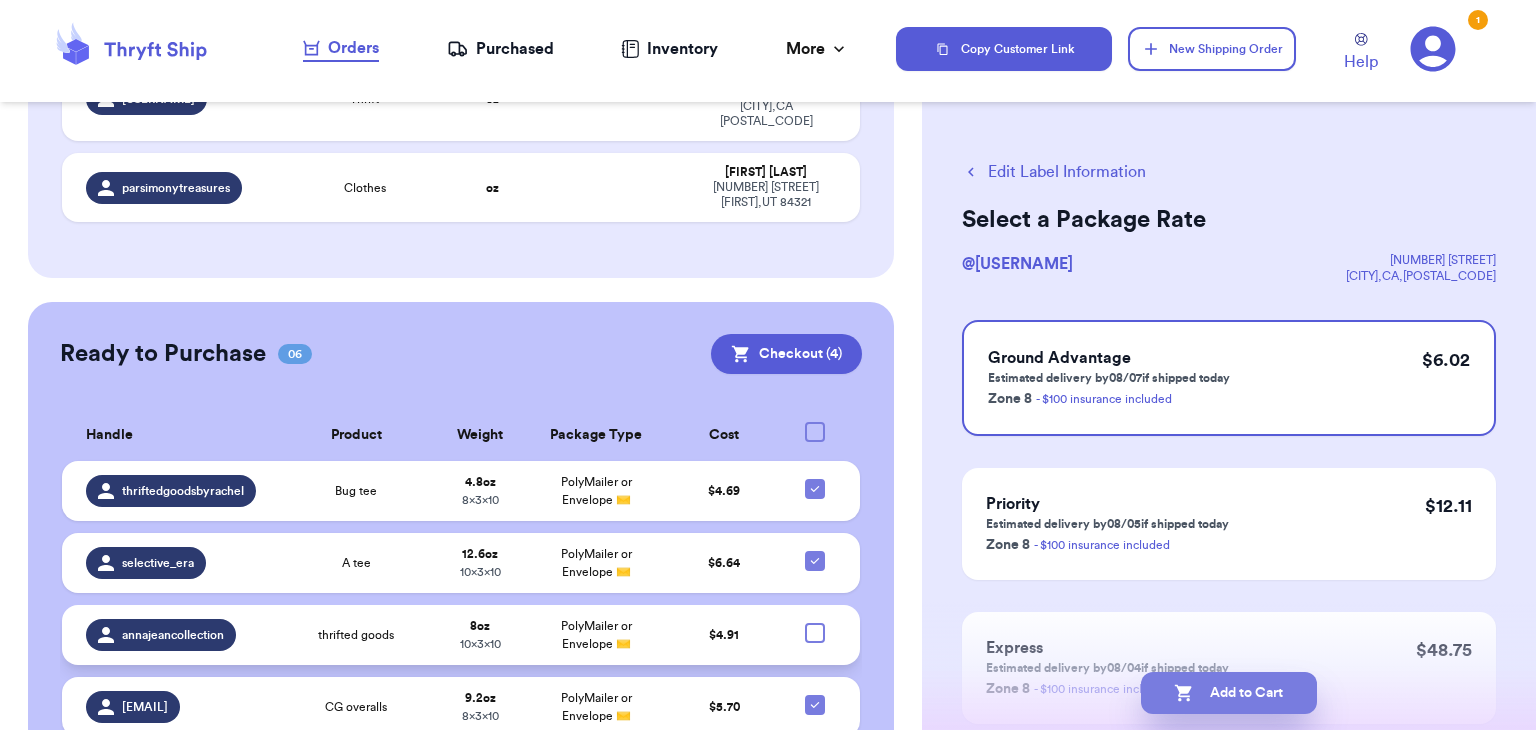 click on "Add to Cart" at bounding box center (1229, 693) 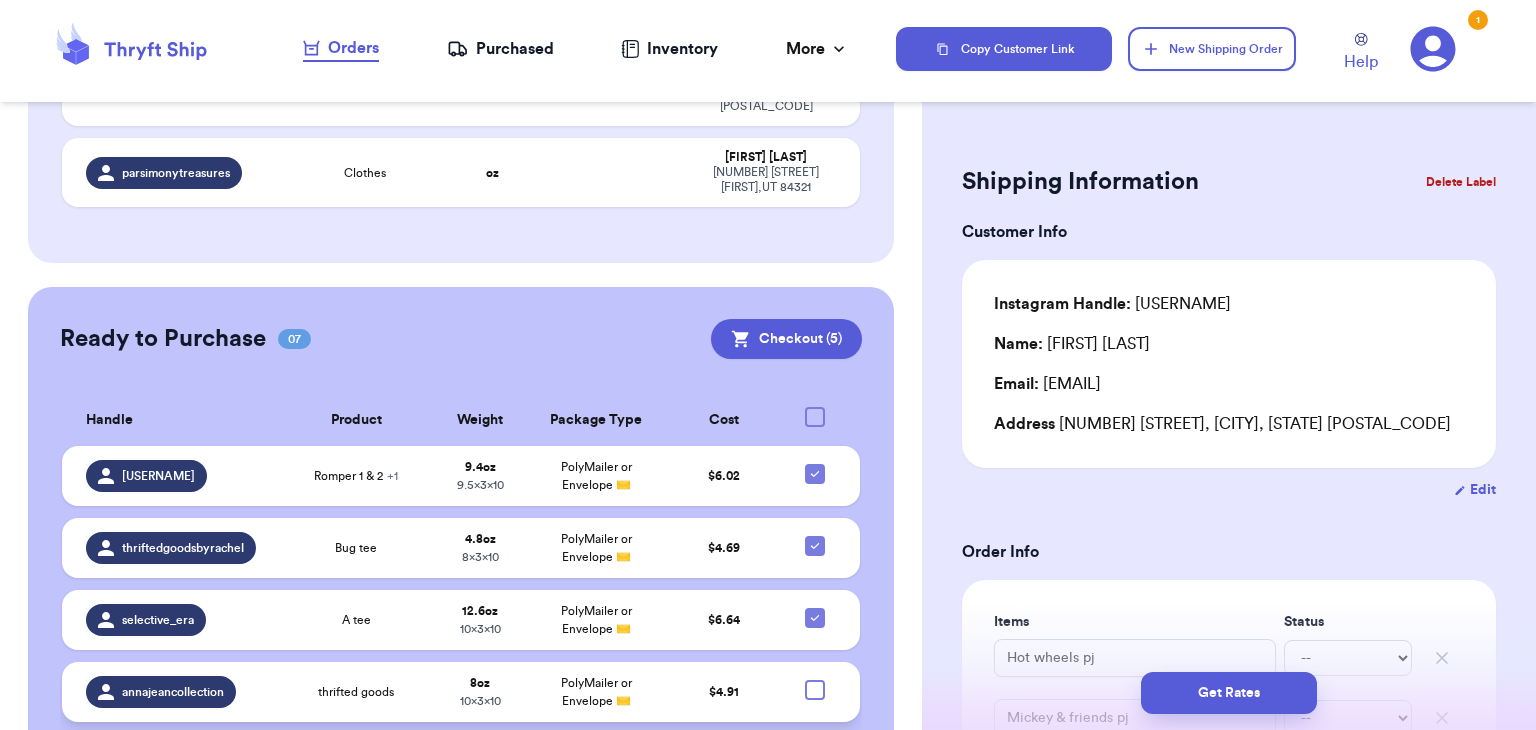 click on "Shipping Information Delete Label Customer Info Instagram Handle:   [USERNAME] Name:   [FIRST]   [LAST] Email:   [EMAIL] Address   [NUMBER] [STREET],  [CITY], [STATE] [POSTAL_CODE] Edit Order Info Items Status Hot wheels pj -- Paid Owes Mickey & friends pj -- Paid Owes Mickey shirt -- Paid Owes + Add Item Total Amount Paid $ 0.00 Edit Package Info Print item name on label Print username on label Package Type * Select an option Weight * 0 lbs oz Hazardous Materials   (Perfume, nail polish, hair spray, dry ice, lithium batteries, firearms, lighters, fuels, etc.  Learn how to ship Hazardous Materials ) Length in Width in Height in Dimensions are not required unless package measures greater than one cubic foot (1728 inches). Calculate dimensions by L x W x H. If shipping with a polymailer that is thicker than three inches, select "Box or hard packaging". Additional Features (Media Mail)" at bounding box center (1229, 944) 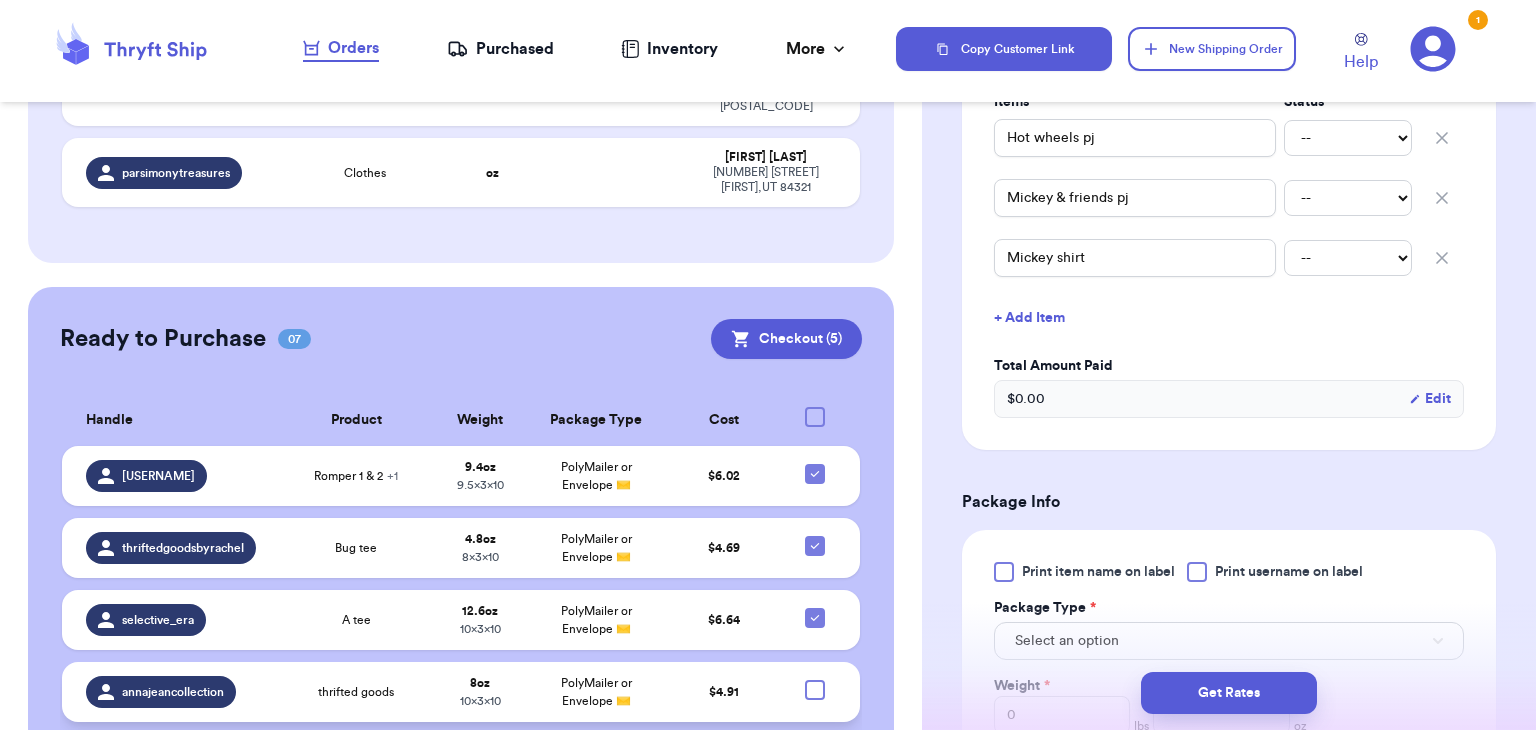 scroll, scrollTop: 548, scrollLeft: 0, axis: vertical 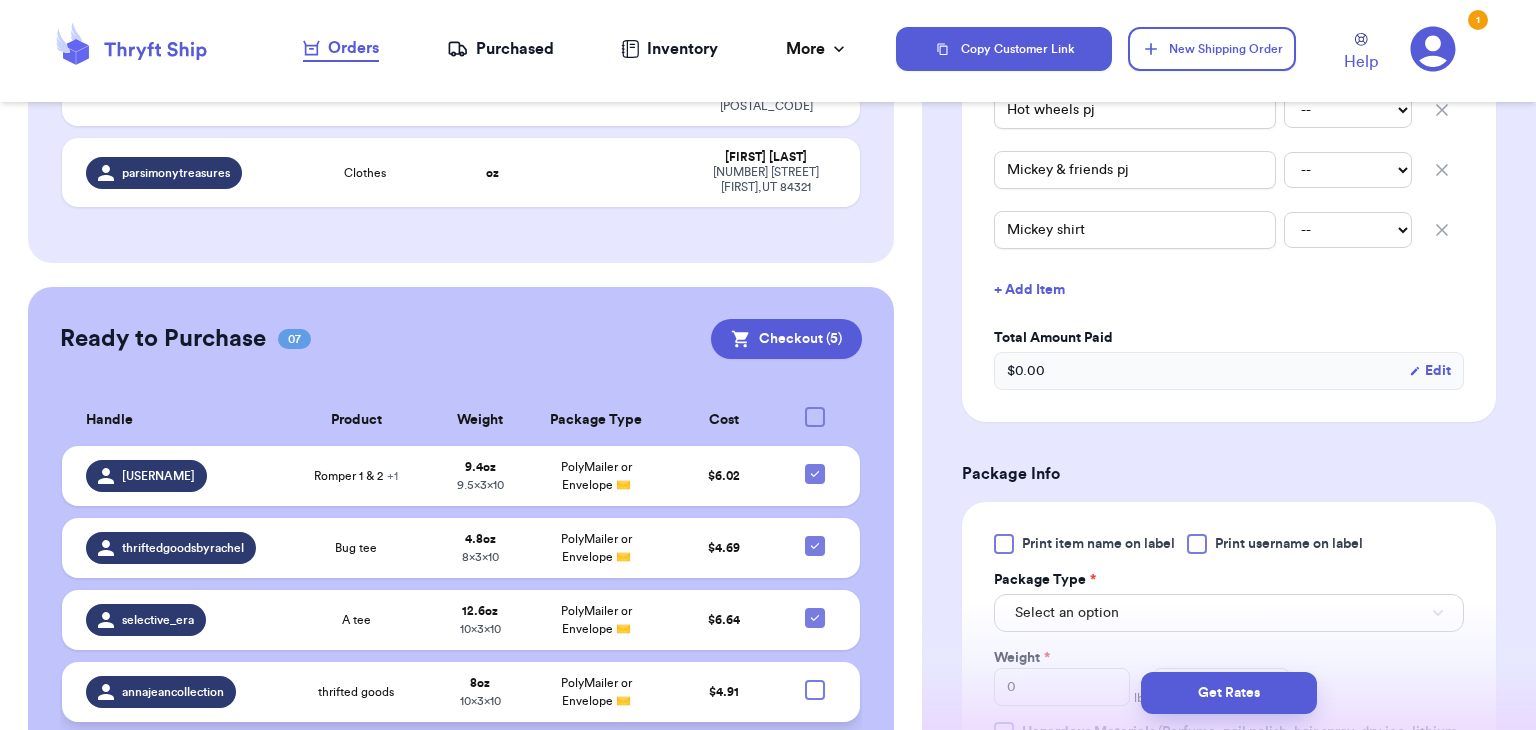 click at bounding box center [1197, 544] 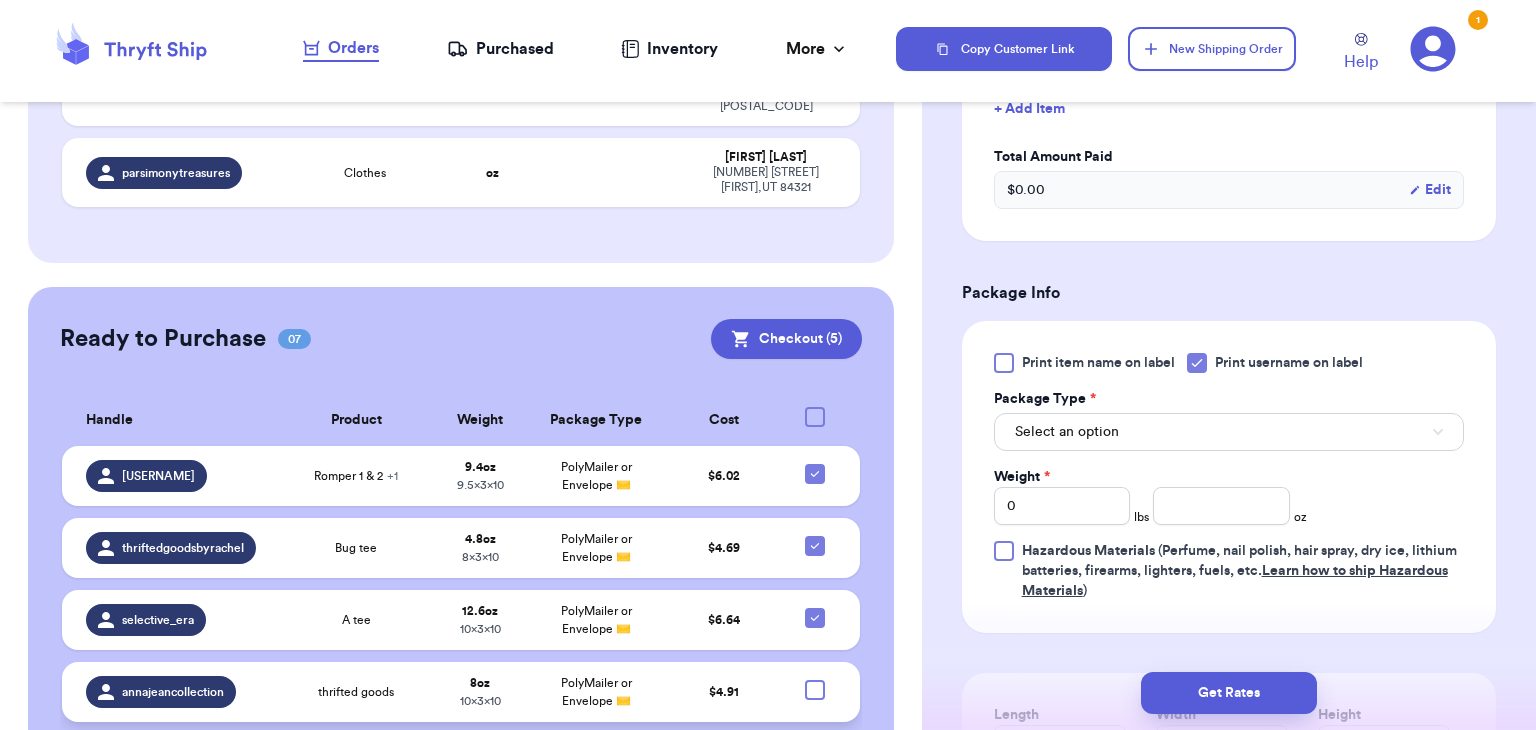 scroll, scrollTop: 744, scrollLeft: 0, axis: vertical 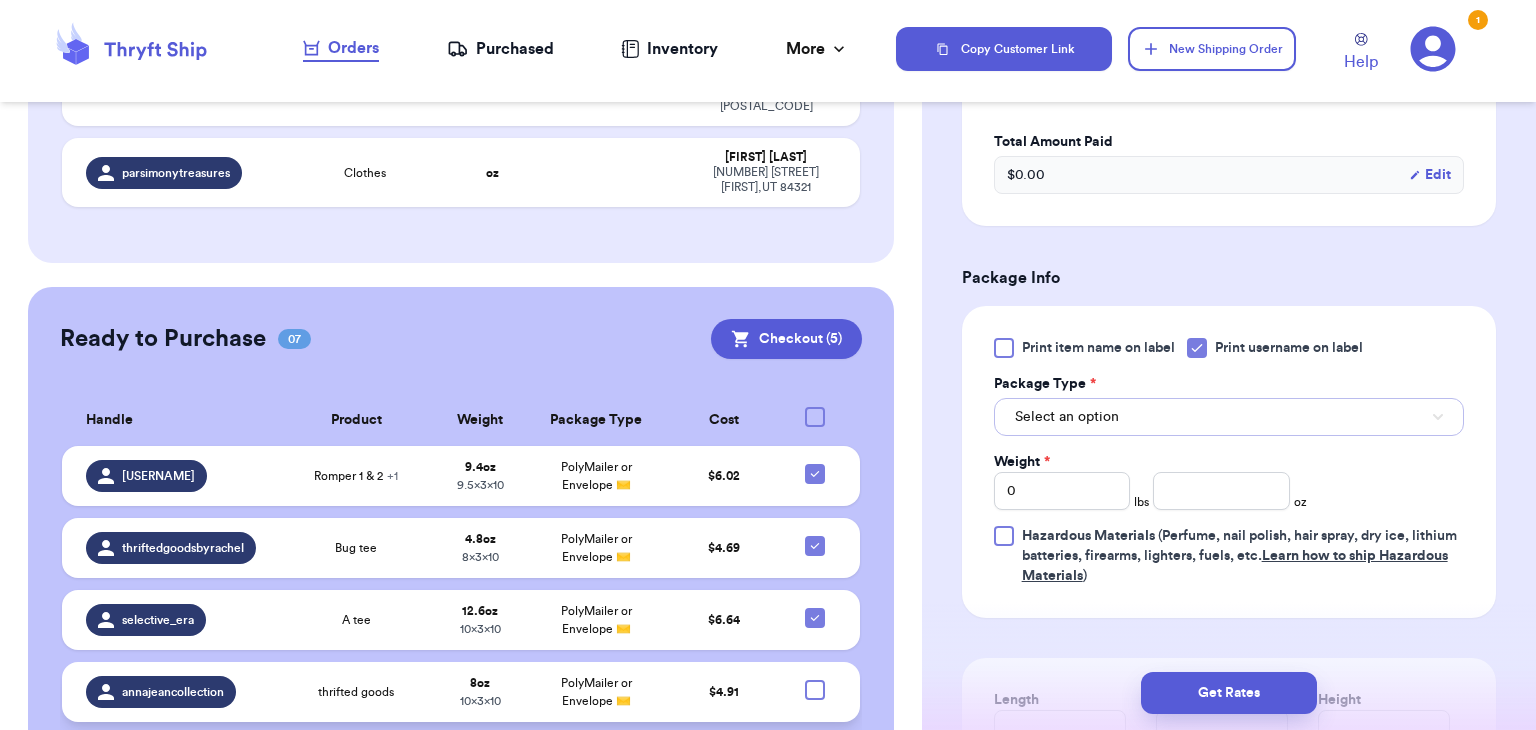 click on "Select an option" at bounding box center (1229, 417) 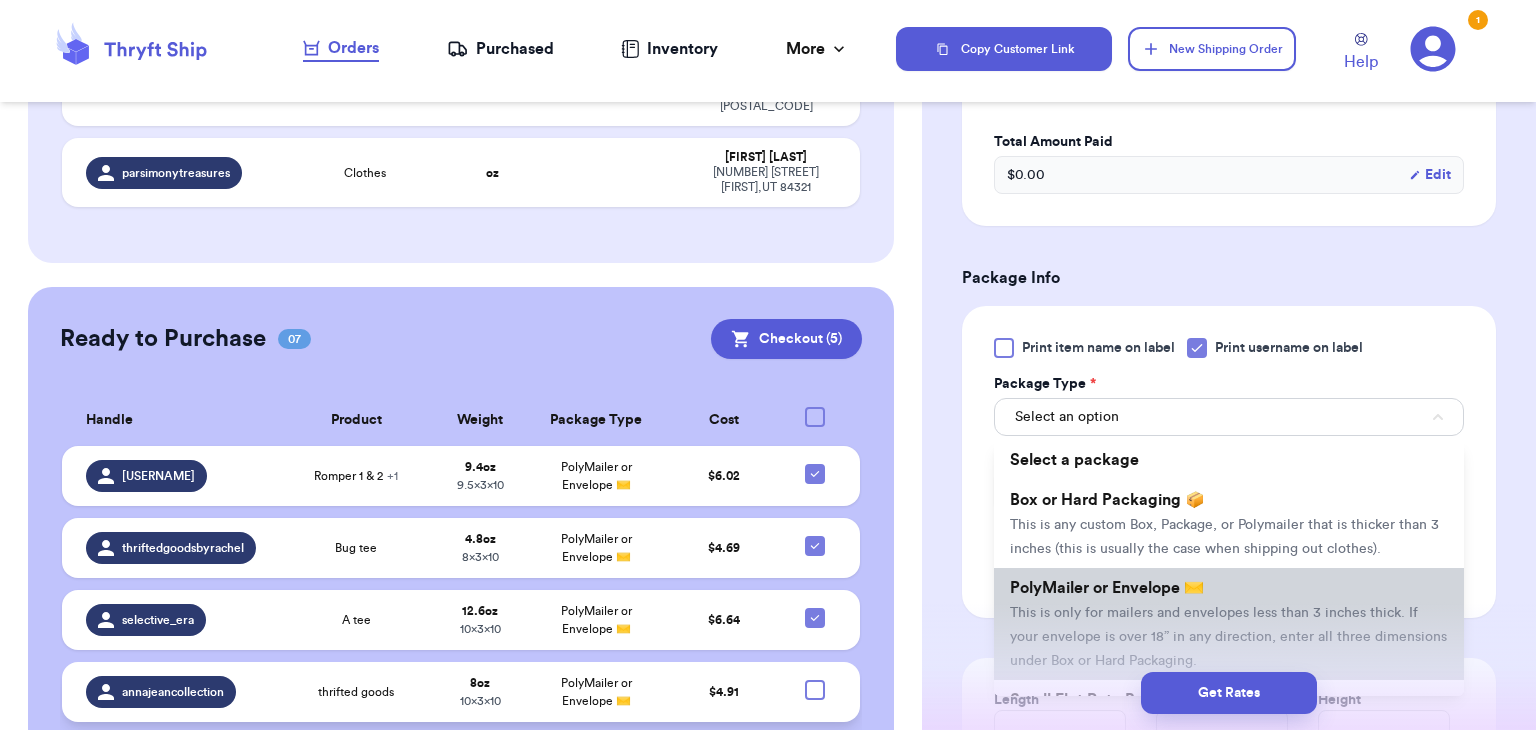 click on "PolyMailer or Envelope ✉️" at bounding box center (1107, 588) 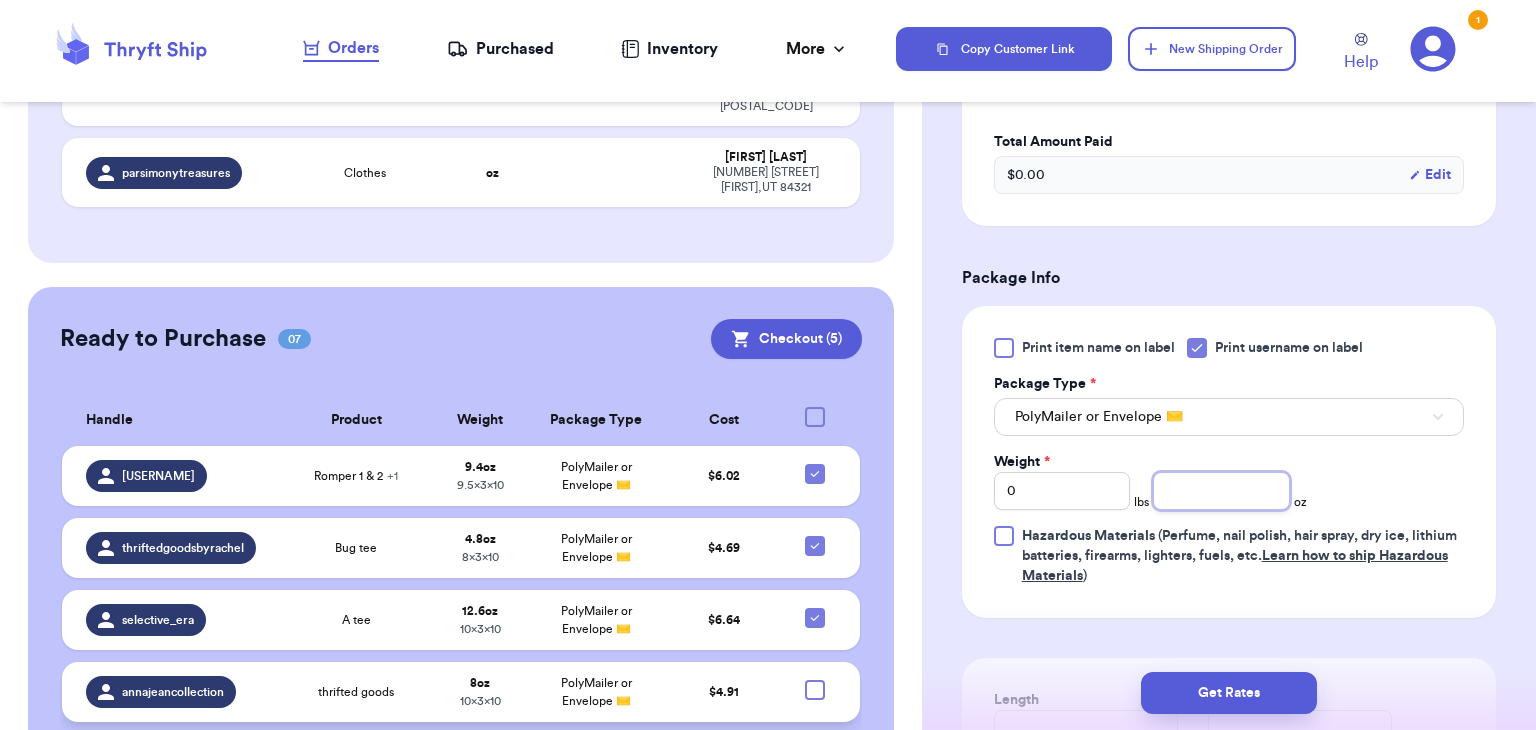 click at bounding box center [1221, 491] 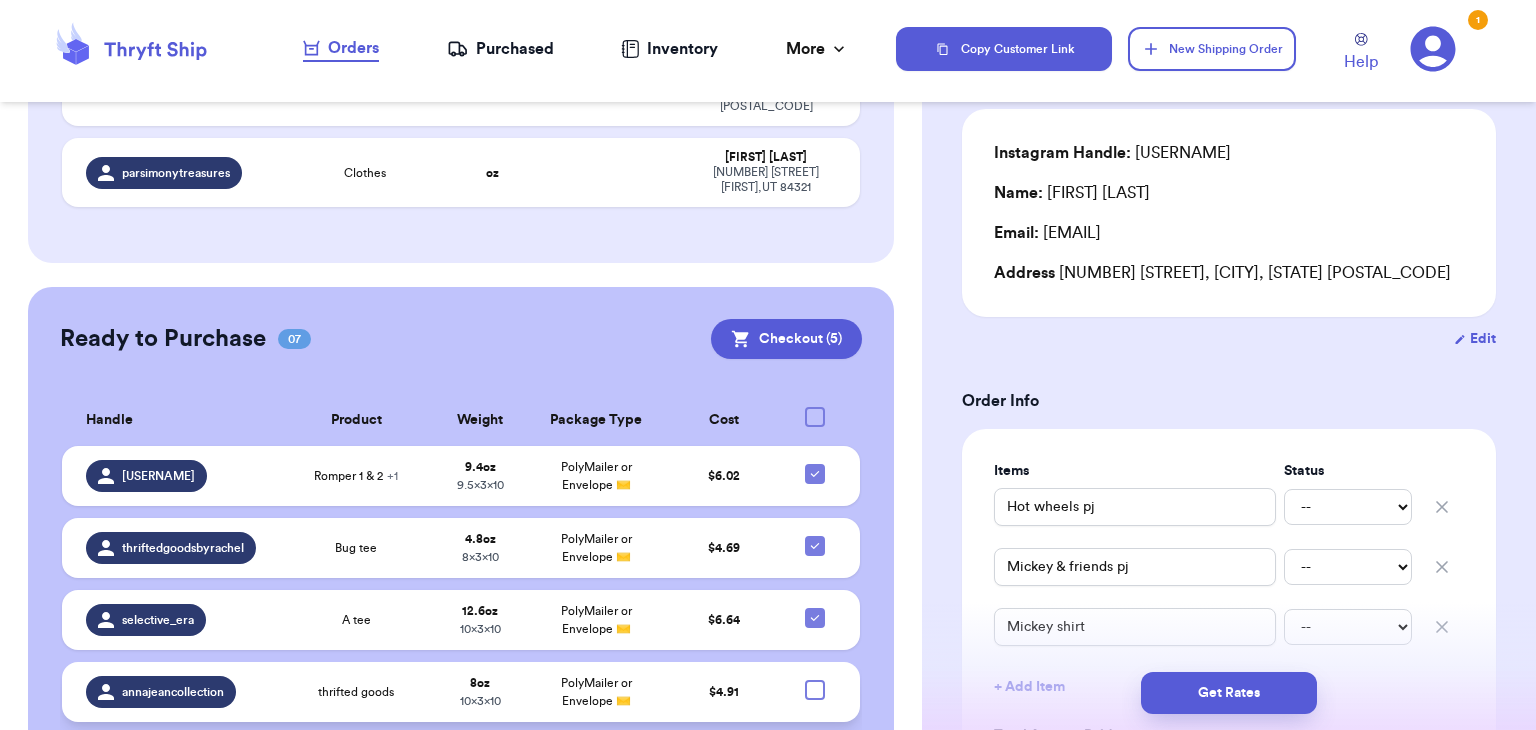 scroll, scrollTop: 146, scrollLeft: 0, axis: vertical 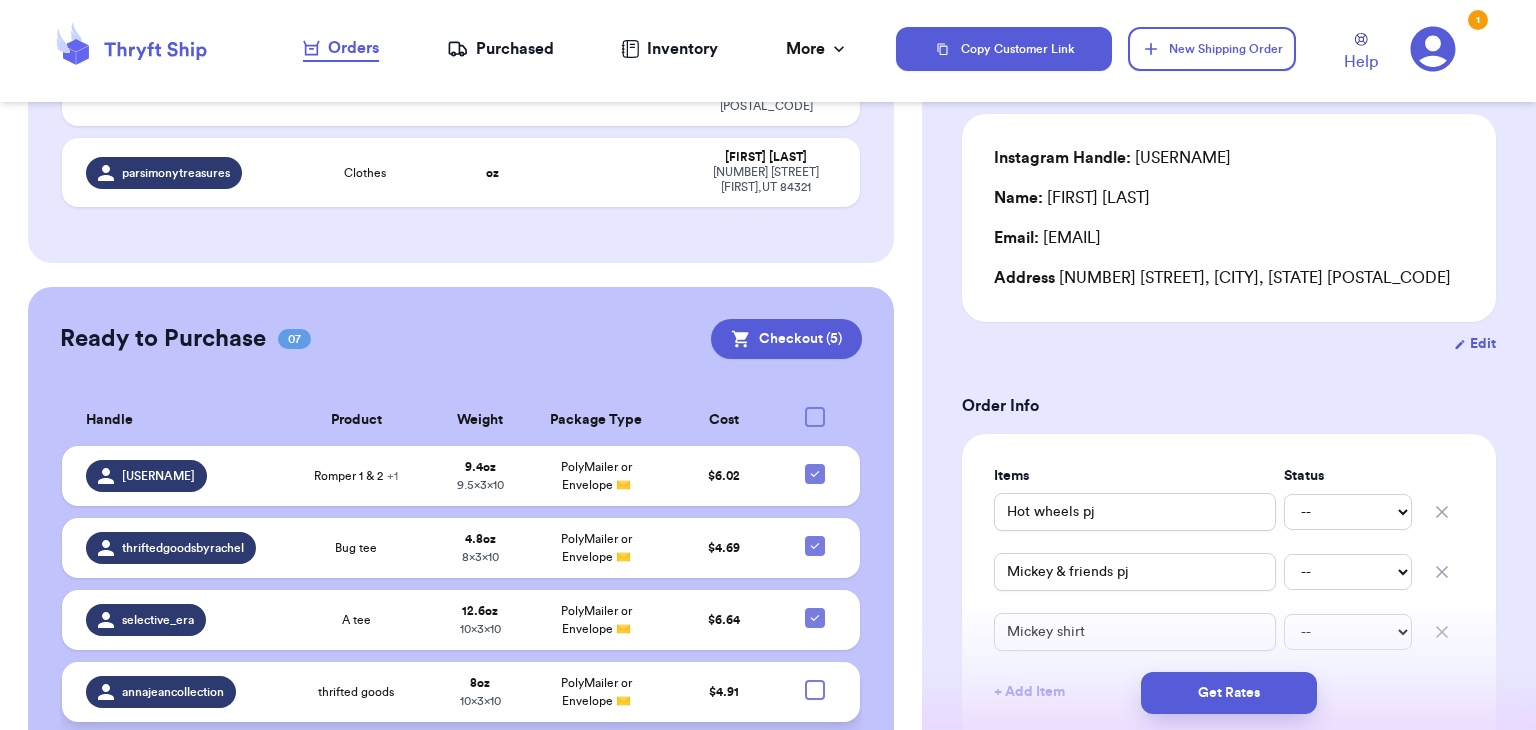 type on "10.5" 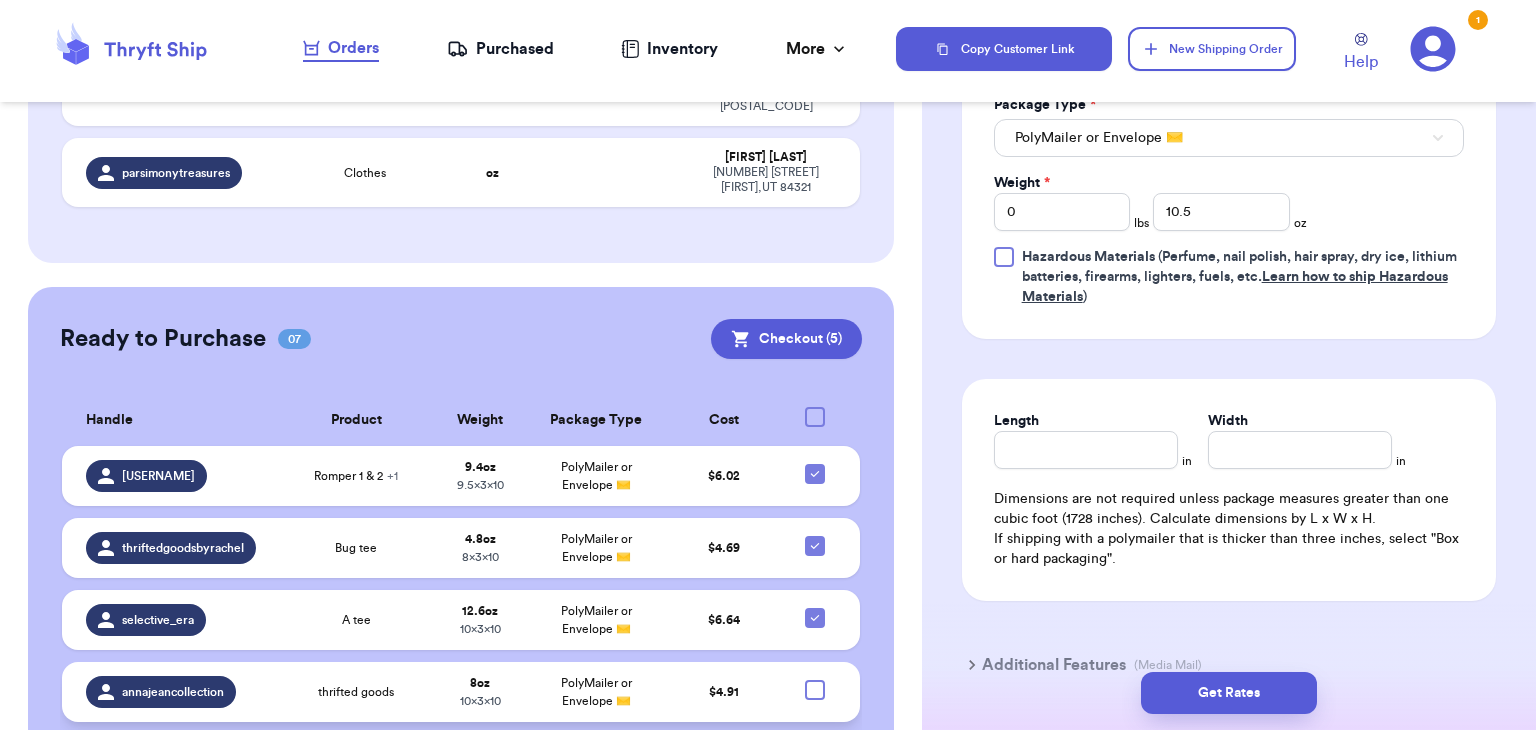 scroll, scrollTop: 1034, scrollLeft: 0, axis: vertical 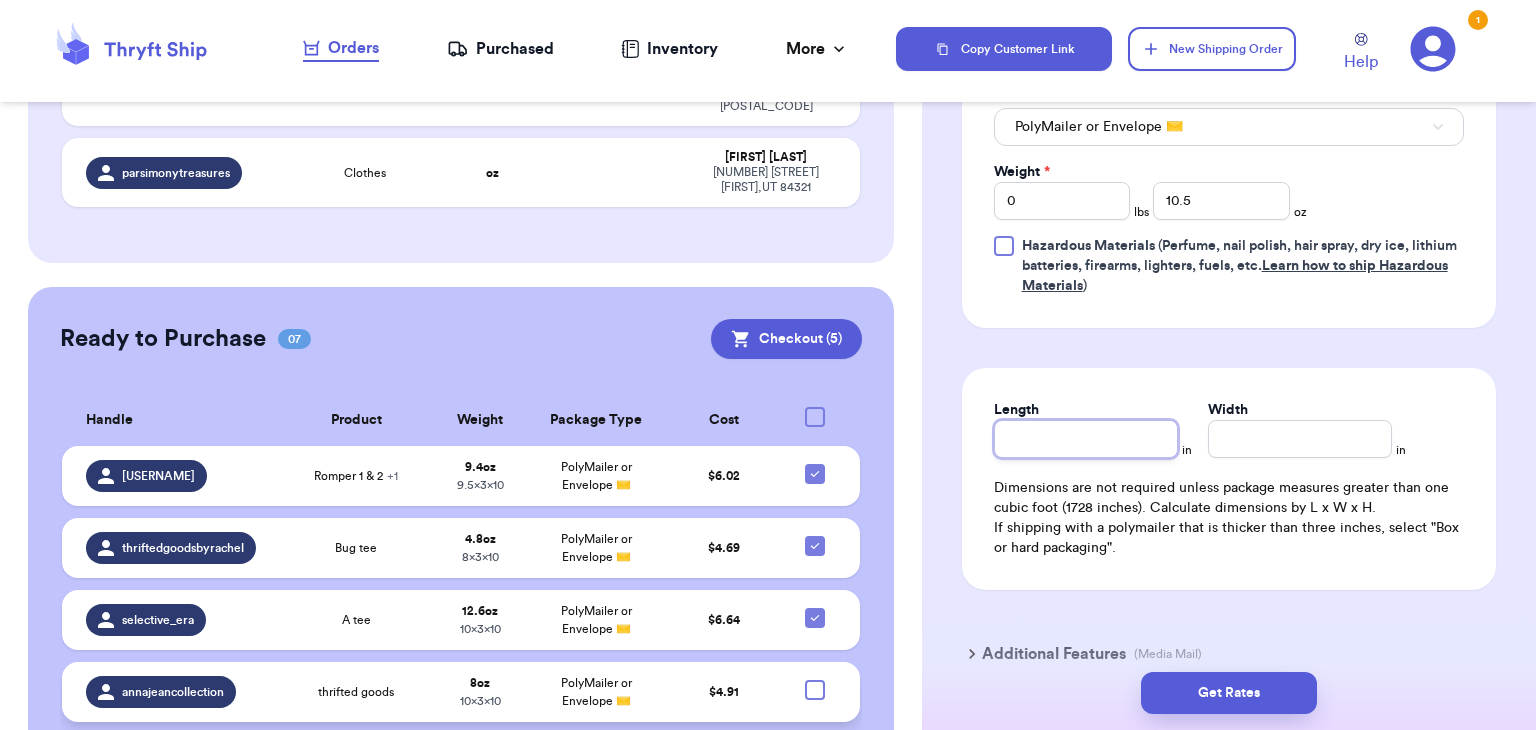 click on "Length" at bounding box center [1086, 439] 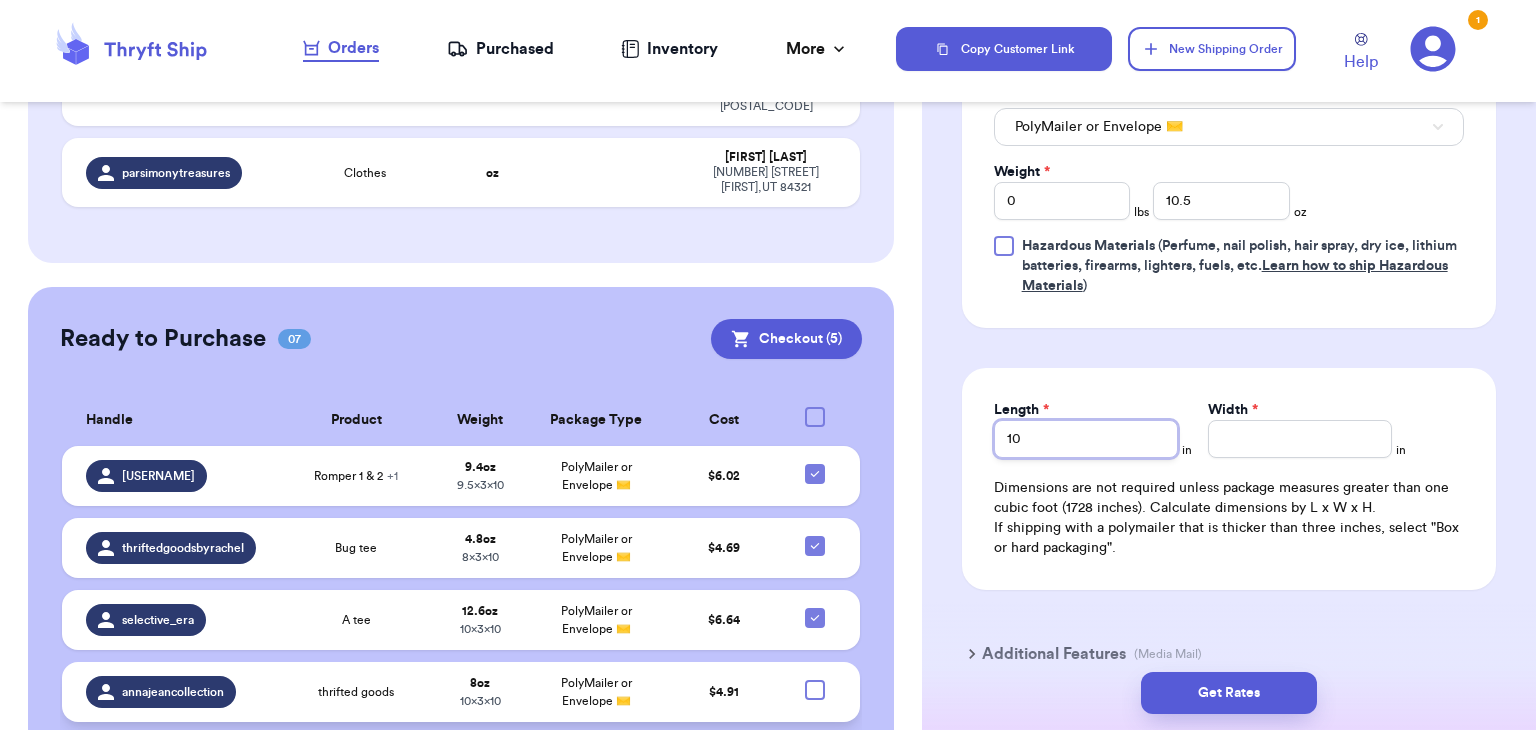 type on "10" 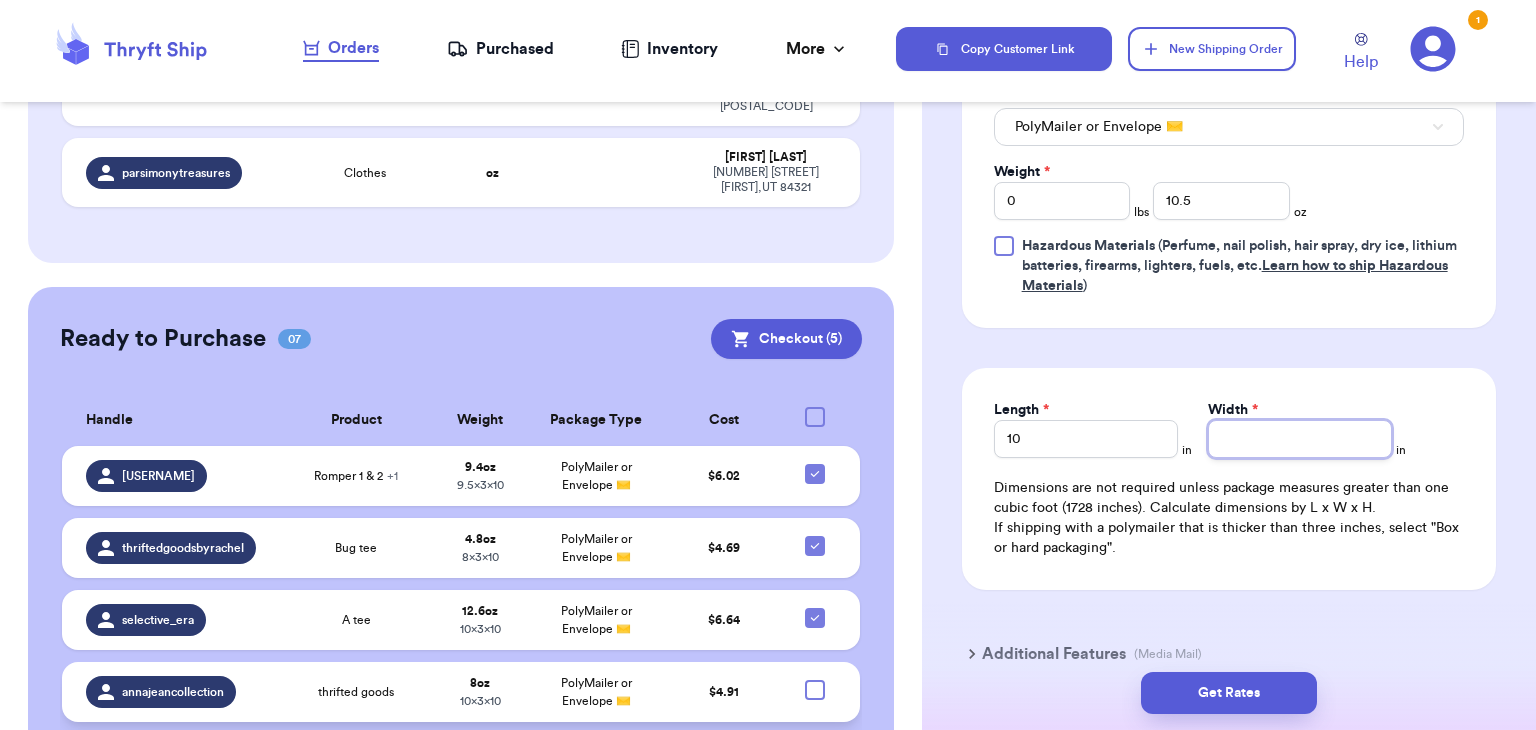 click on "Width *" at bounding box center [1300, 439] 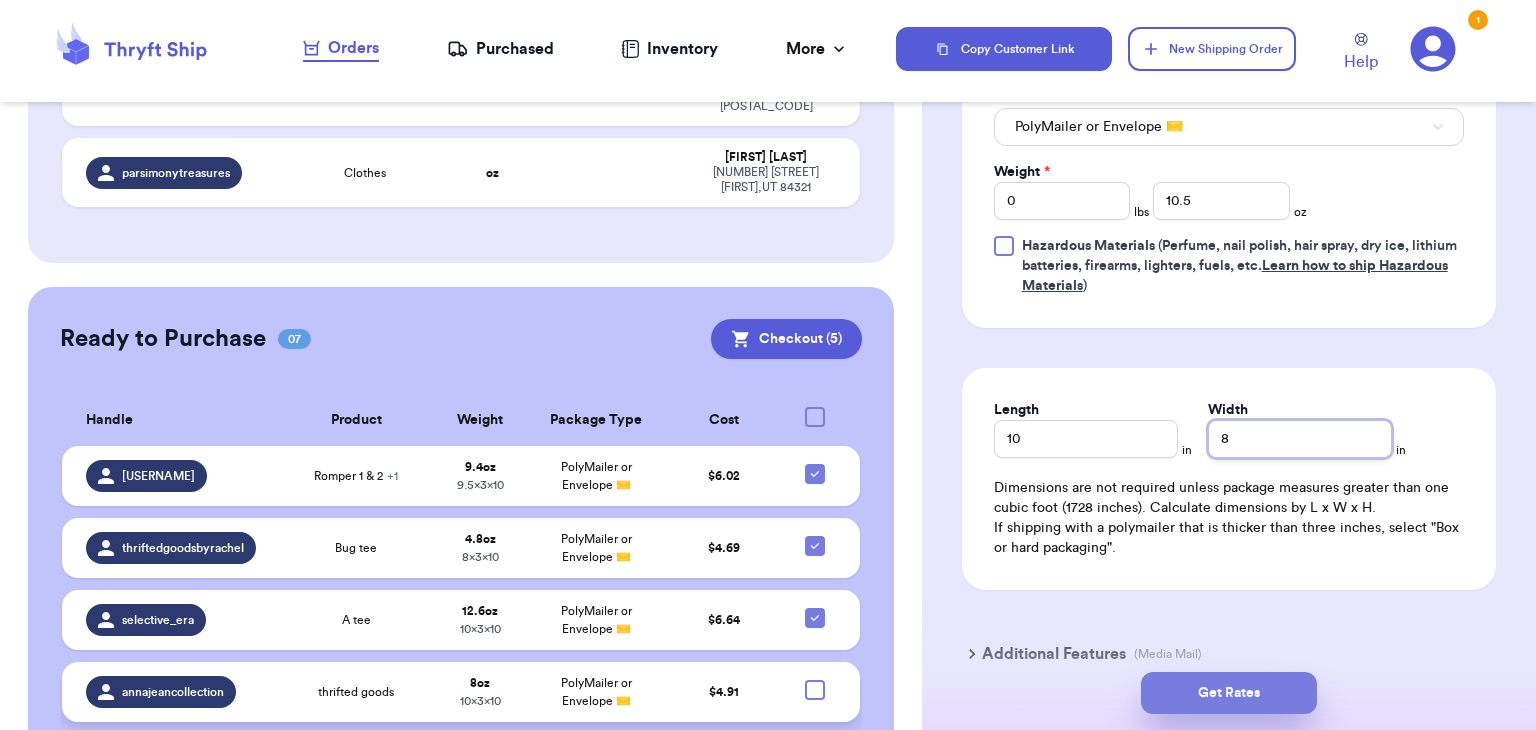 type on "8" 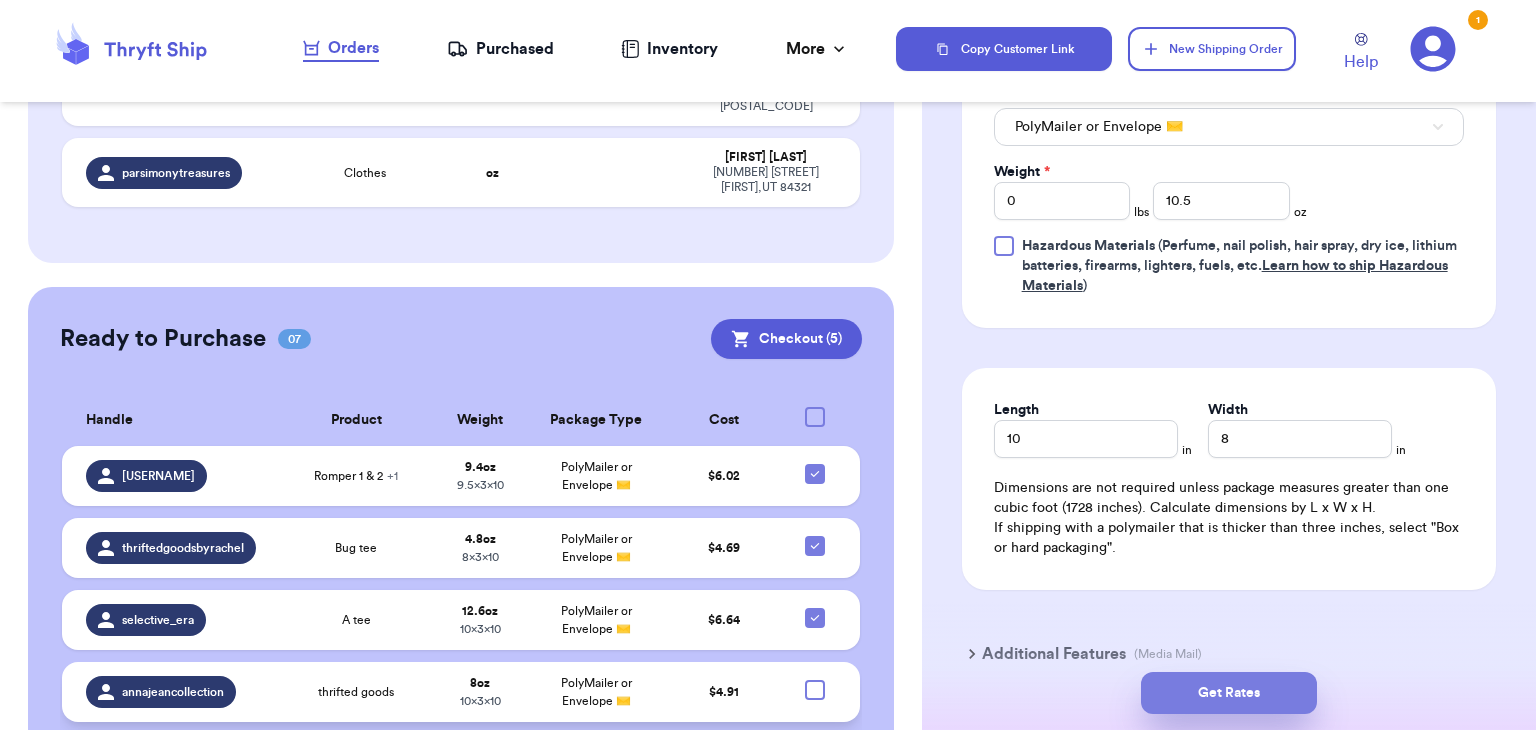 click on "Get Rates" at bounding box center [1229, 693] 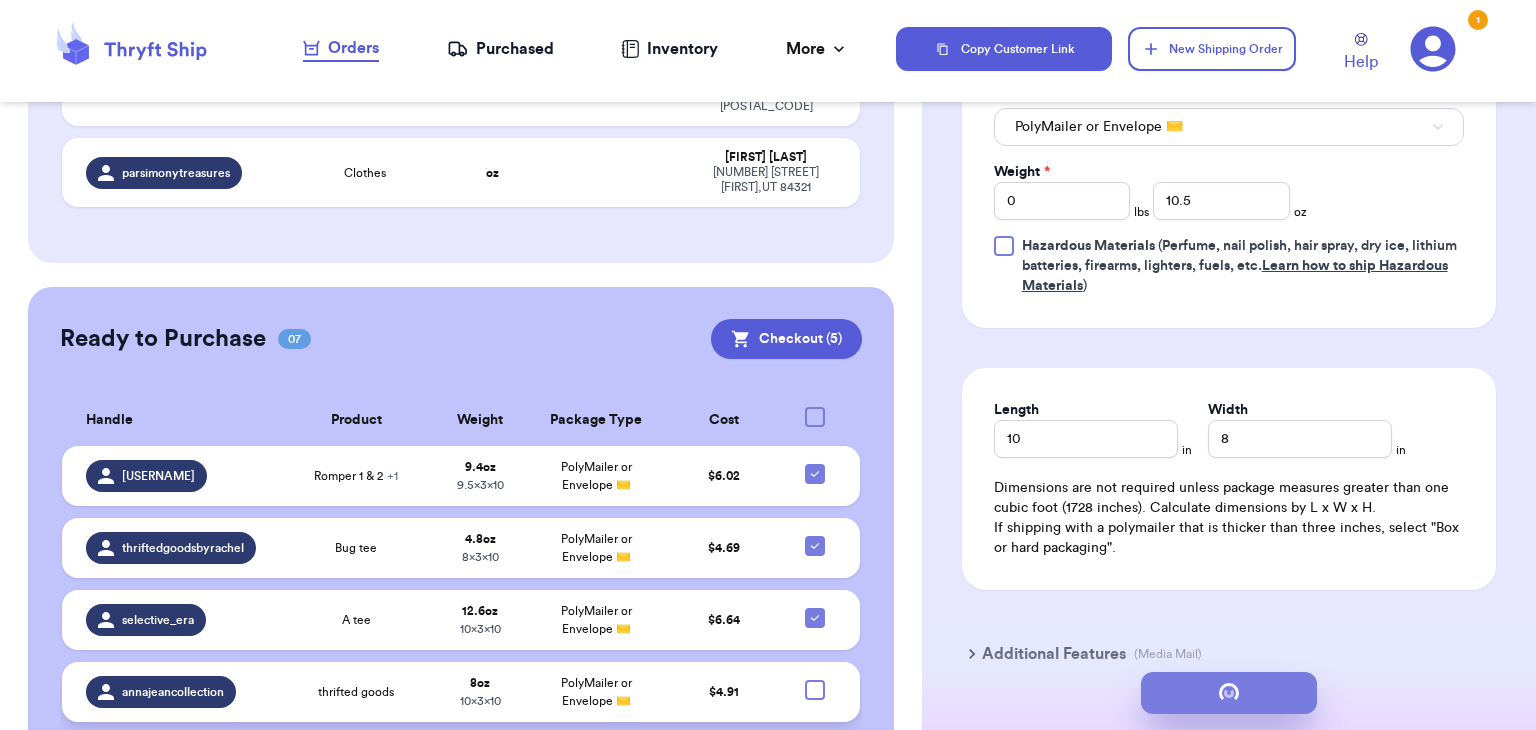 scroll, scrollTop: 0, scrollLeft: 0, axis: both 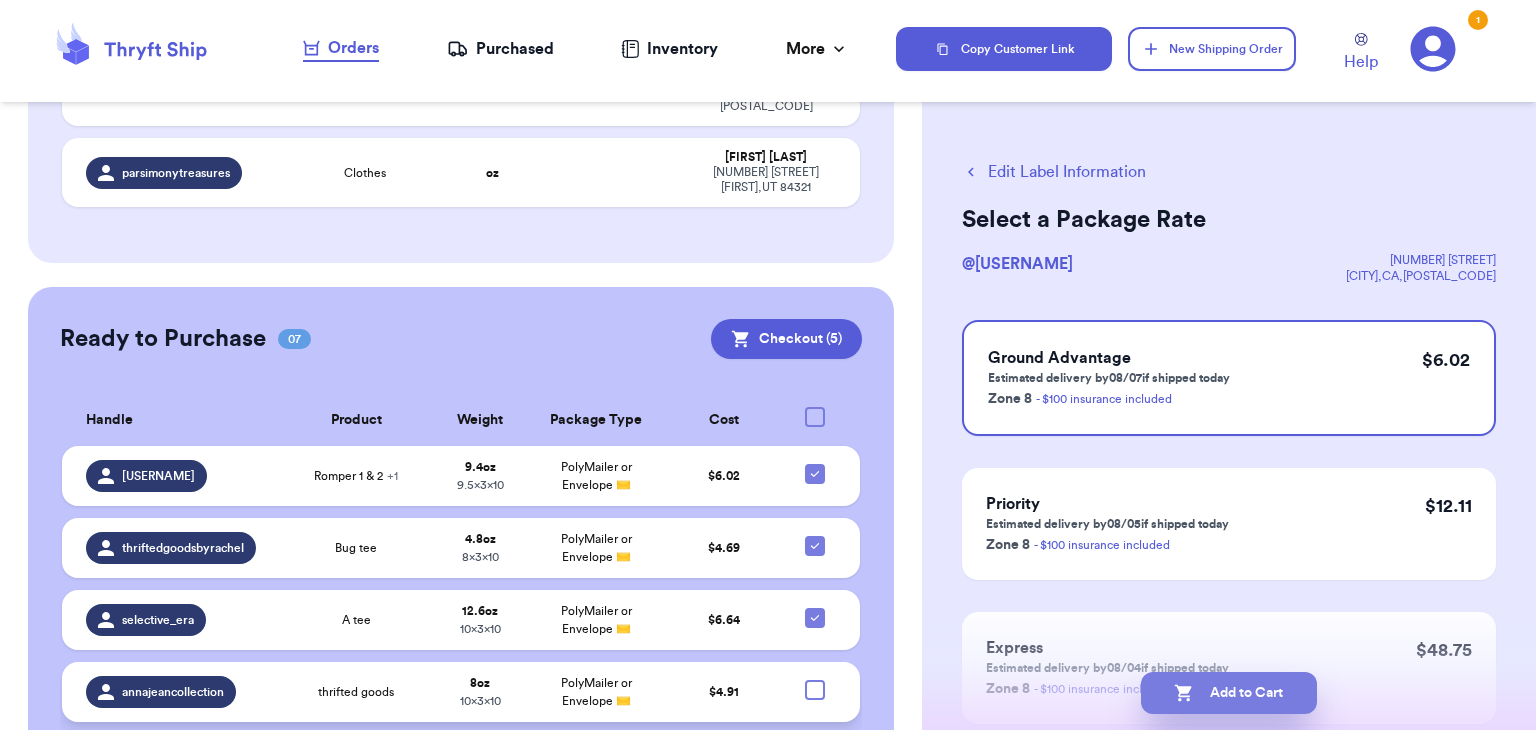 click on "Add to Cart" at bounding box center (1229, 693) 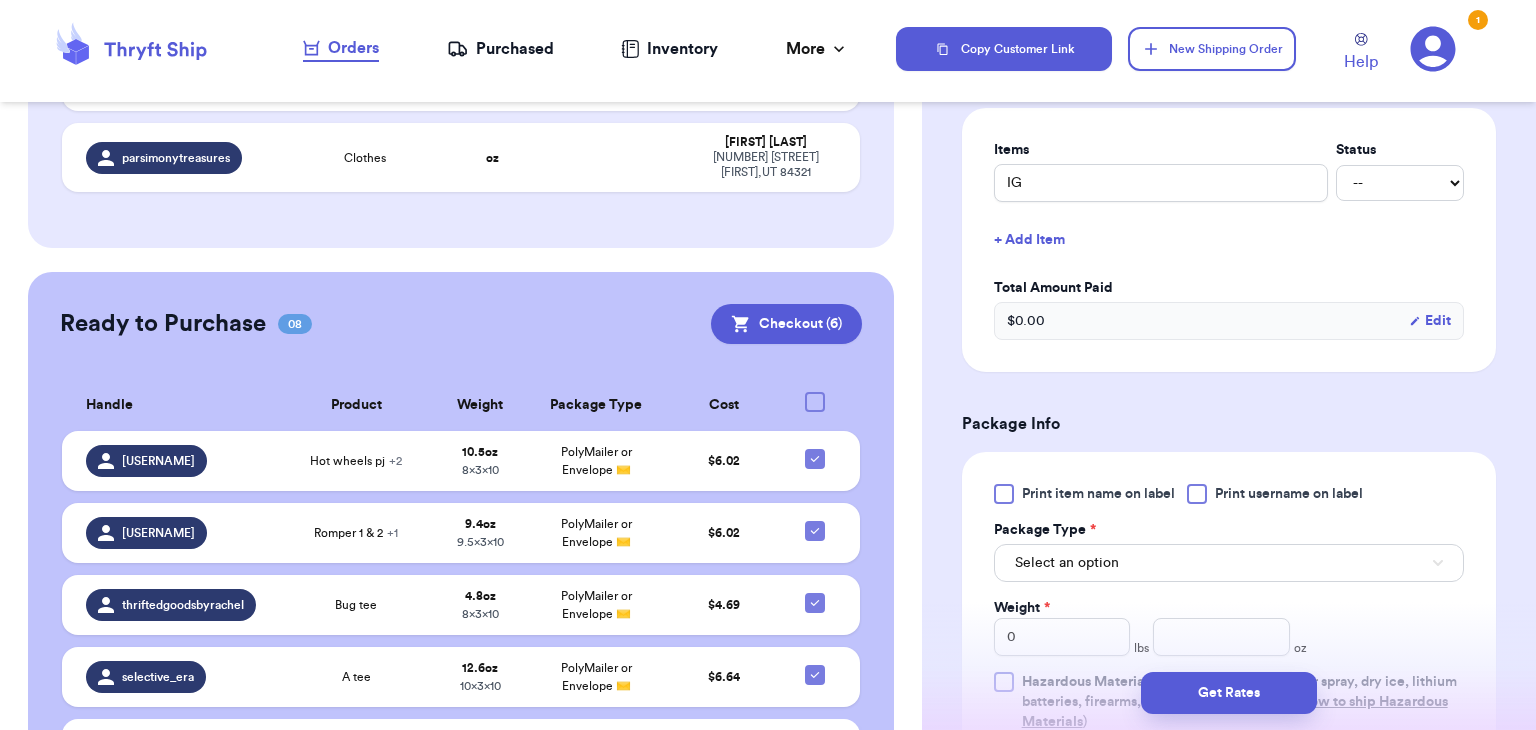scroll, scrollTop: 473, scrollLeft: 0, axis: vertical 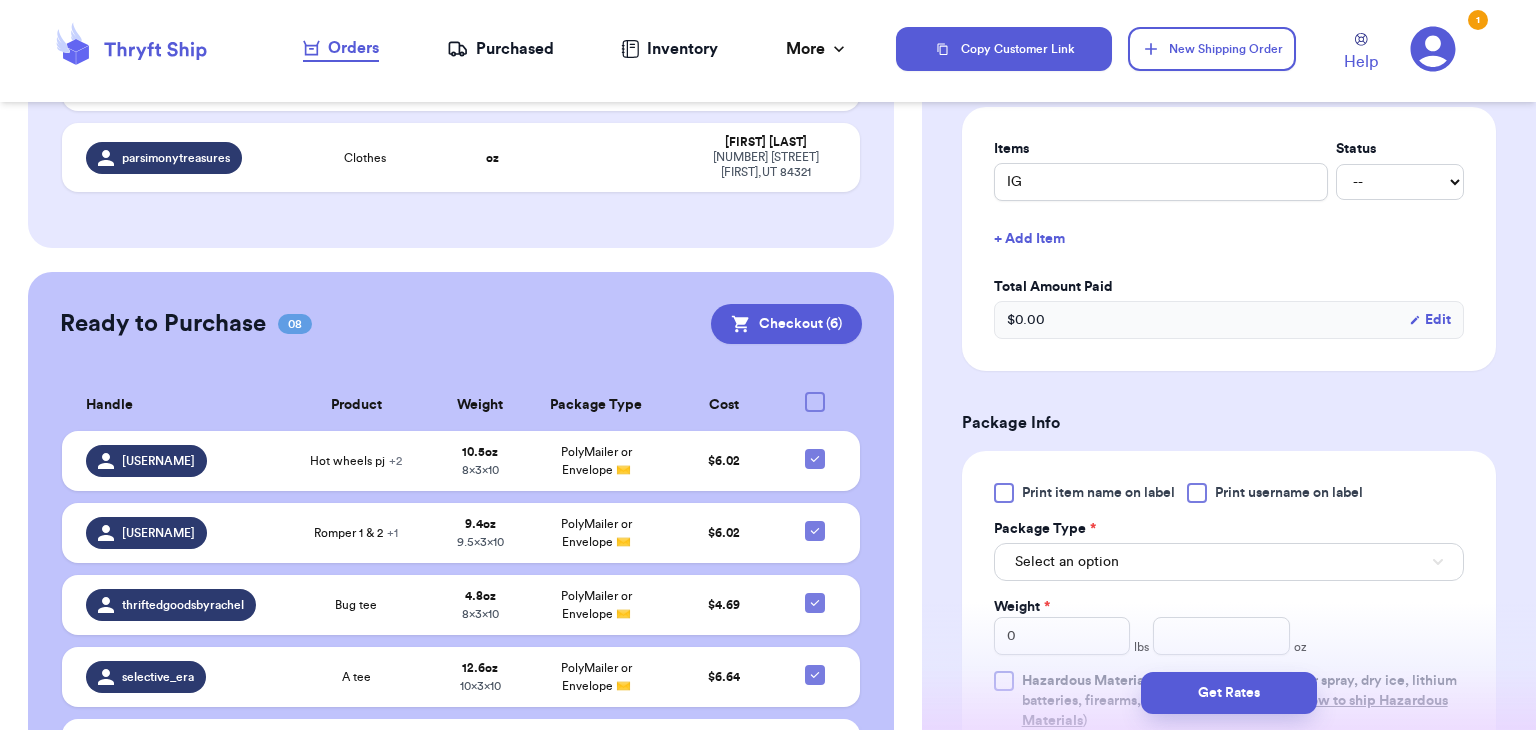 click at bounding box center (1197, 493) 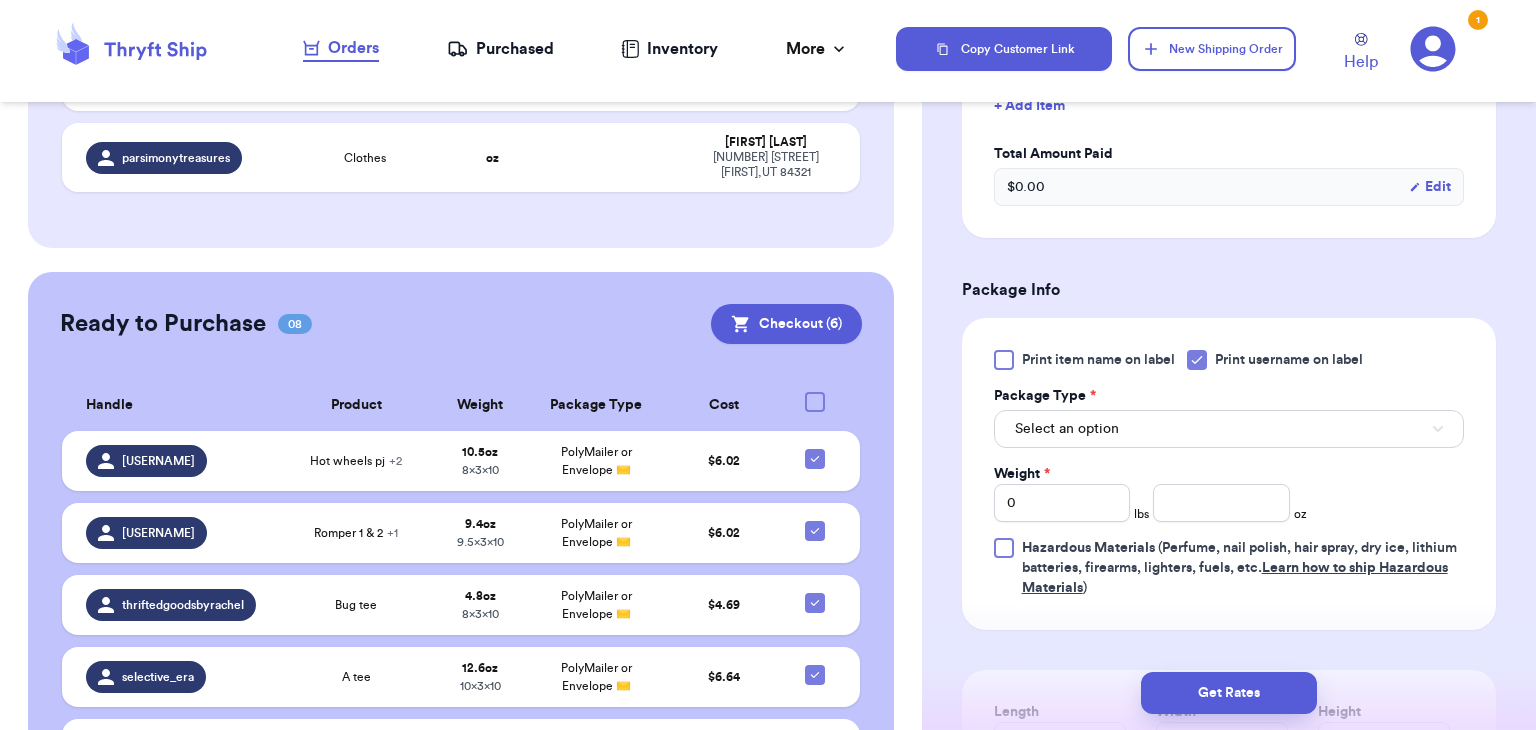 scroll, scrollTop: 607, scrollLeft: 0, axis: vertical 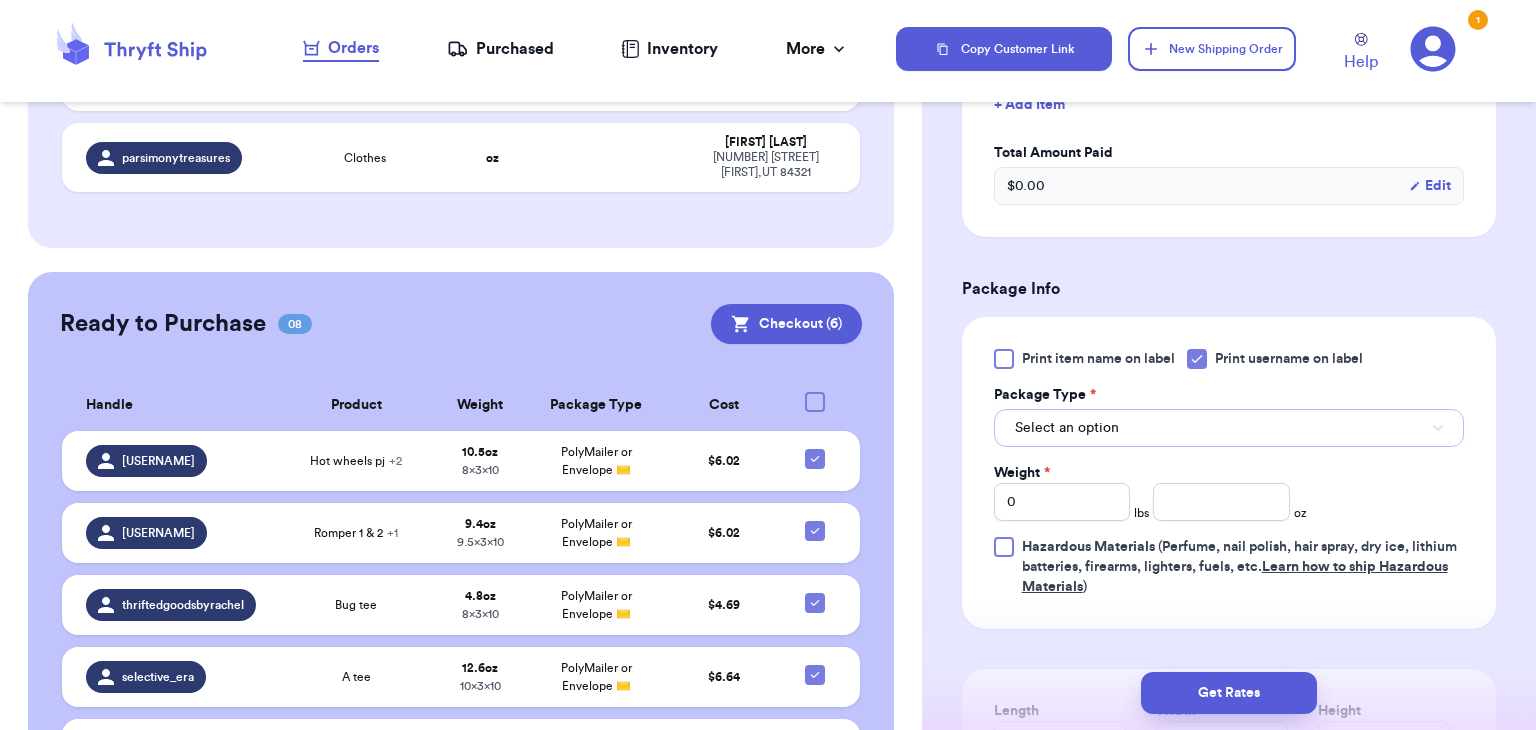 click on "Select an option" at bounding box center [1229, 428] 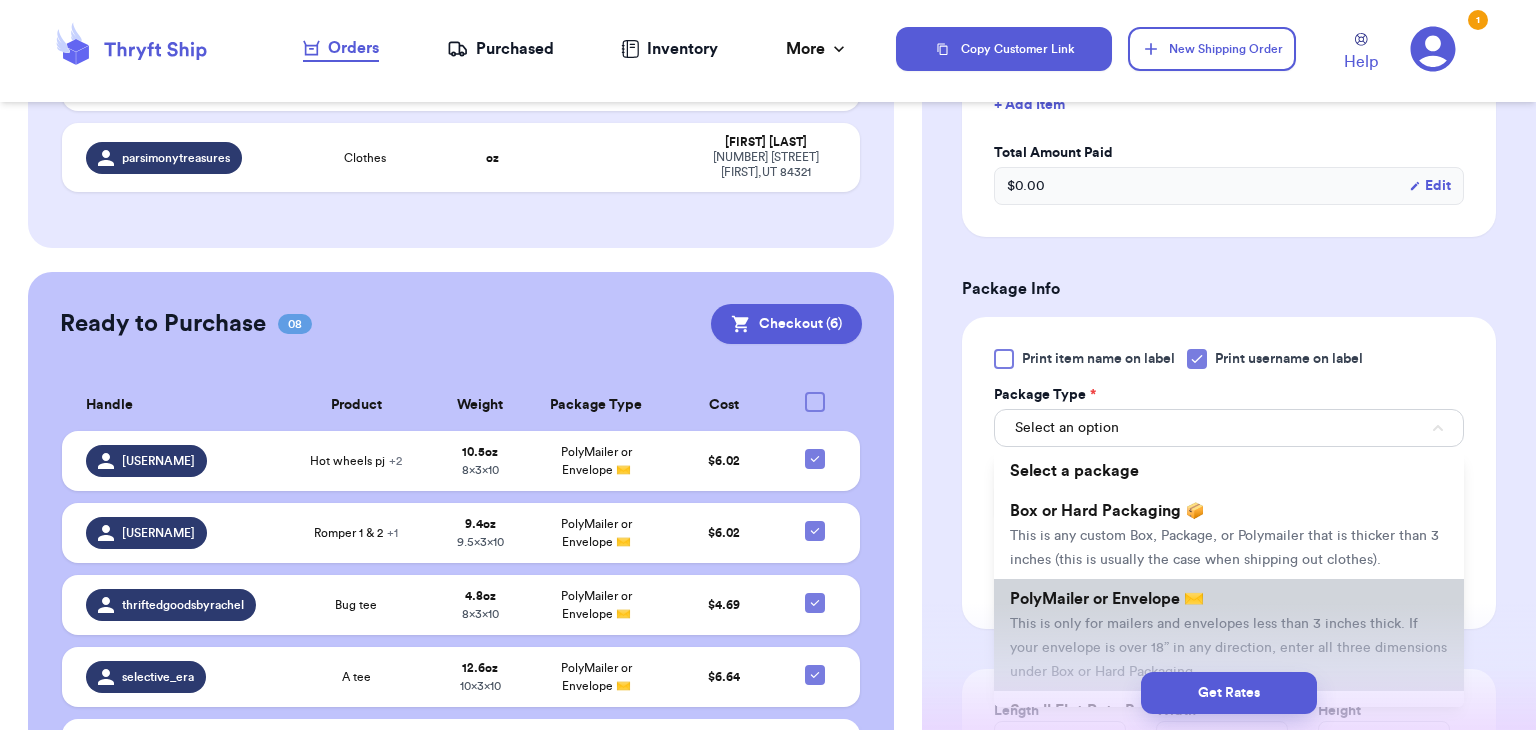 click on "This is only for mailers and envelopes less than 3 inches thick. If your envelope is over 18” in any direction, enter all three dimensions under Box or Hard Packaging." at bounding box center [1228, 648] 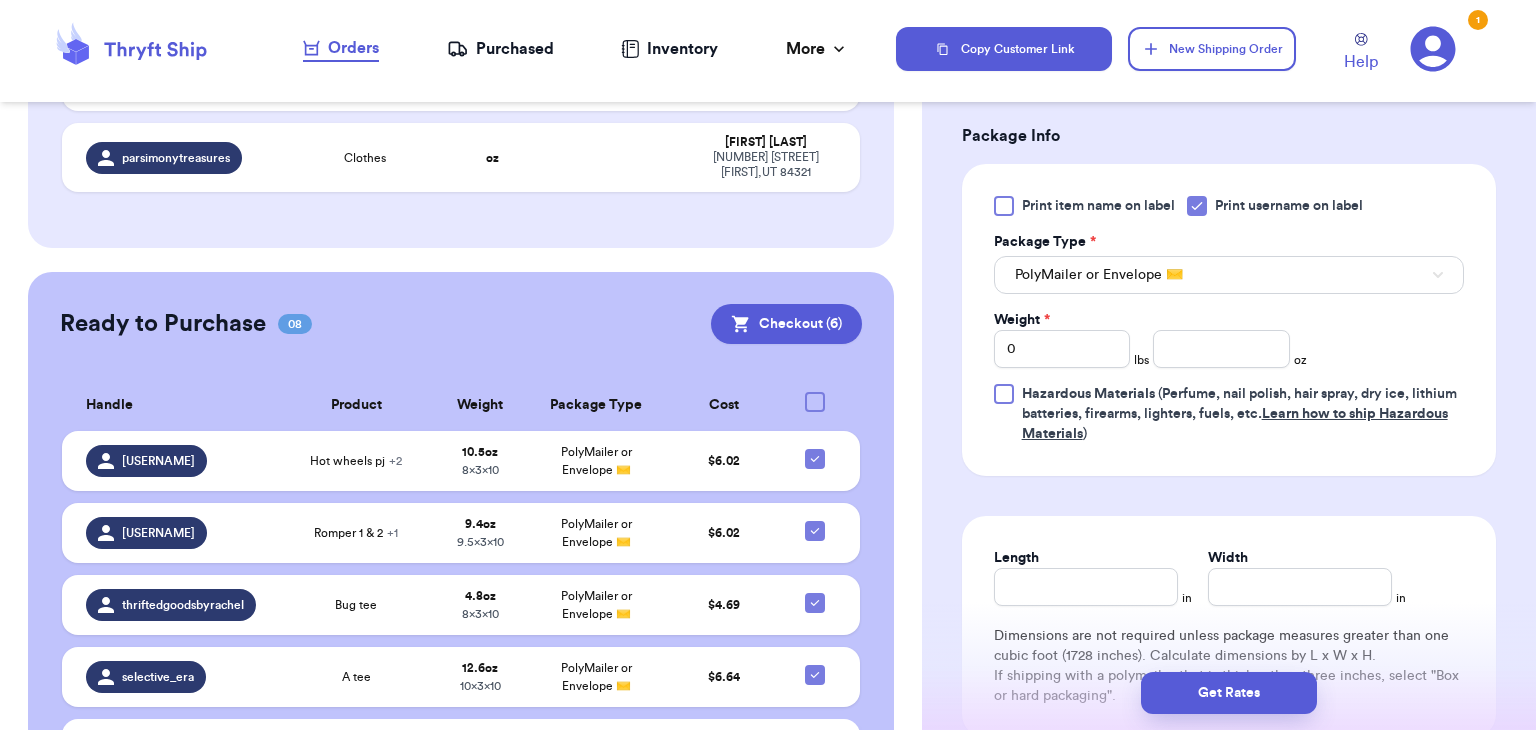 scroll, scrollTop: 765, scrollLeft: 0, axis: vertical 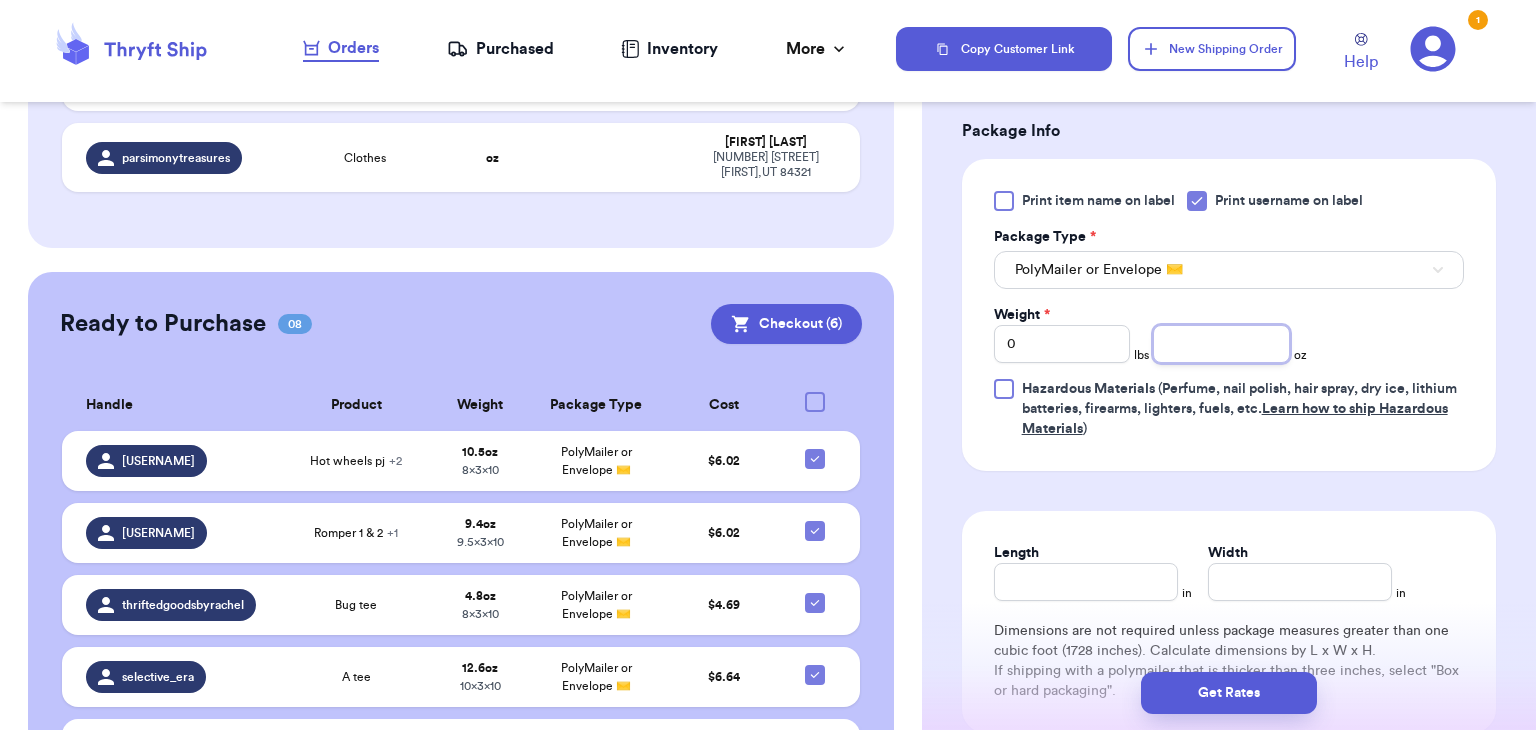 click at bounding box center (1221, 344) 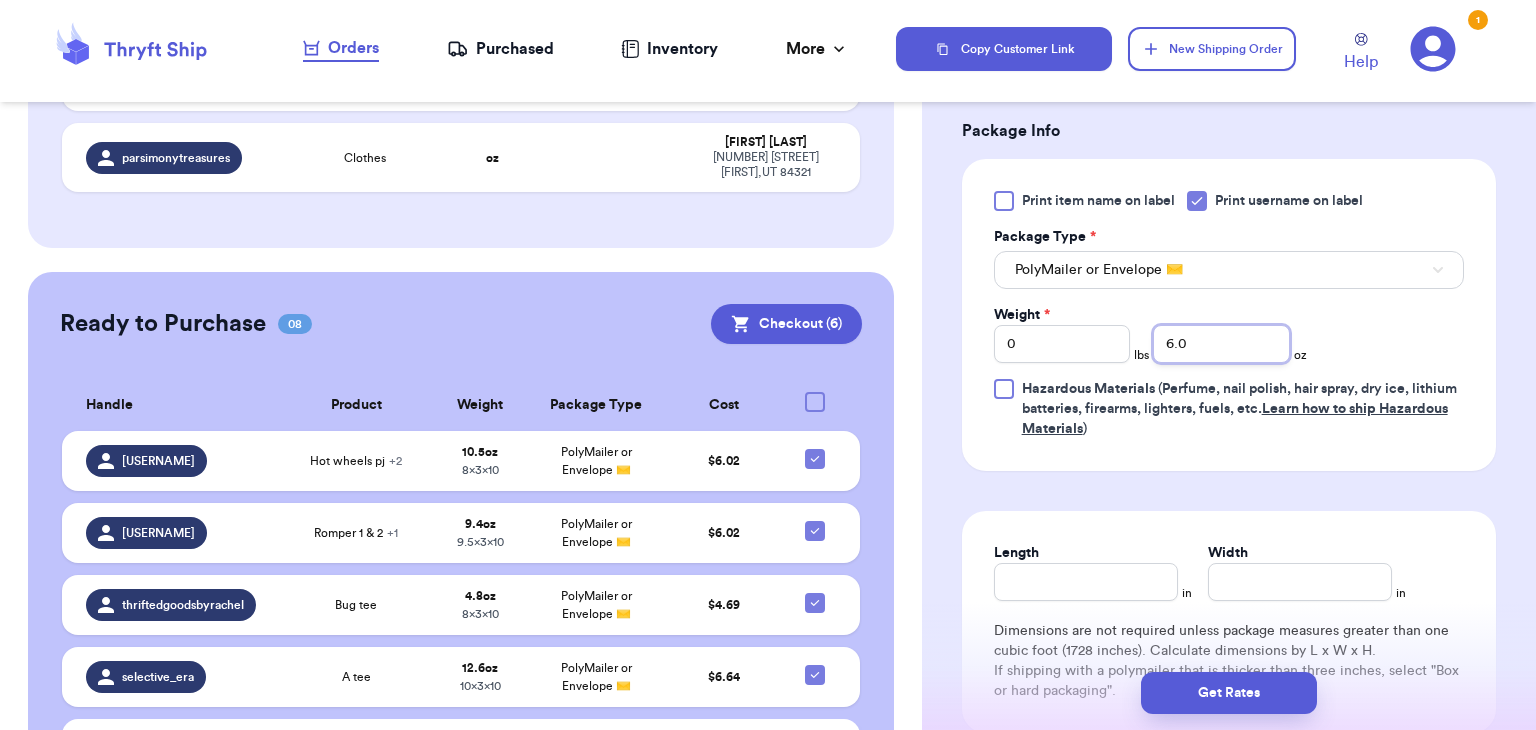 type on "6.0" 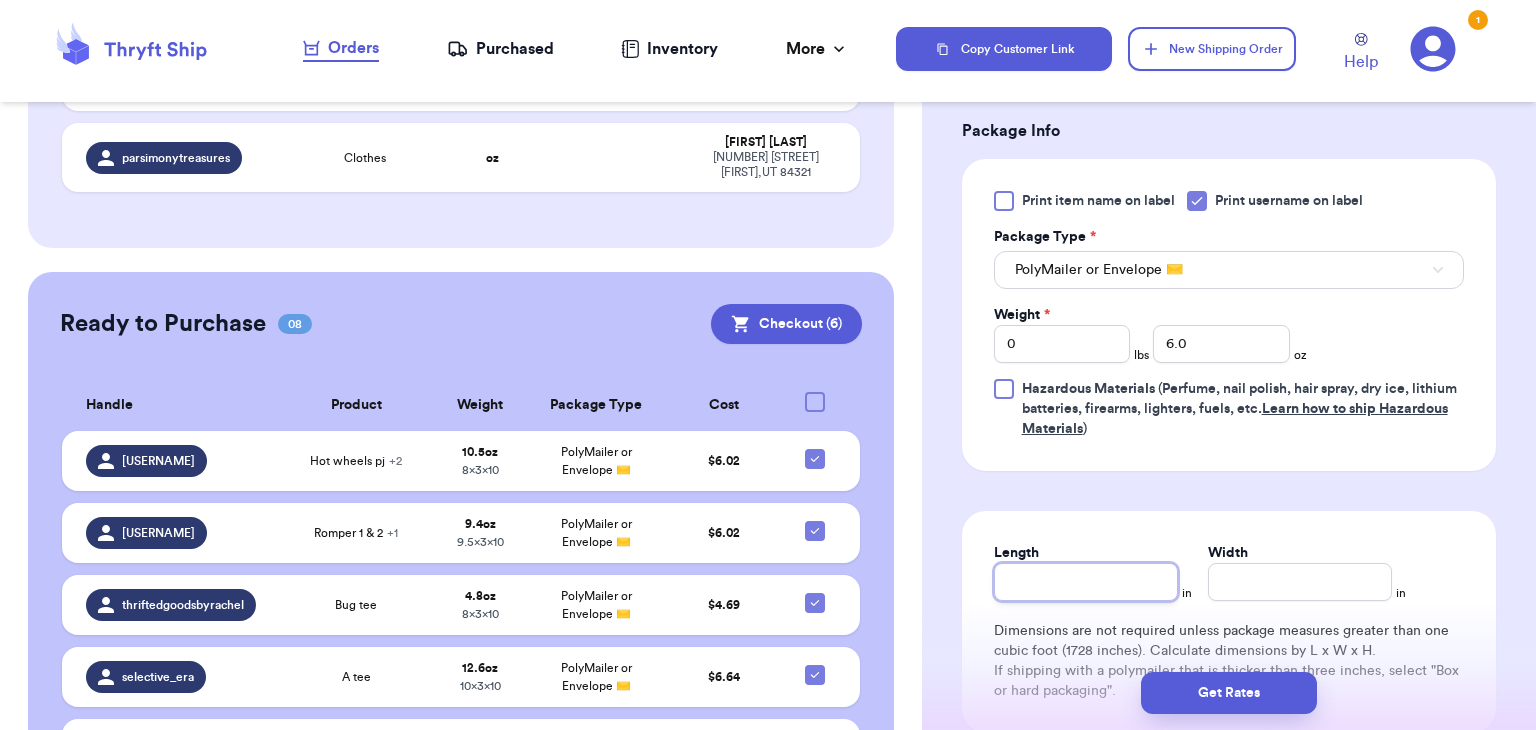 click on "Length" at bounding box center [1086, 582] 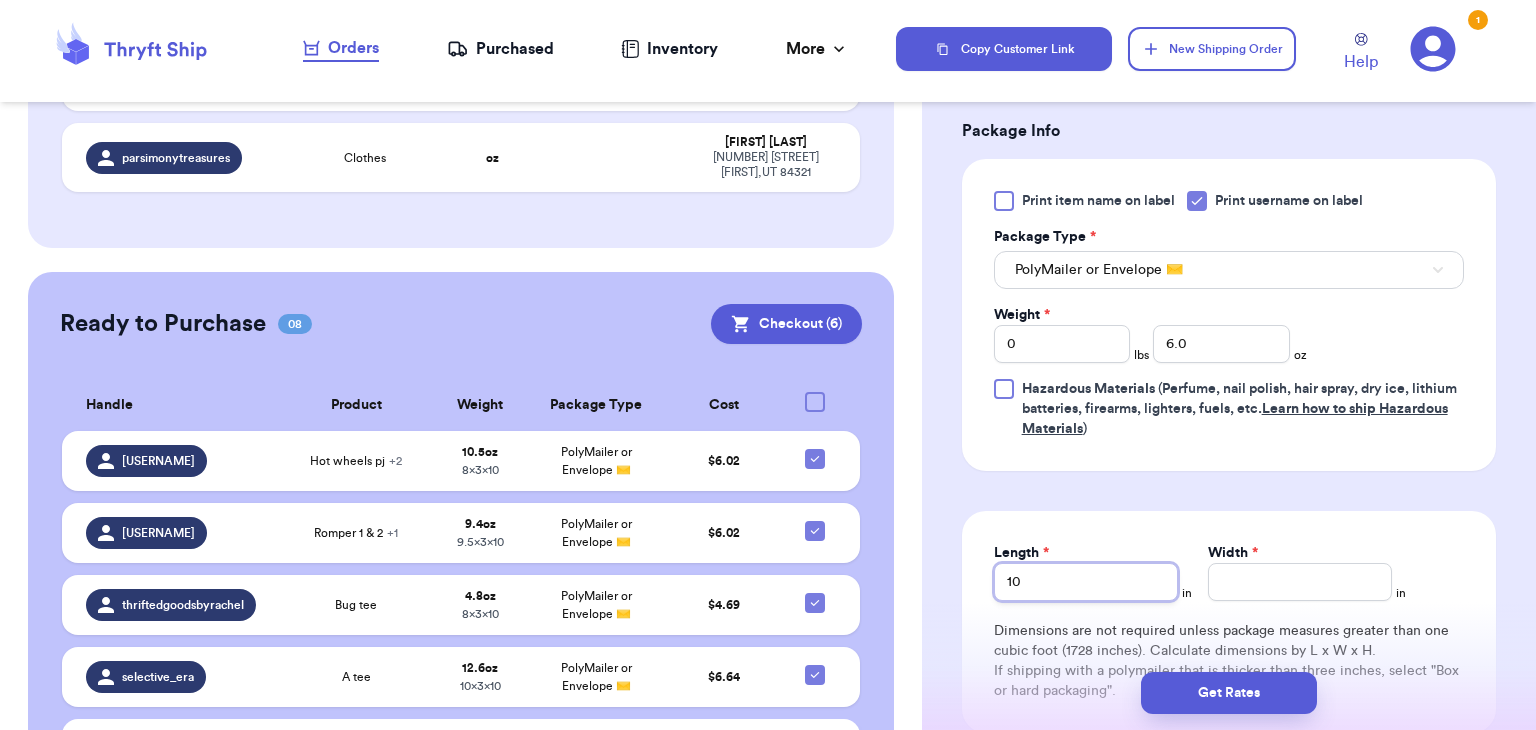 type on "10" 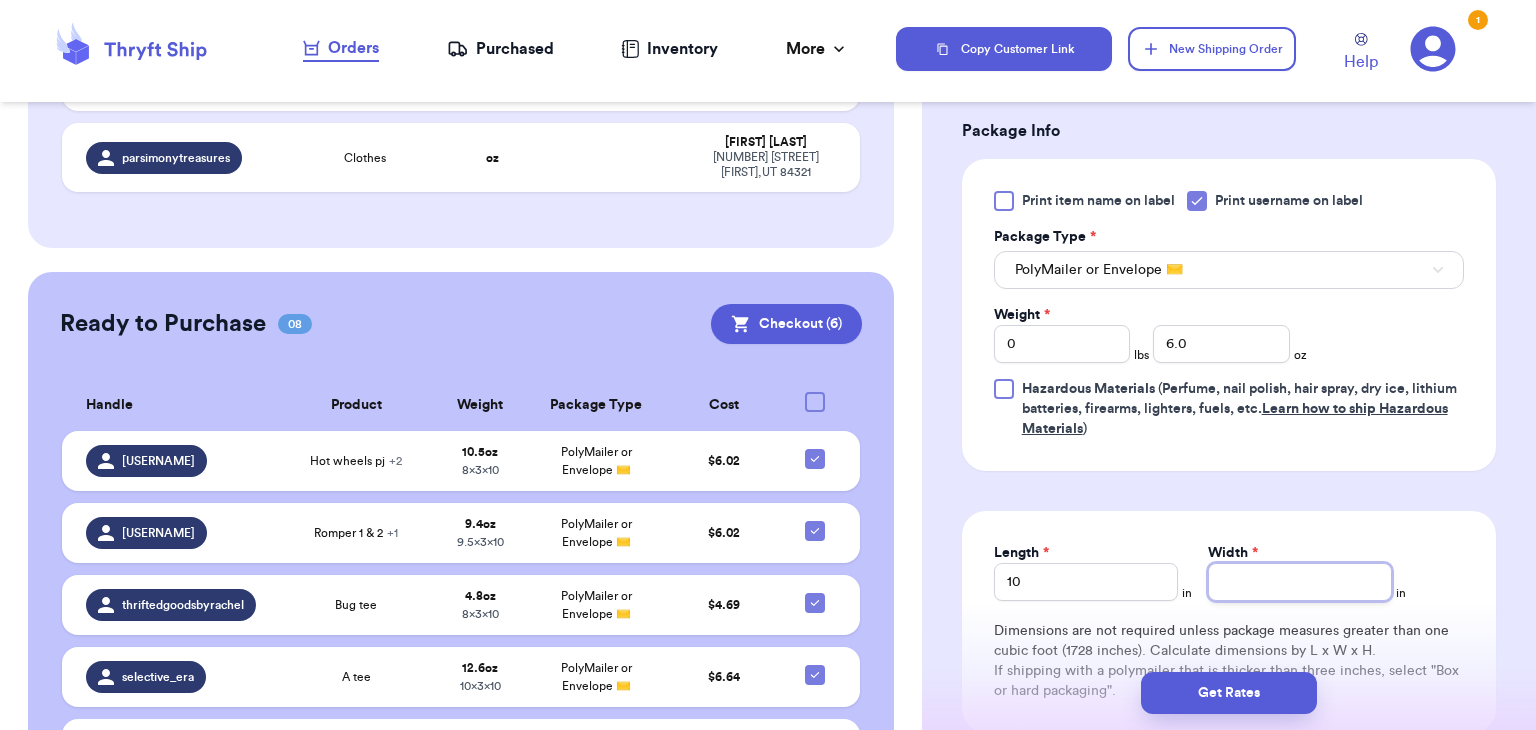 click on "Width *" at bounding box center (1300, 582) 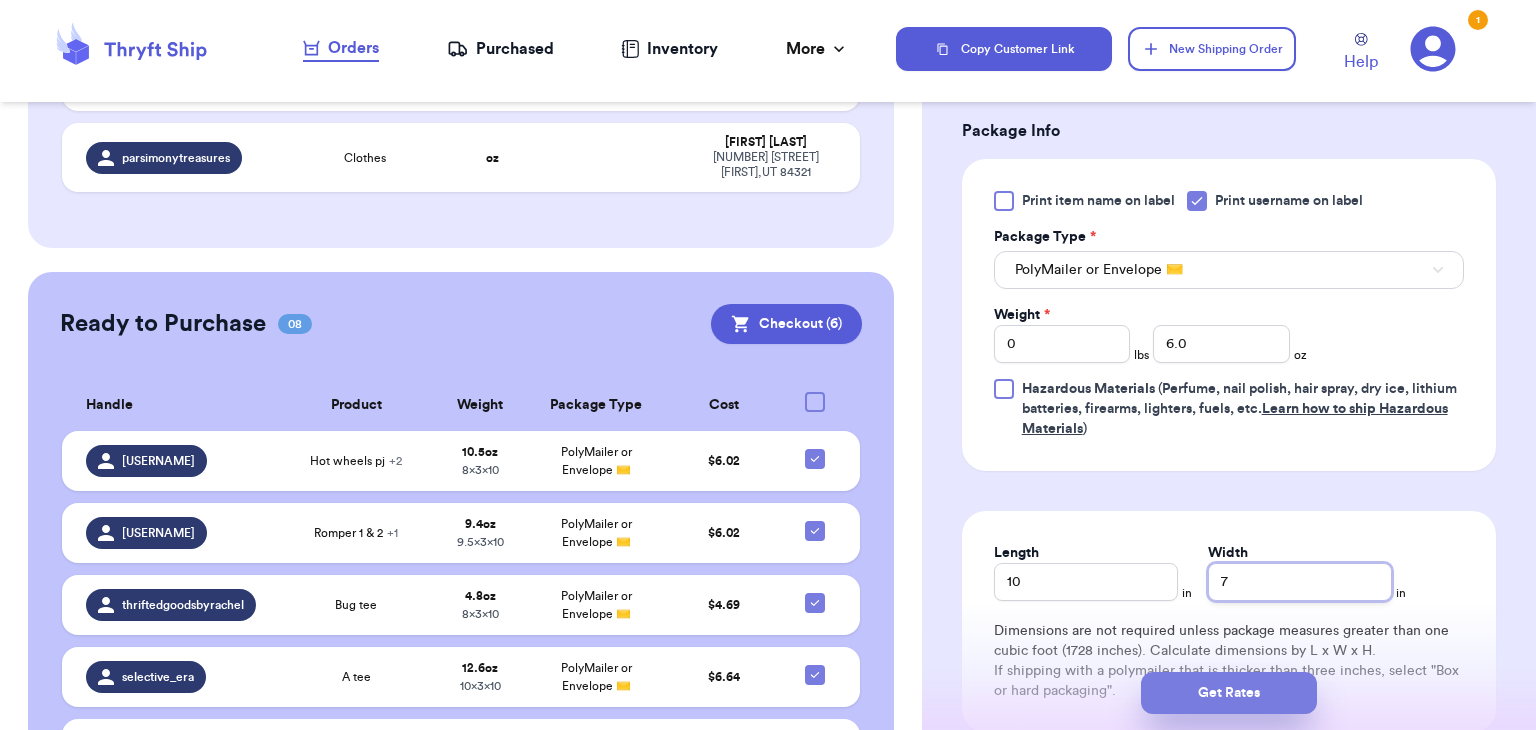 type on "7" 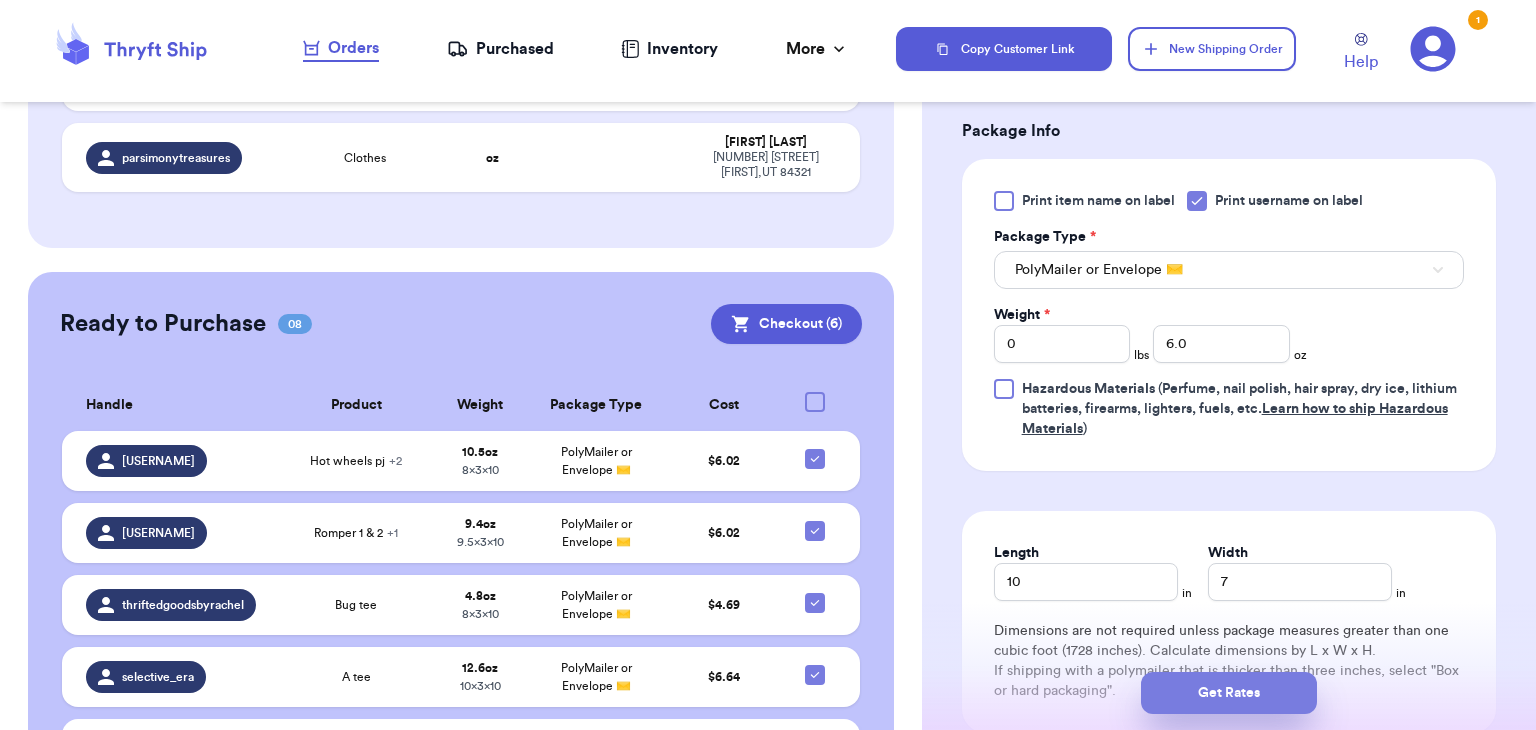 click on "Get Rates" at bounding box center [1229, 693] 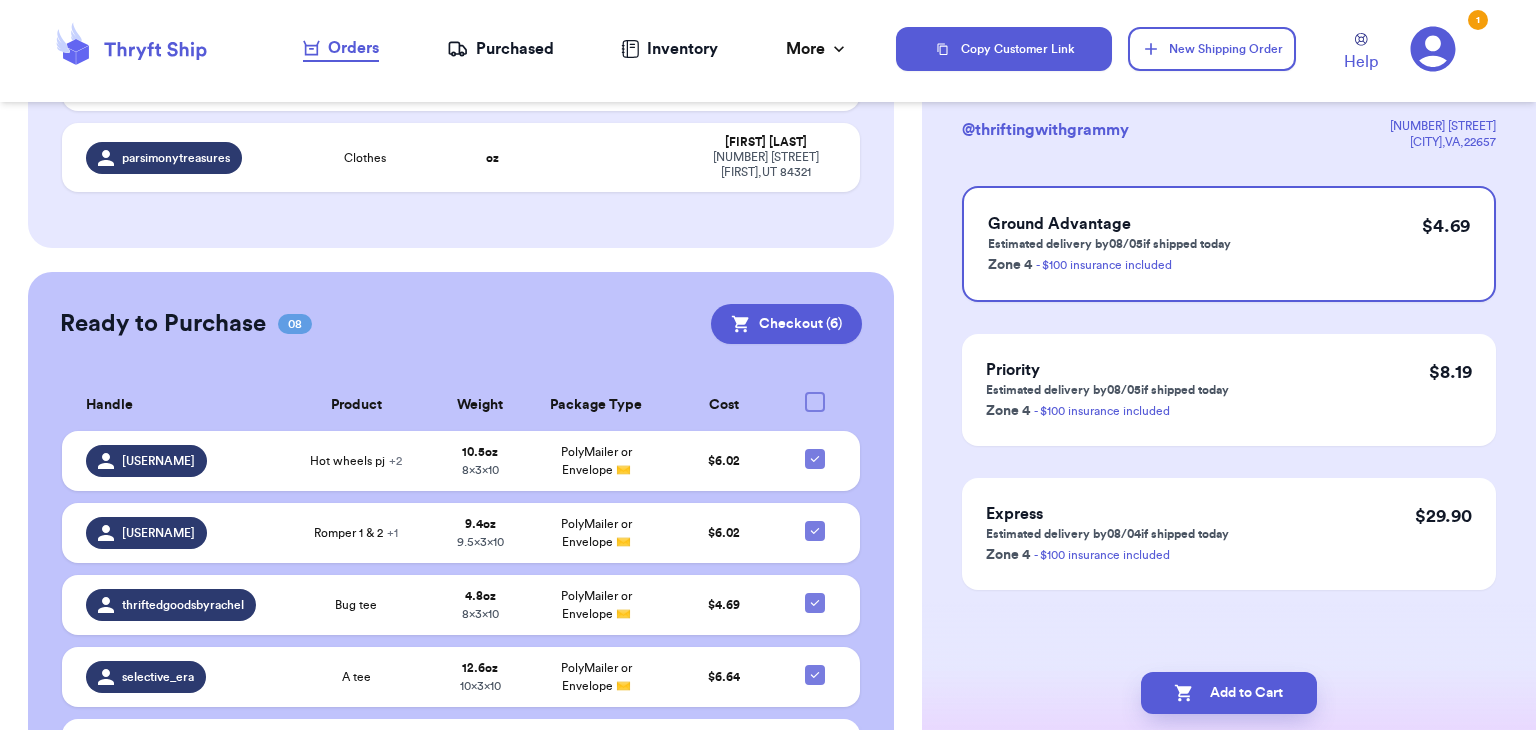 scroll, scrollTop: 0, scrollLeft: 0, axis: both 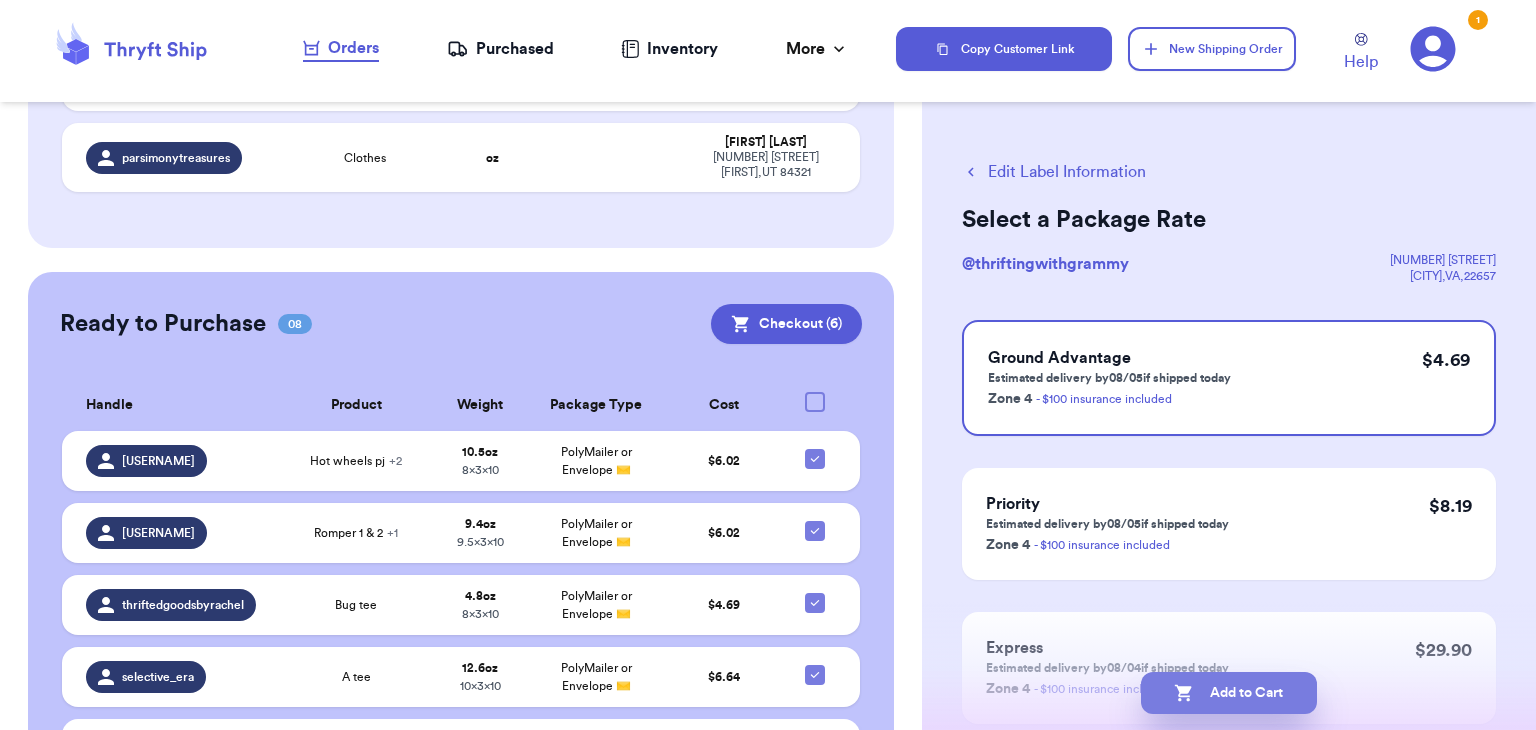 click on "Add to Cart" at bounding box center [1229, 693] 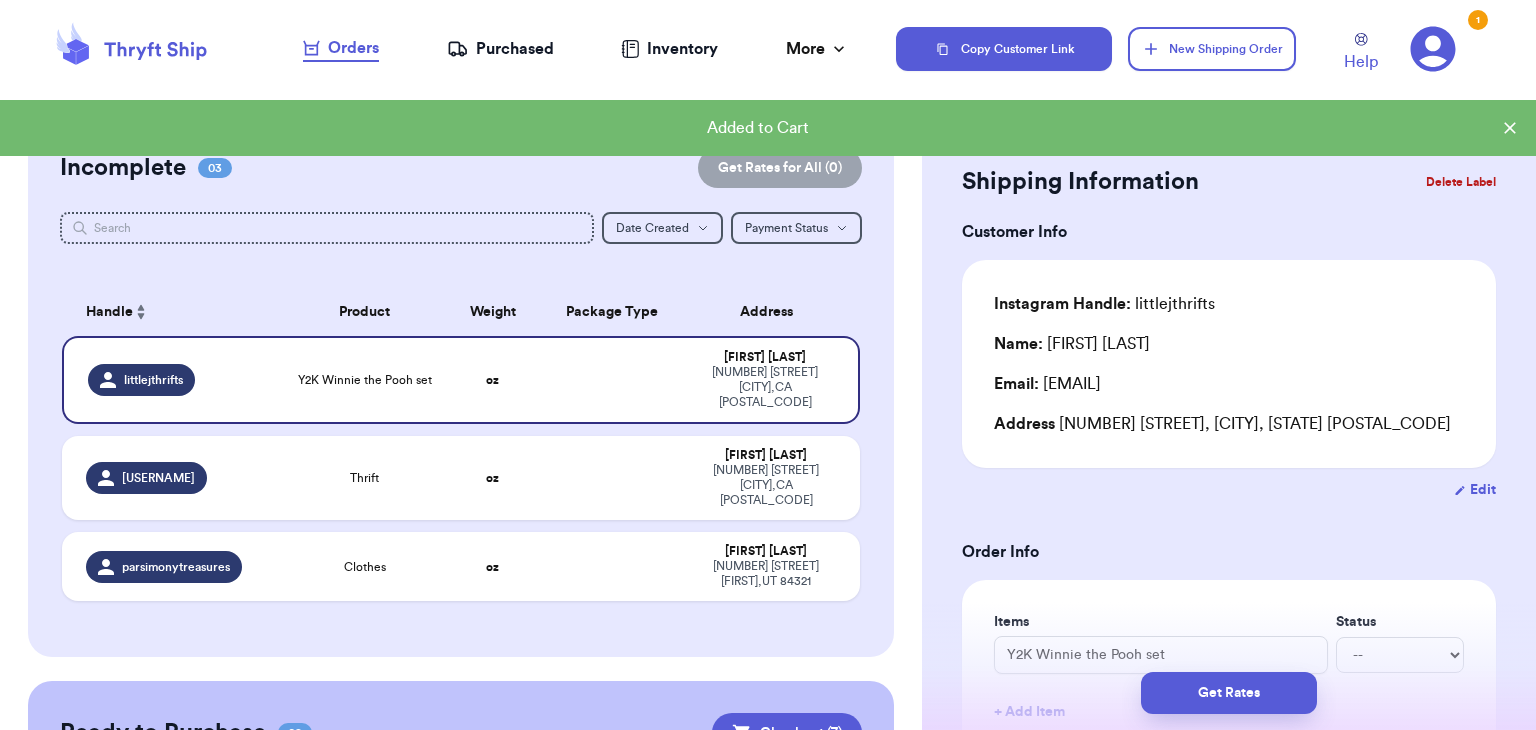 scroll, scrollTop: 0, scrollLeft: 0, axis: both 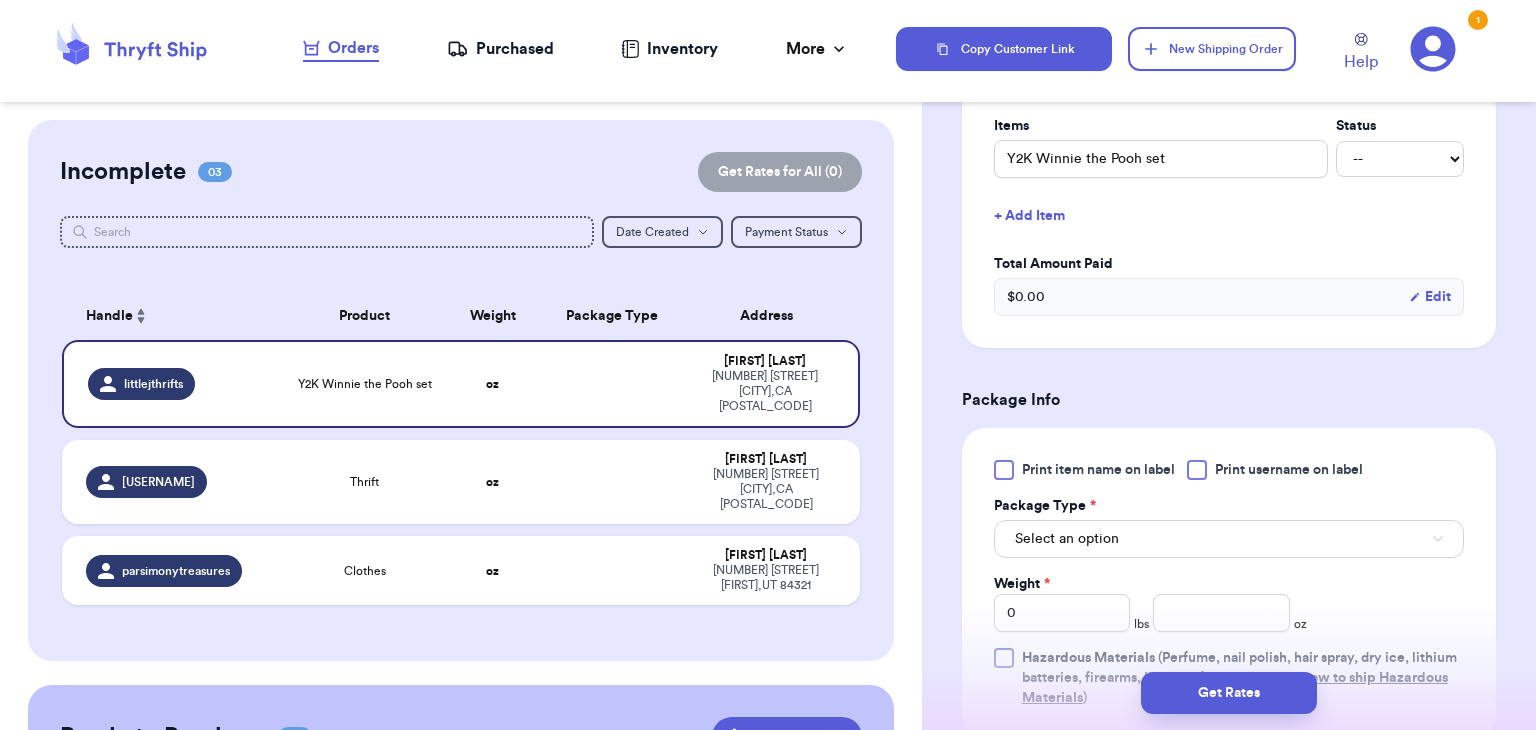 click at bounding box center (1197, 470) 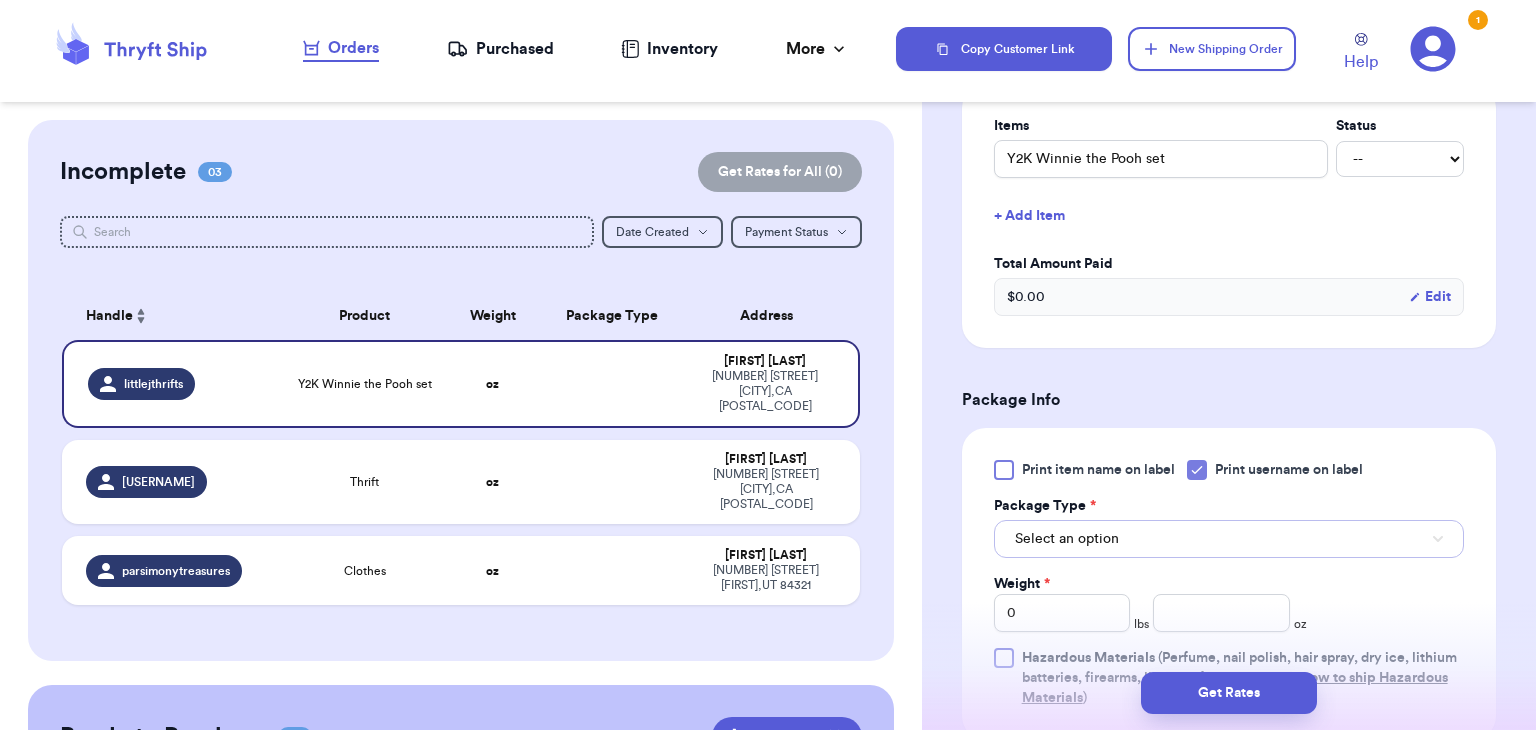 click on "Select an option" at bounding box center [1229, 539] 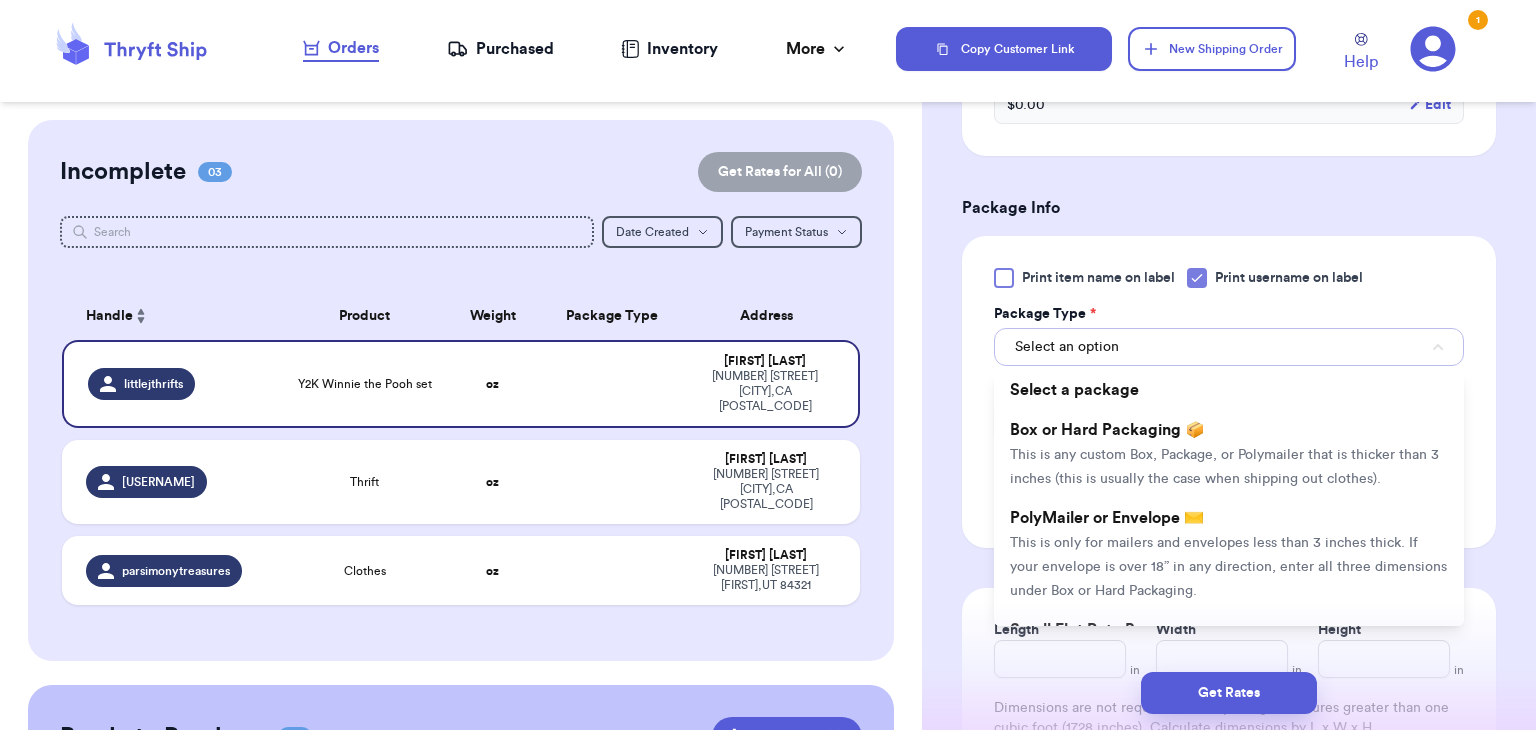 scroll, scrollTop: 688, scrollLeft: 0, axis: vertical 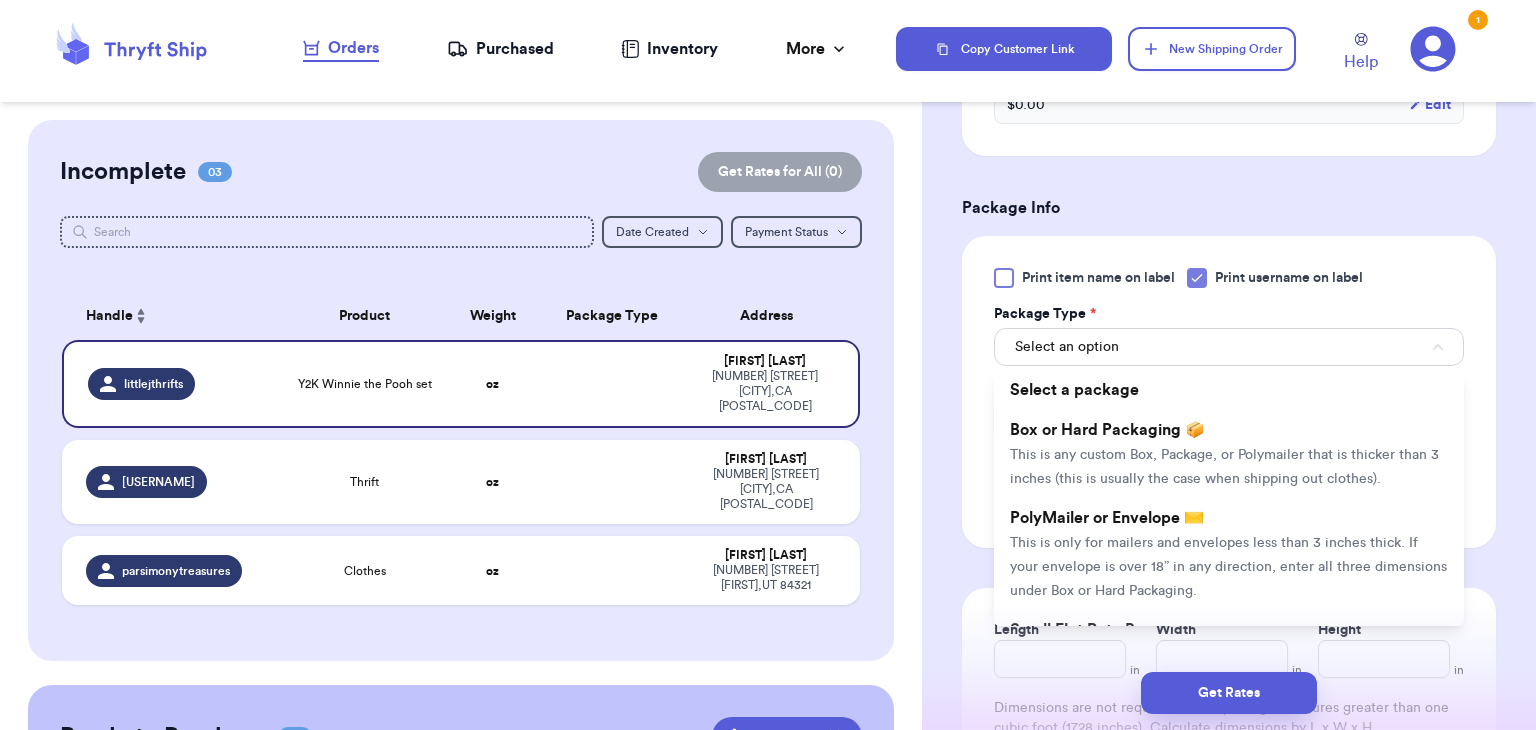 click on "This is only for mailers and envelopes less than 3 inches thick. If your envelope is over 18” in any direction, enter all three dimensions under Box or Hard Packaging." at bounding box center [1228, 567] 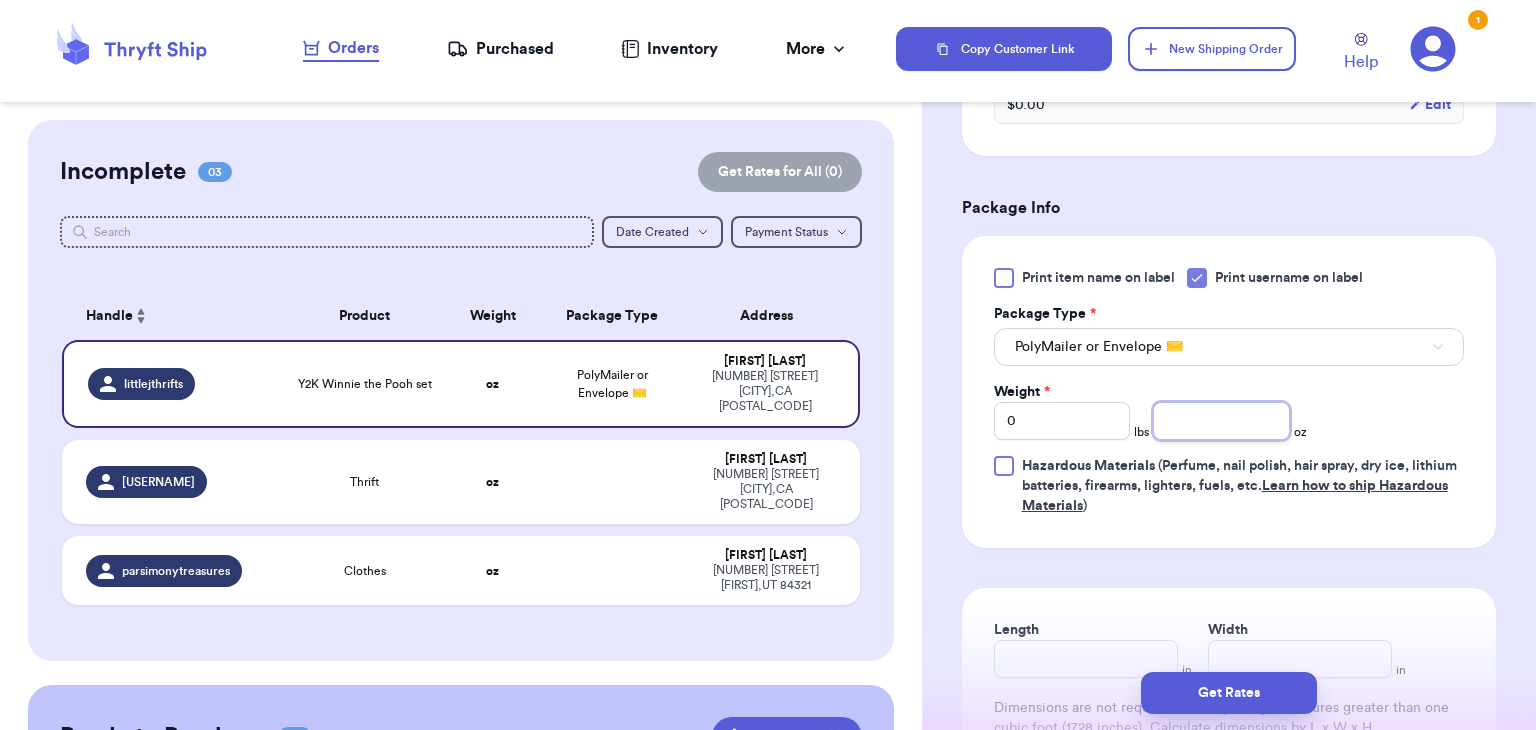 click at bounding box center (1221, 421) 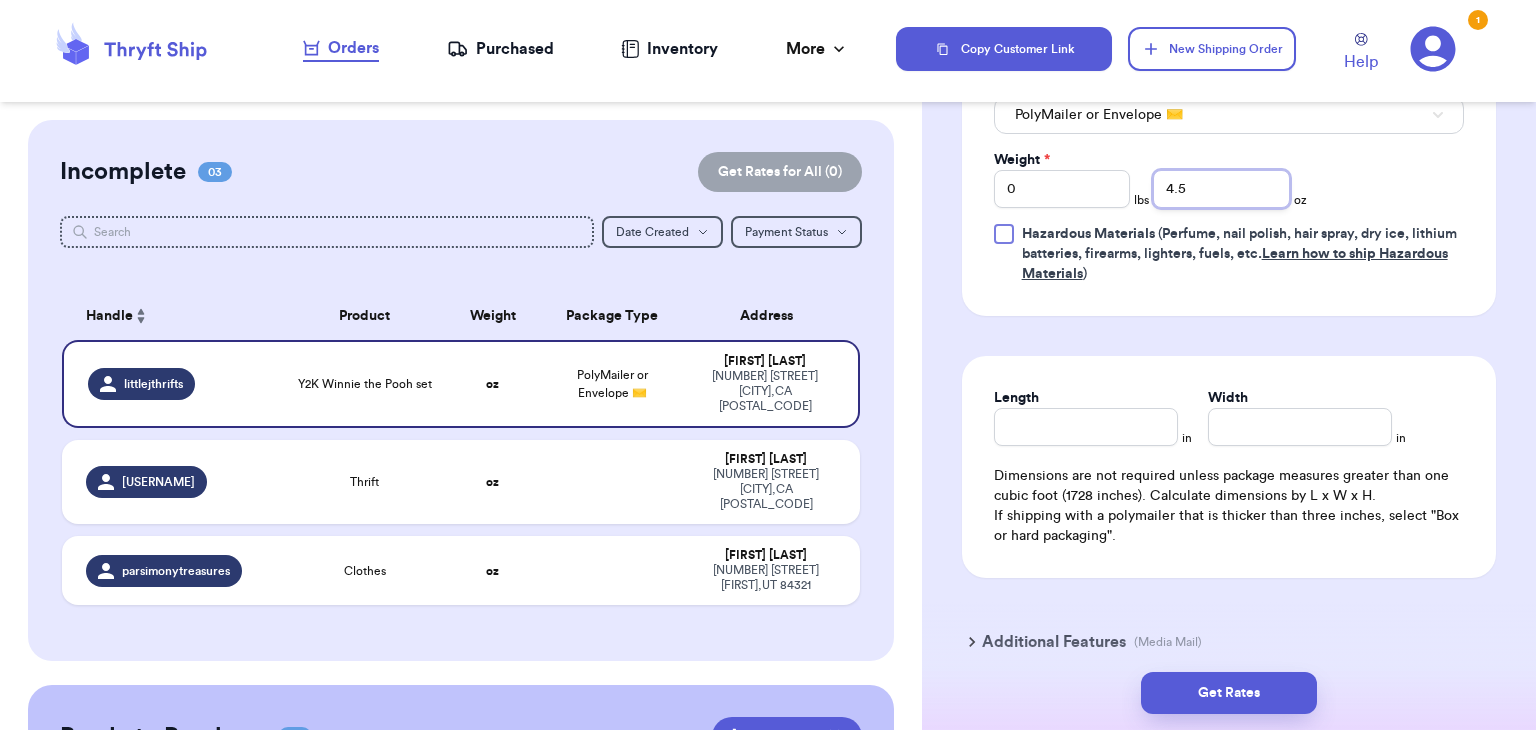 scroll, scrollTop: 928, scrollLeft: 0, axis: vertical 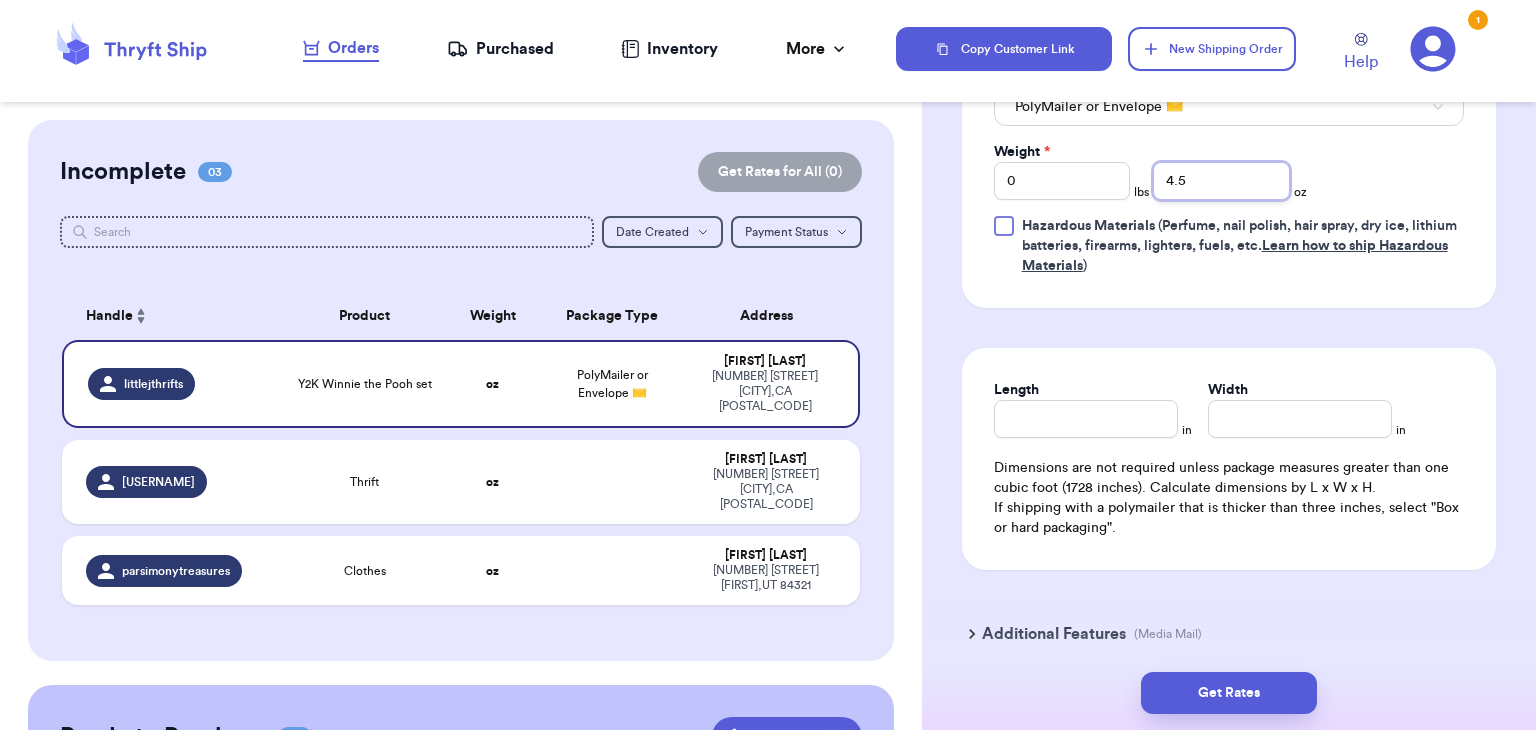 type on "4.5" 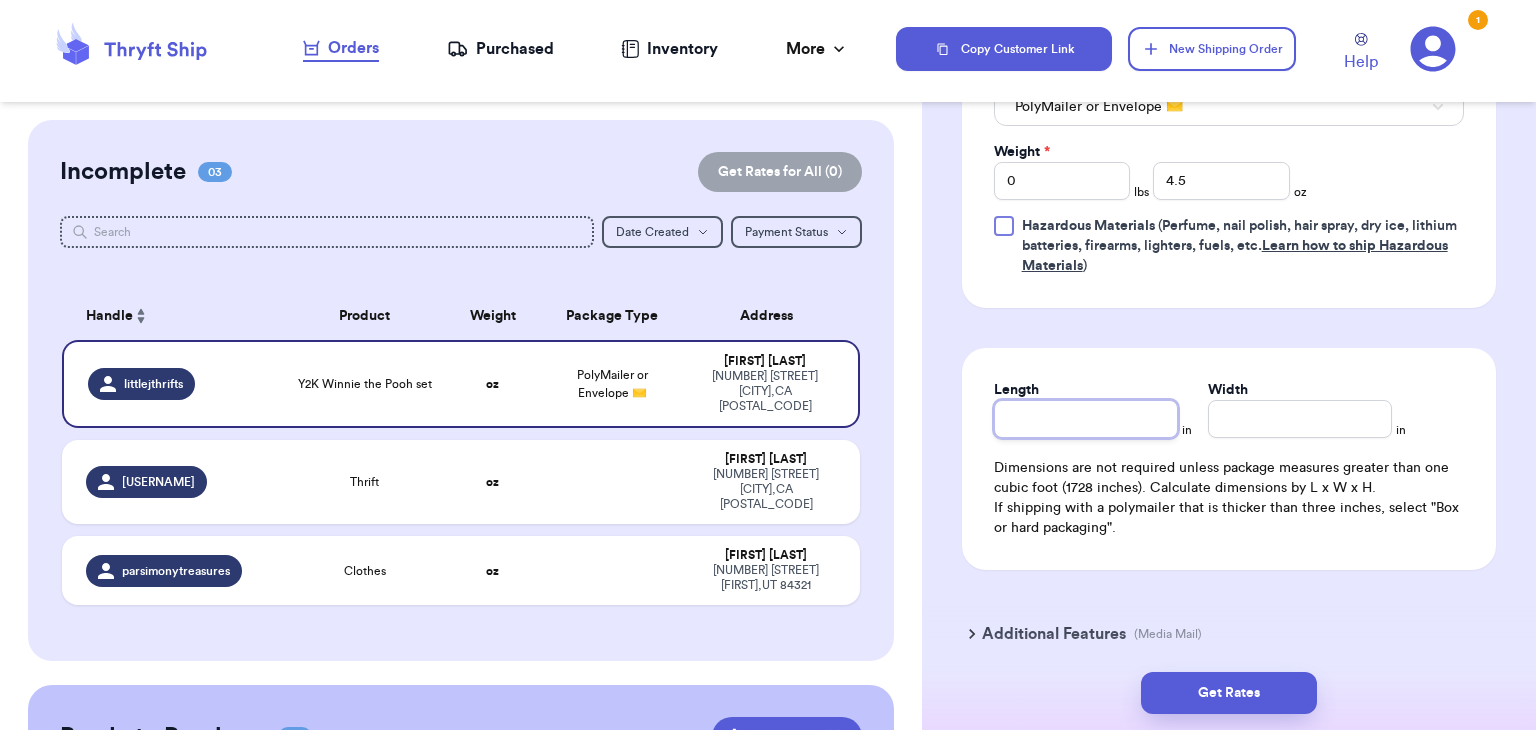 click on "Length" at bounding box center (1086, 419) 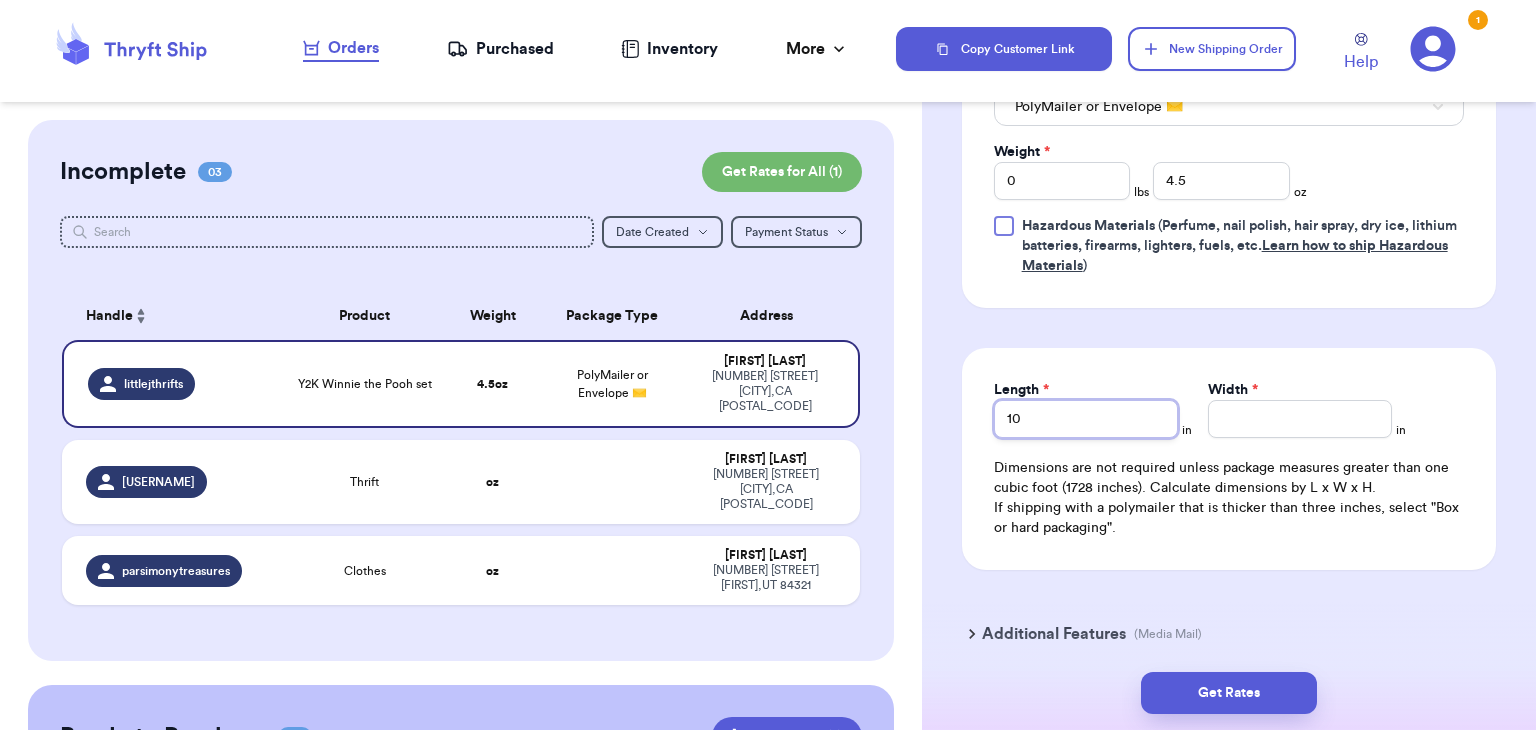 type on "10" 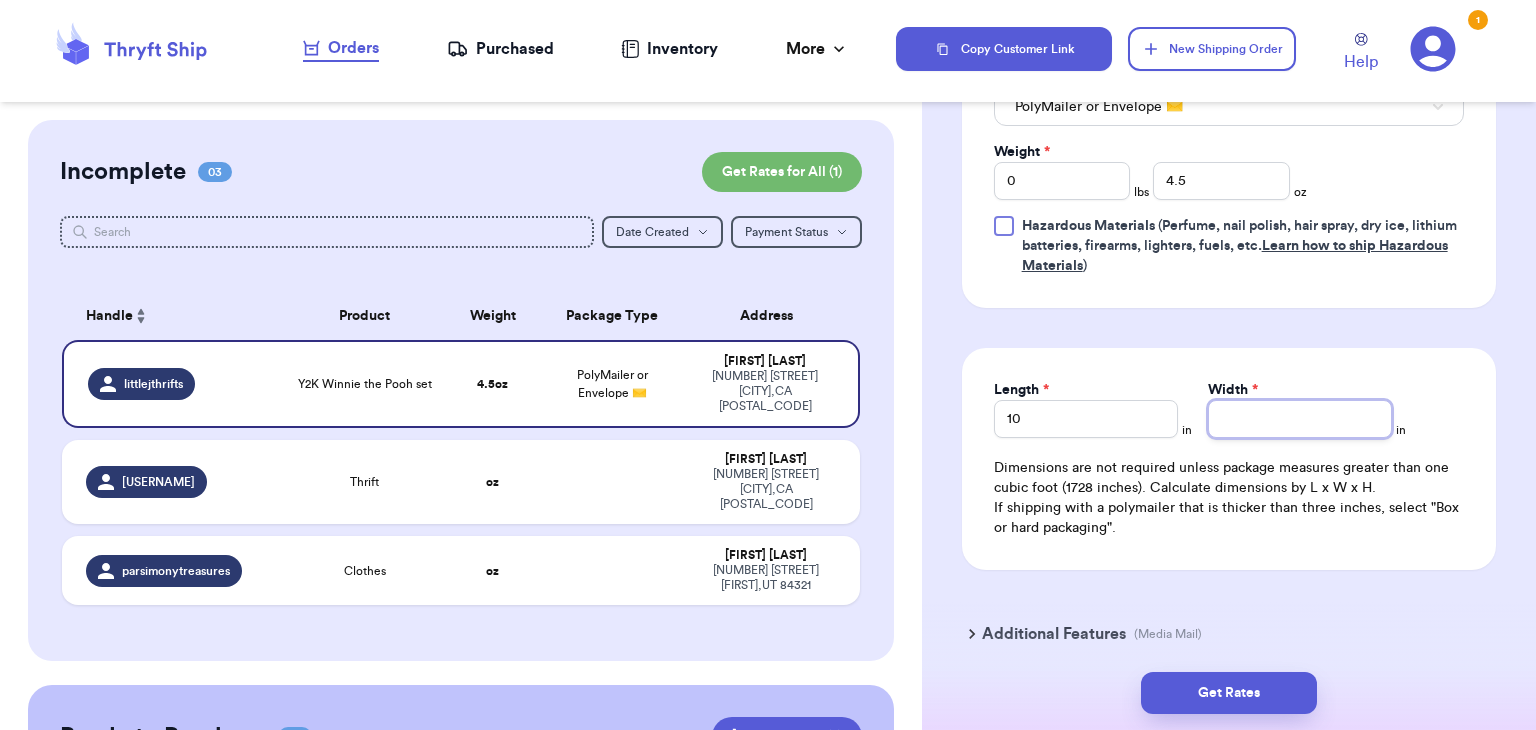 click on "Width *" at bounding box center [1300, 419] 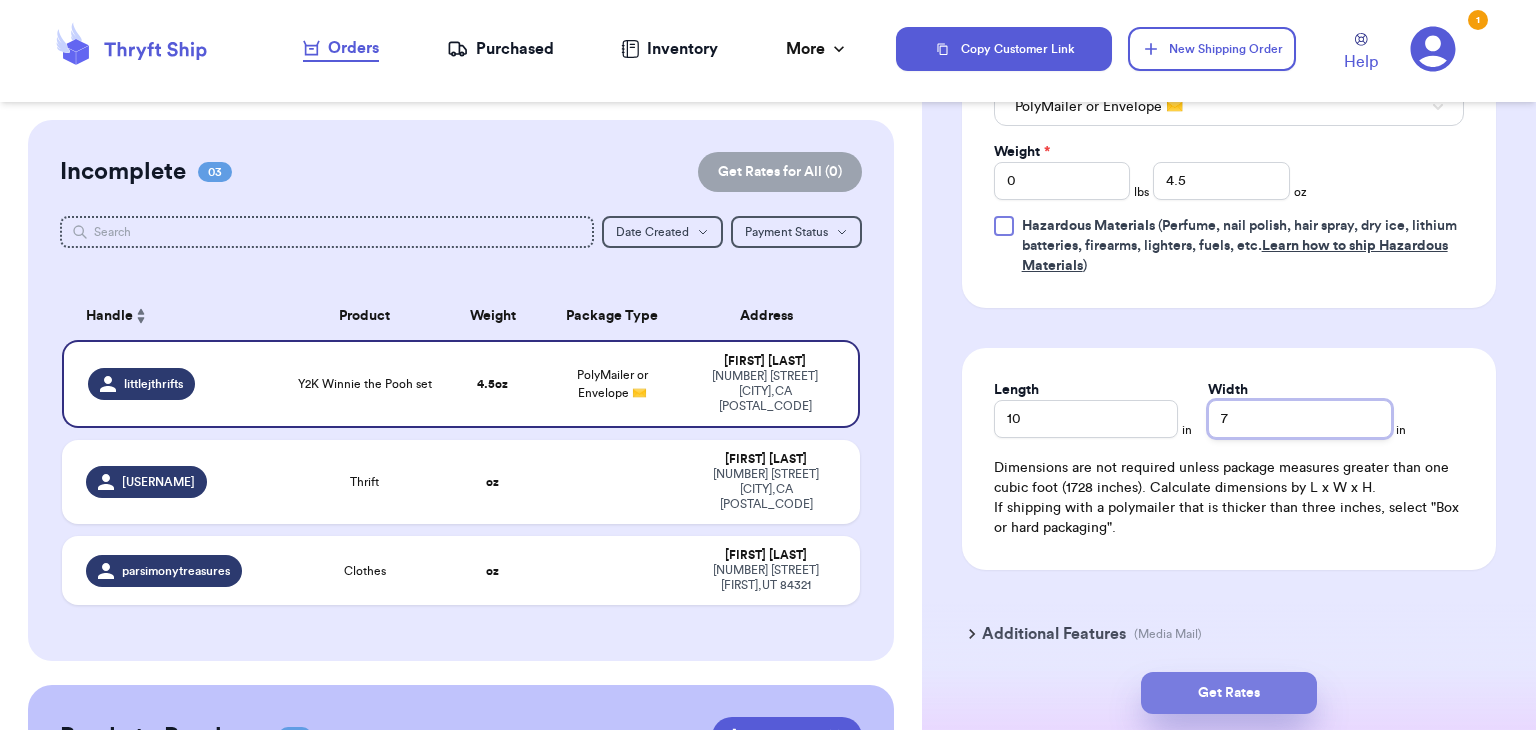type on "7" 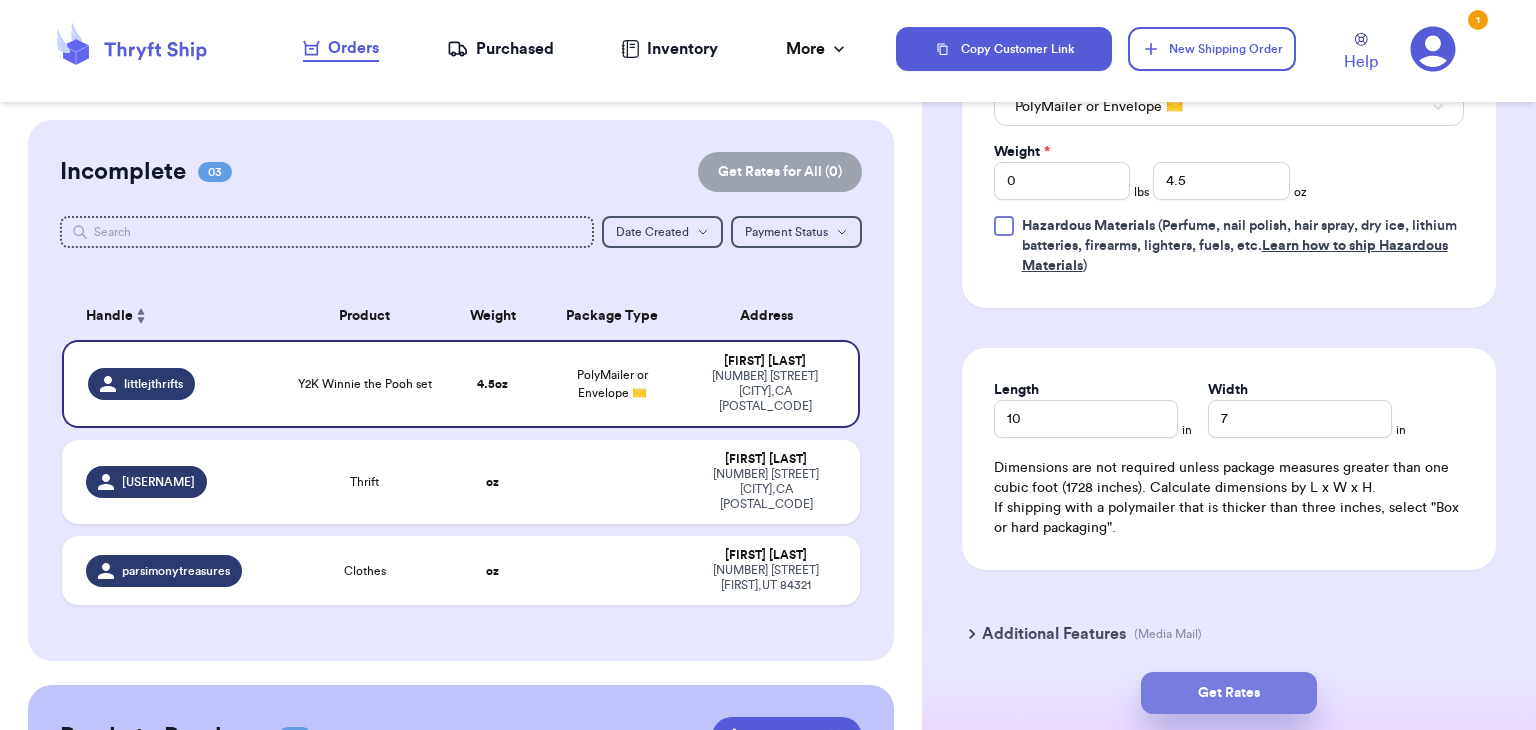 click on "Get Rates" at bounding box center (1229, 693) 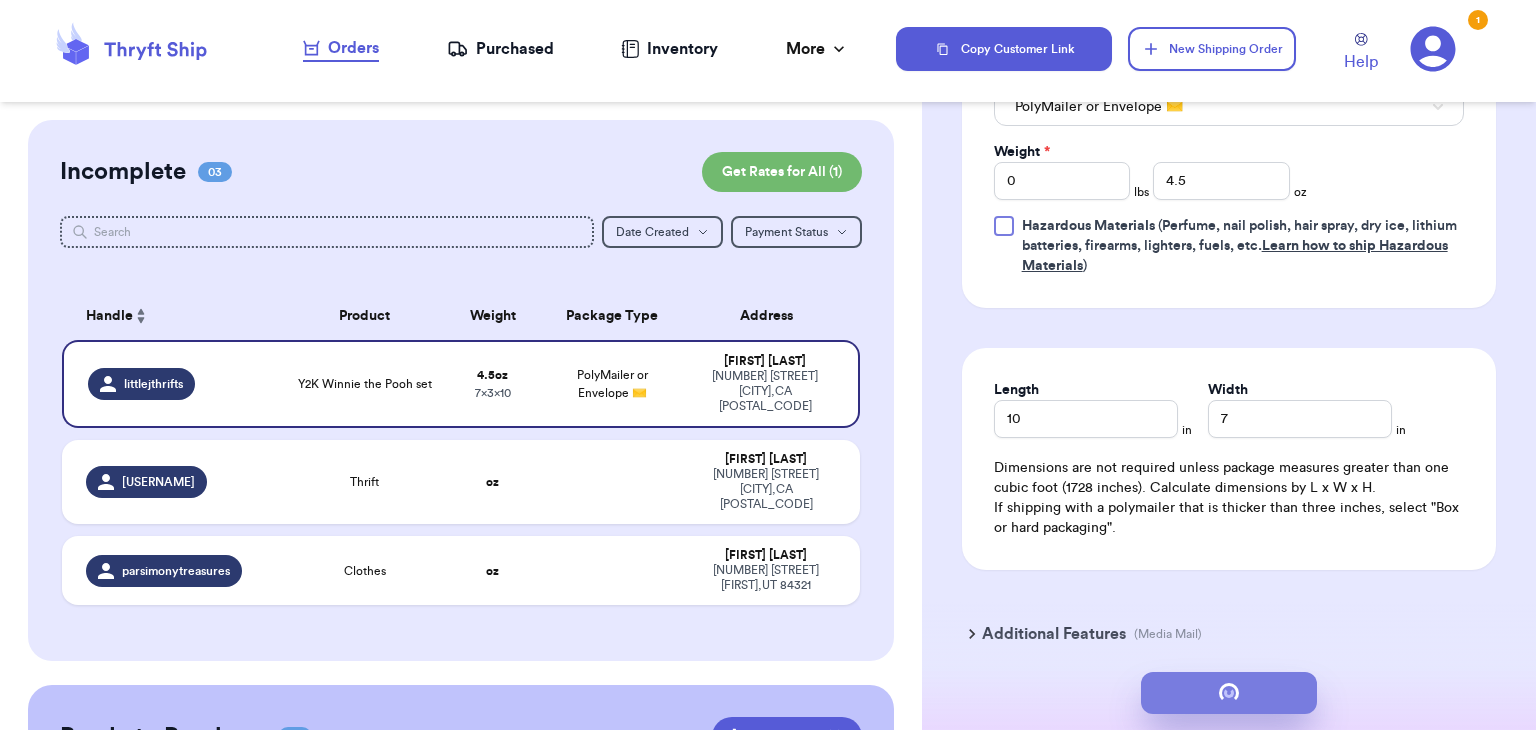 scroll, scrollTop: 0, scrollLeft: 0, axis: both 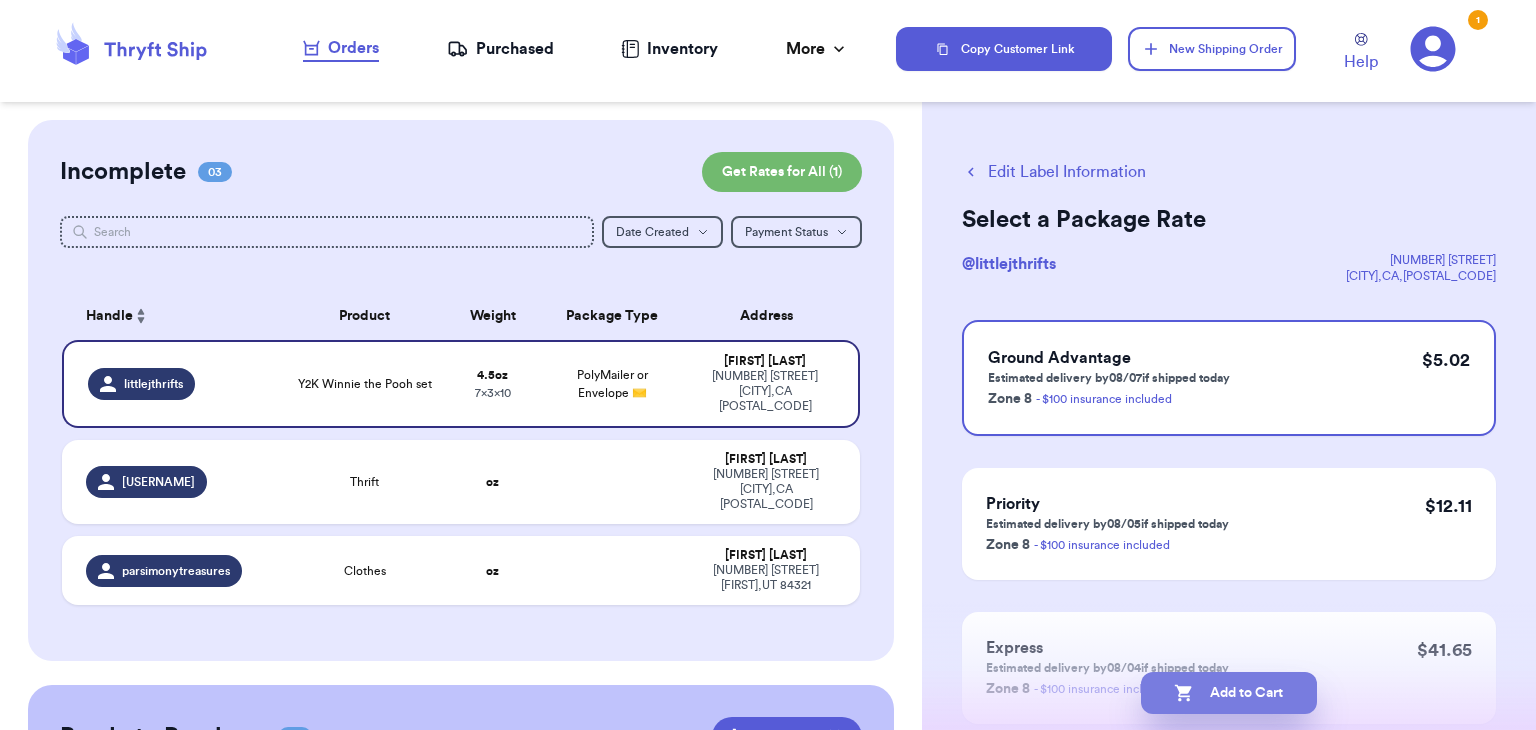 click on "Add to Cart" at bounding box center [1229, 693] 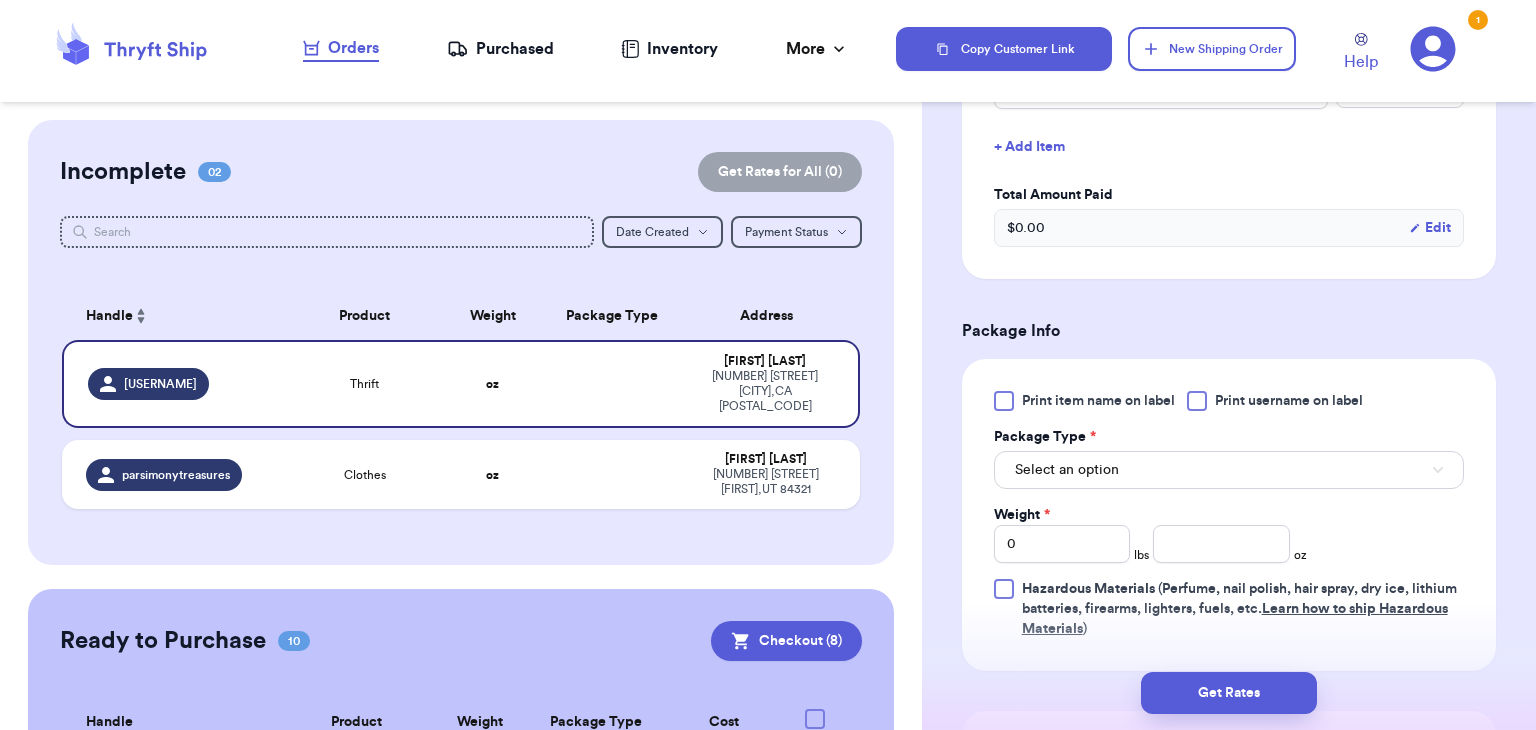 scroll, scrollTop: 555, scrollLeft: 0, axis: vertical 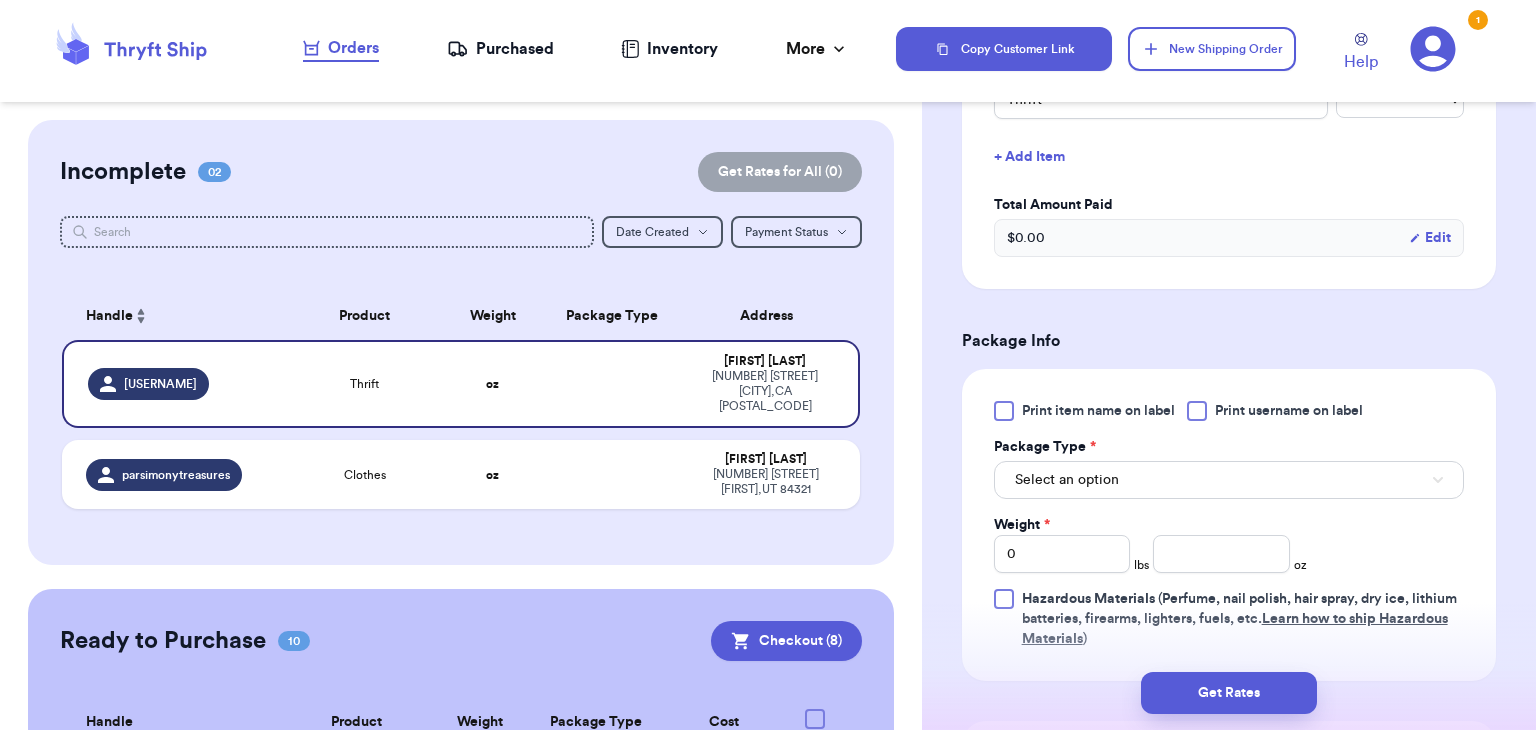 click on "Print item name on label Print username on label Package Type * Select an option Weight * 0 lbs oz Hazardous Materials   (Perfume, nail polish, hair spray, dry ice, lithium batteries, firearms, lighters, fuels, etc.  Learn how to ship Hazardous Materials )" at bounding box center [1229, 525] 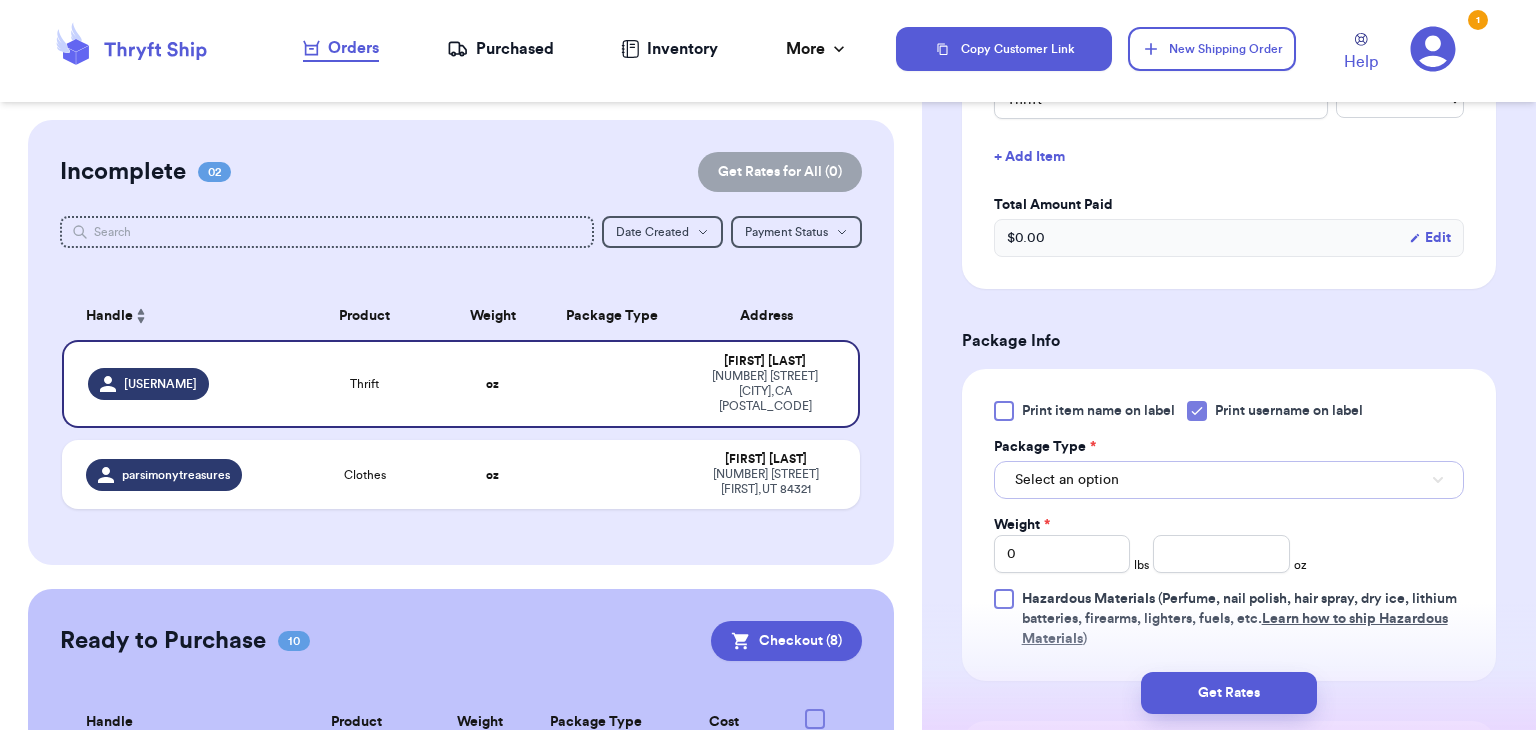 click on "Select an option" at bounding box center (1229, 480) 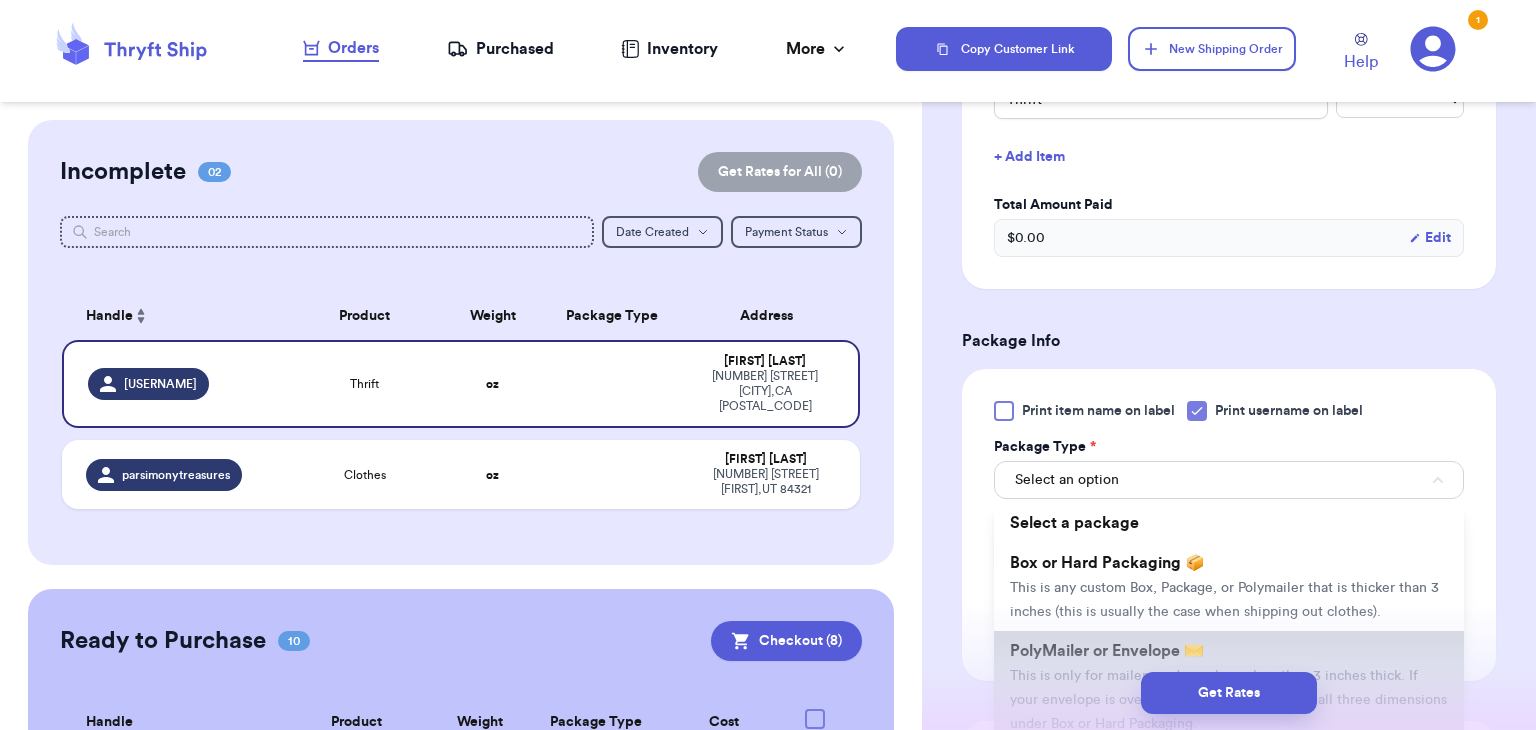 click on "PolyMailer or Envelope ✉️ This is only for mailers and envelopes less than 3 inches thick. If your envelope is over 18” in any direction, enter all three dimensions under Box or Hard Packaging." at bounding box center (1229, 687) 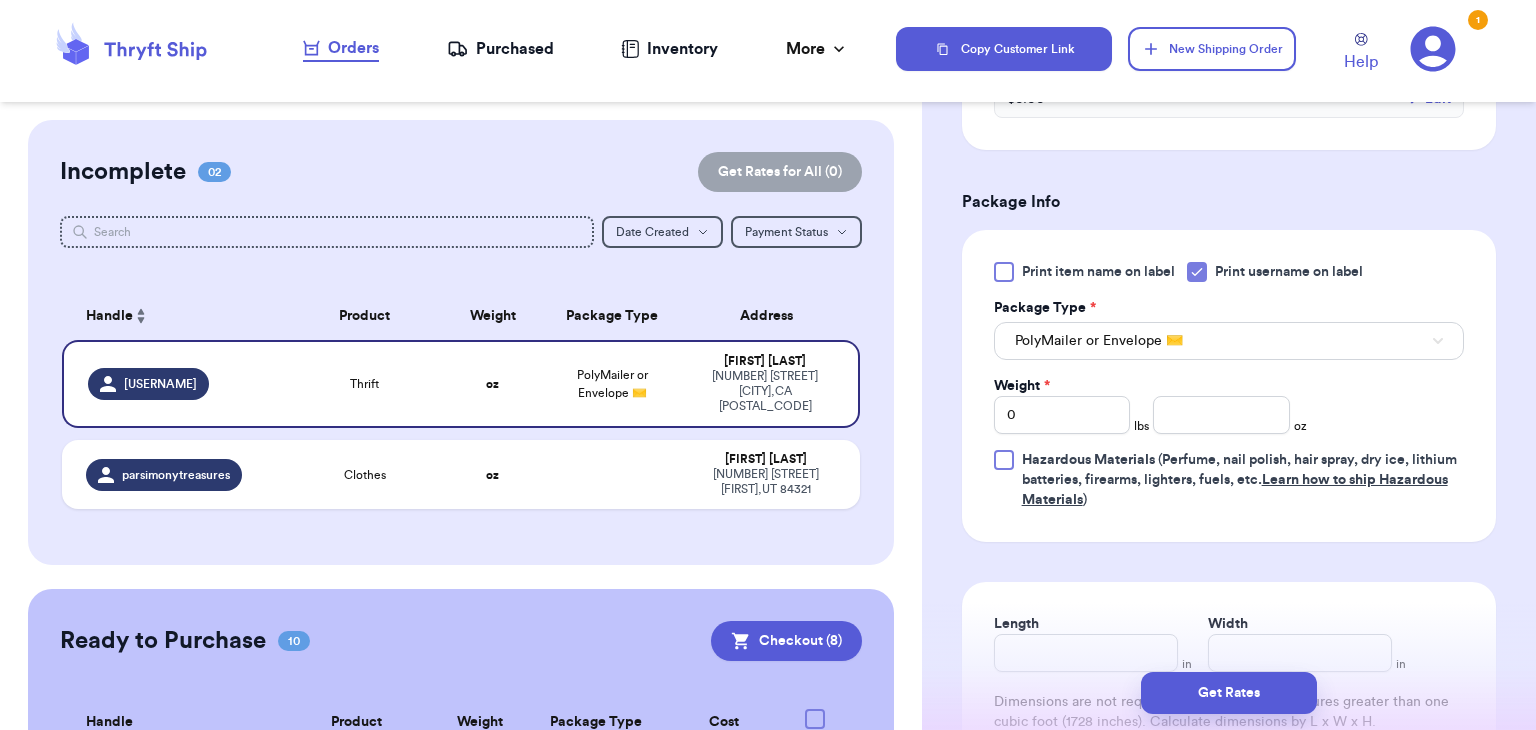 scroll, scrollTop: 696, scrollLeft: 0, axis: vertical 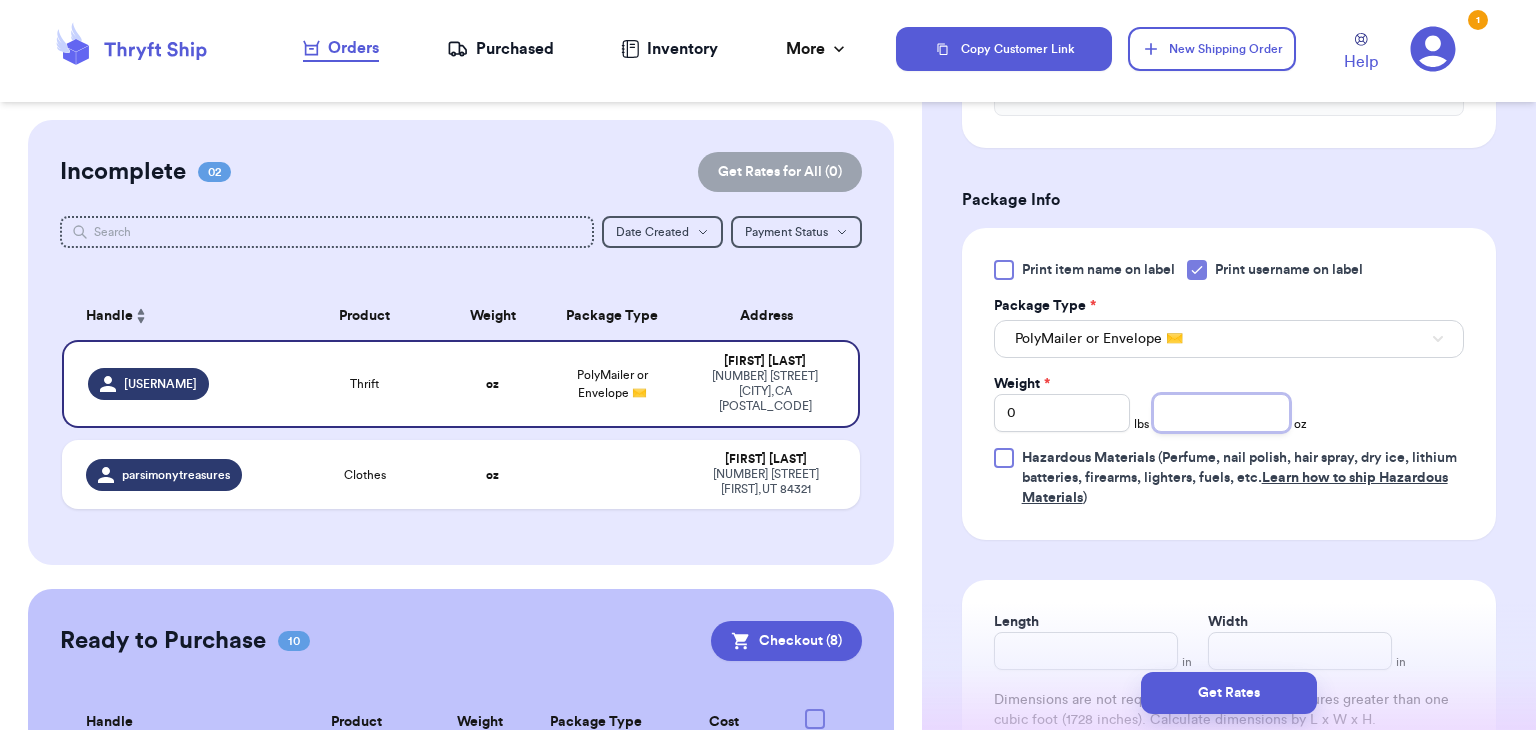 click at bounding box center (1221, 413) 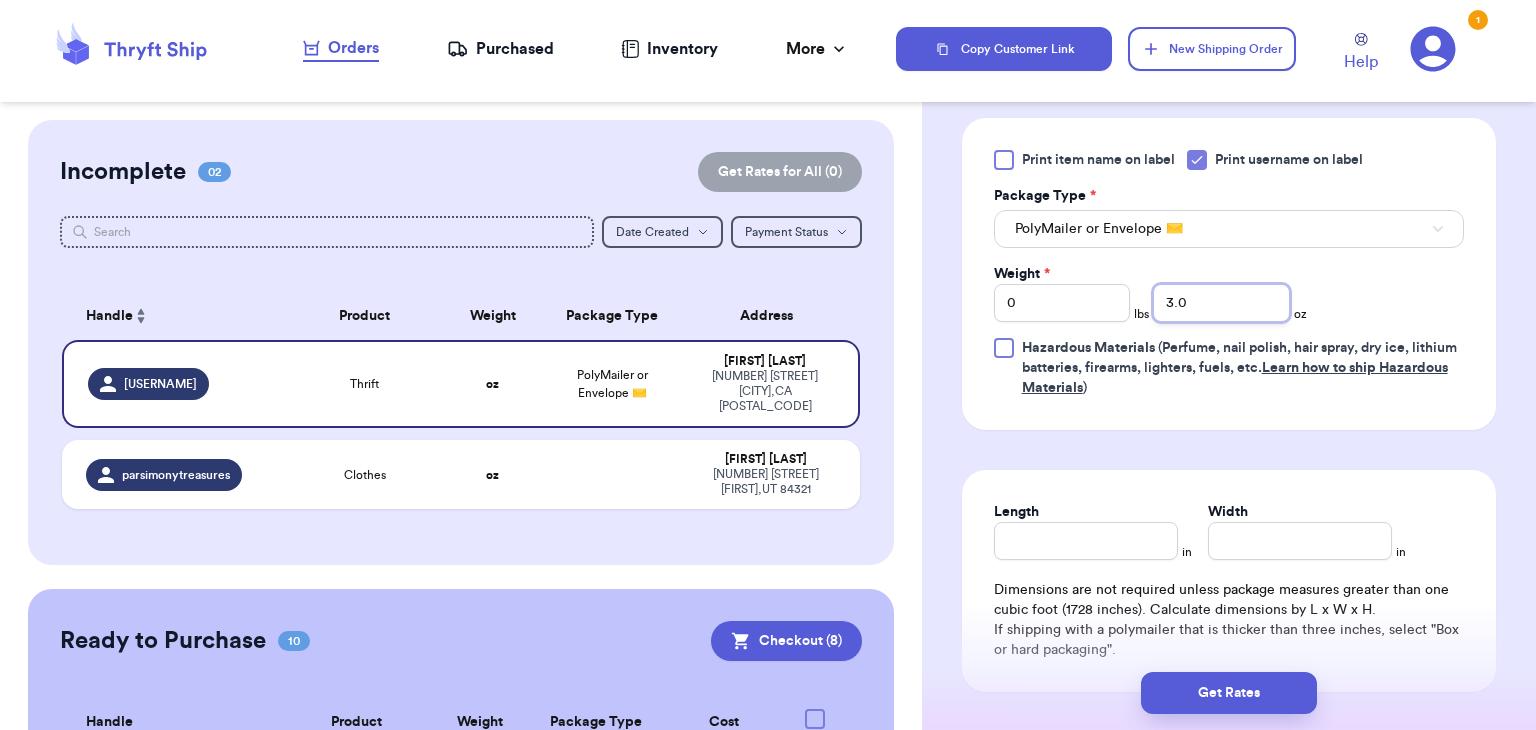 scroll, scrollTop: 854, scrollLeft: 0, axis: vertical 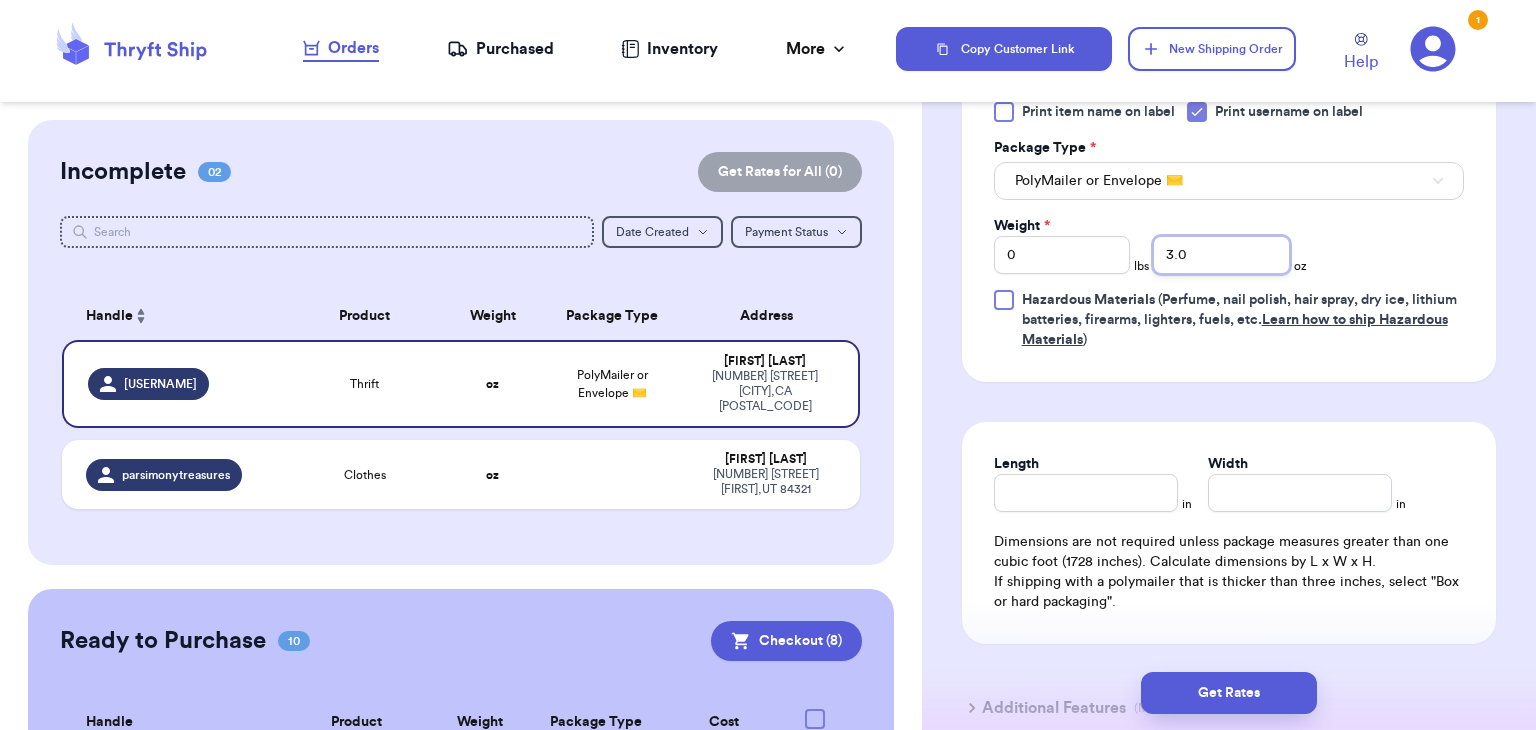 type on "3.0" 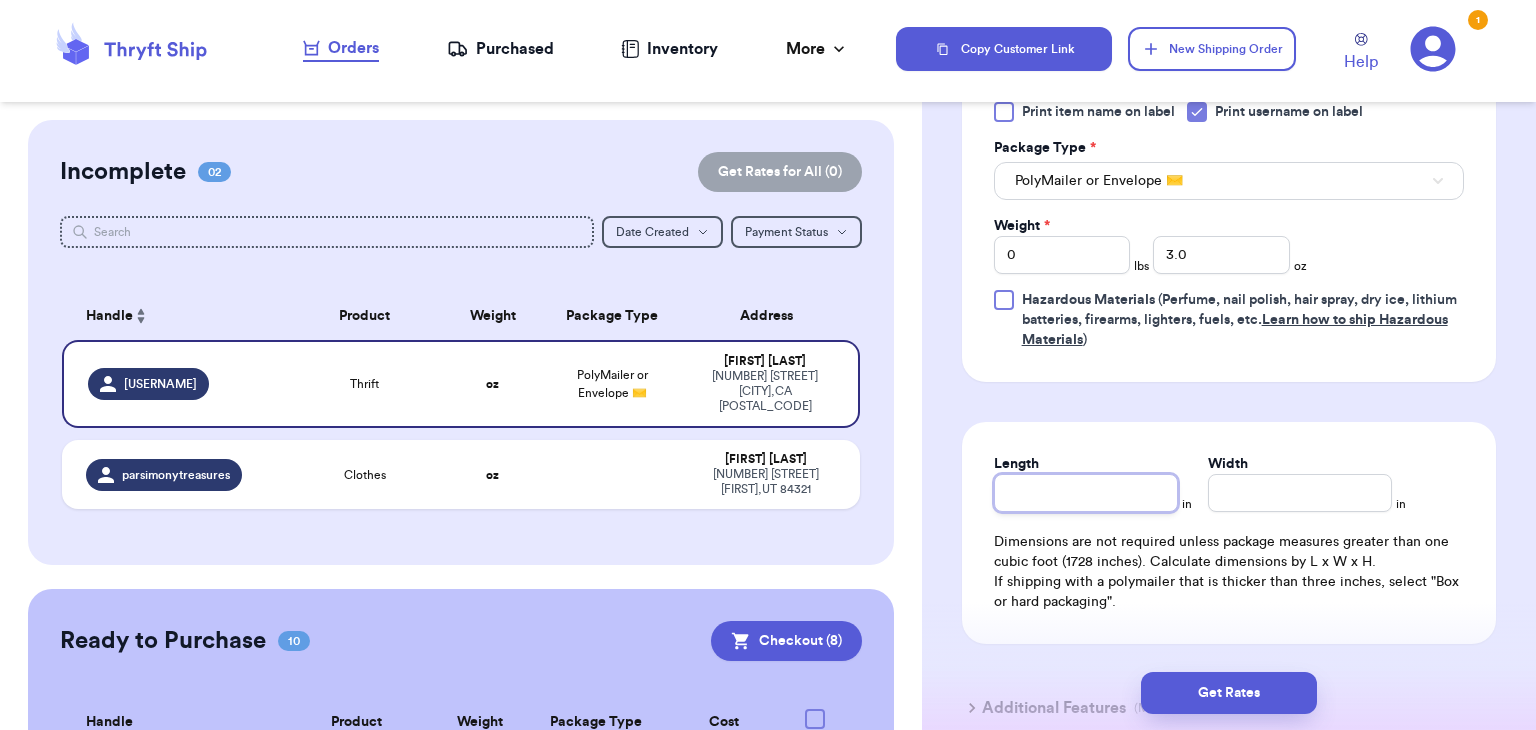 click on "Length" at bounding box center (1086, 493) 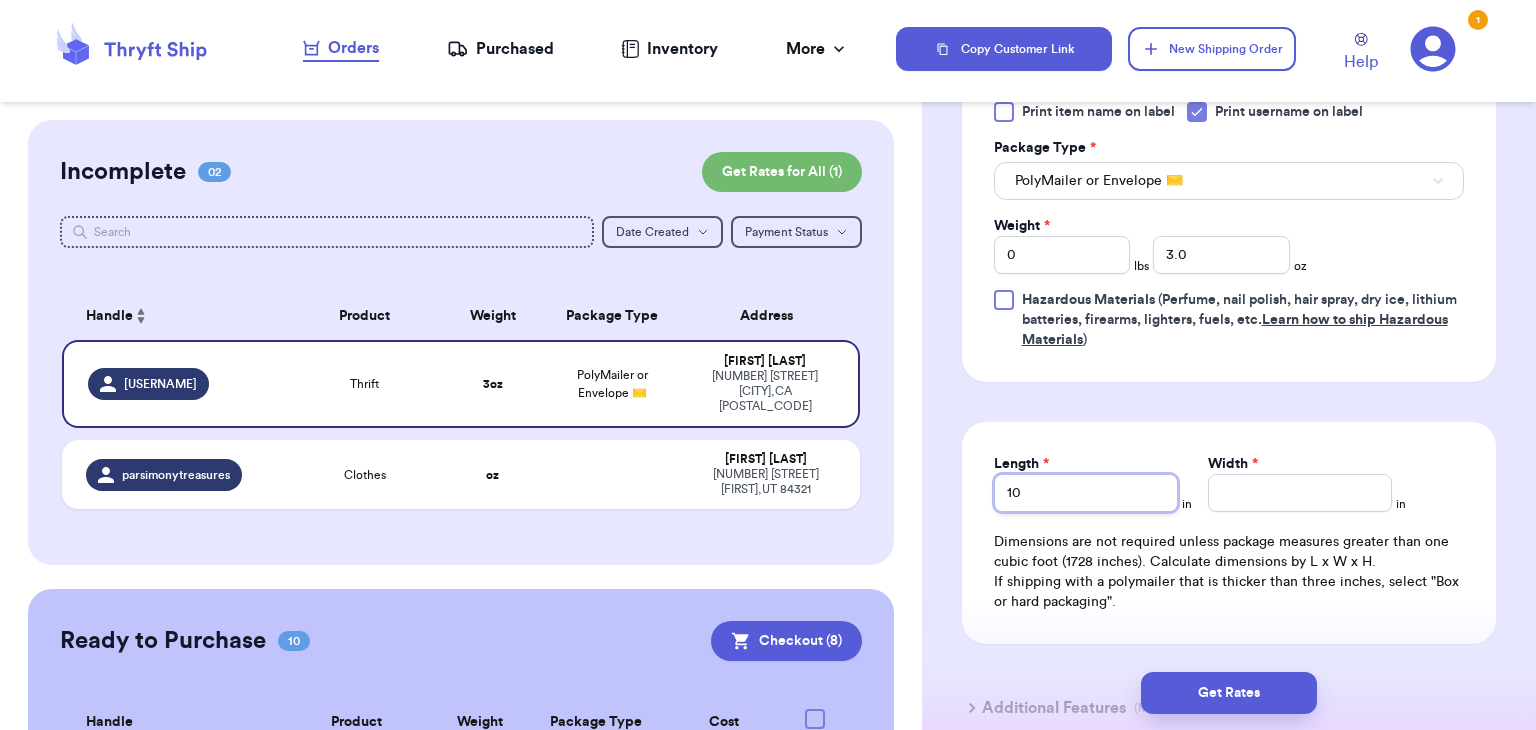 type on "10" 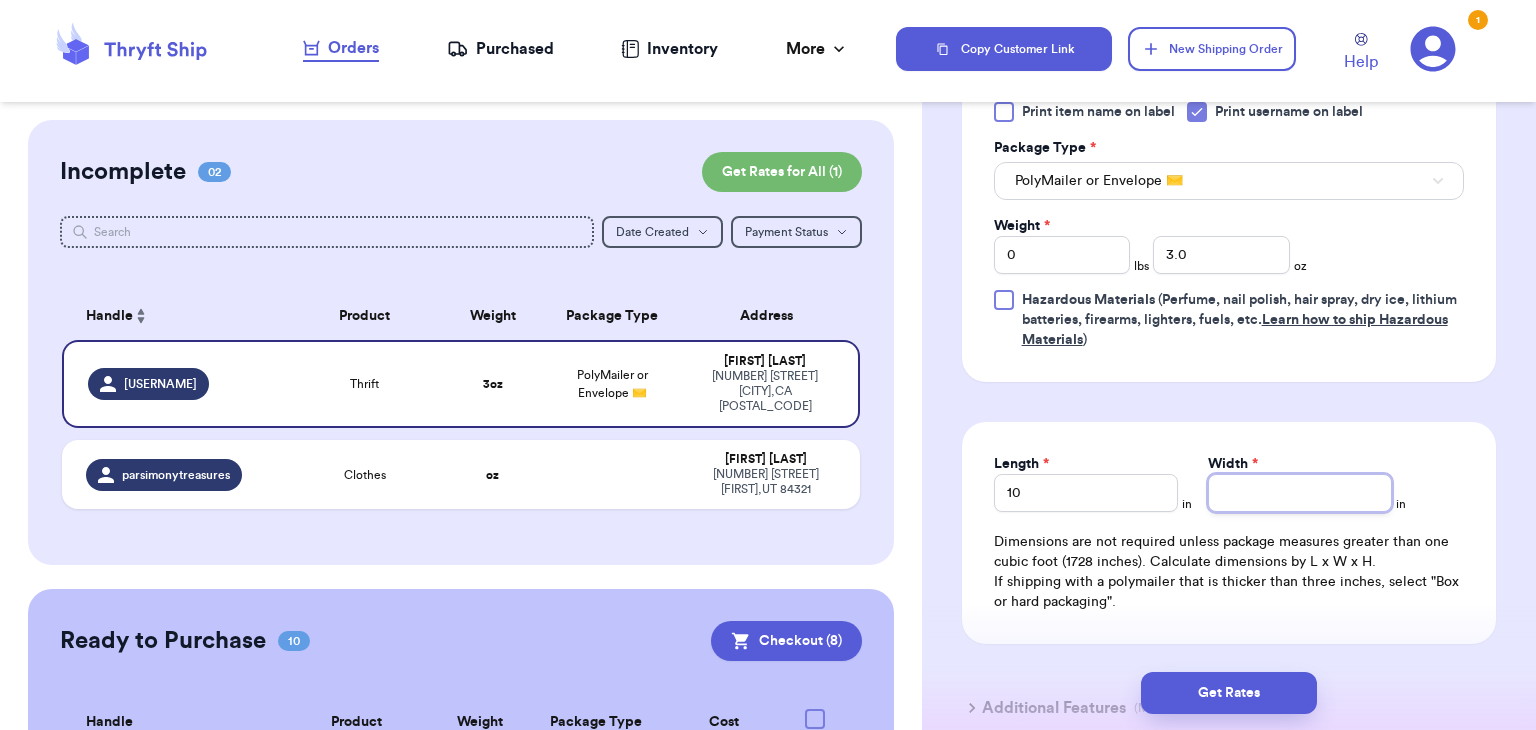 click on "Width *" at bounding box center [1300, 493] 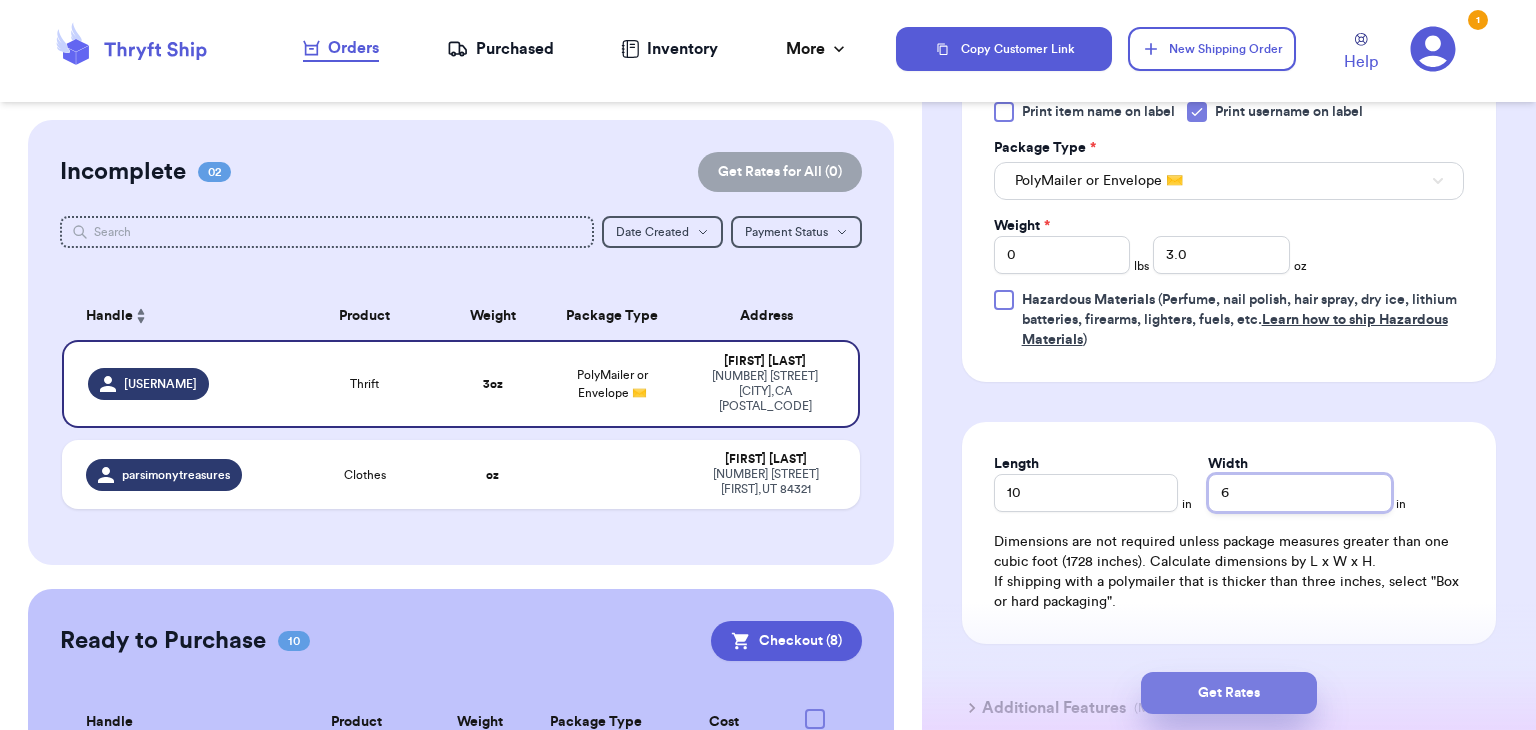 type on "6" 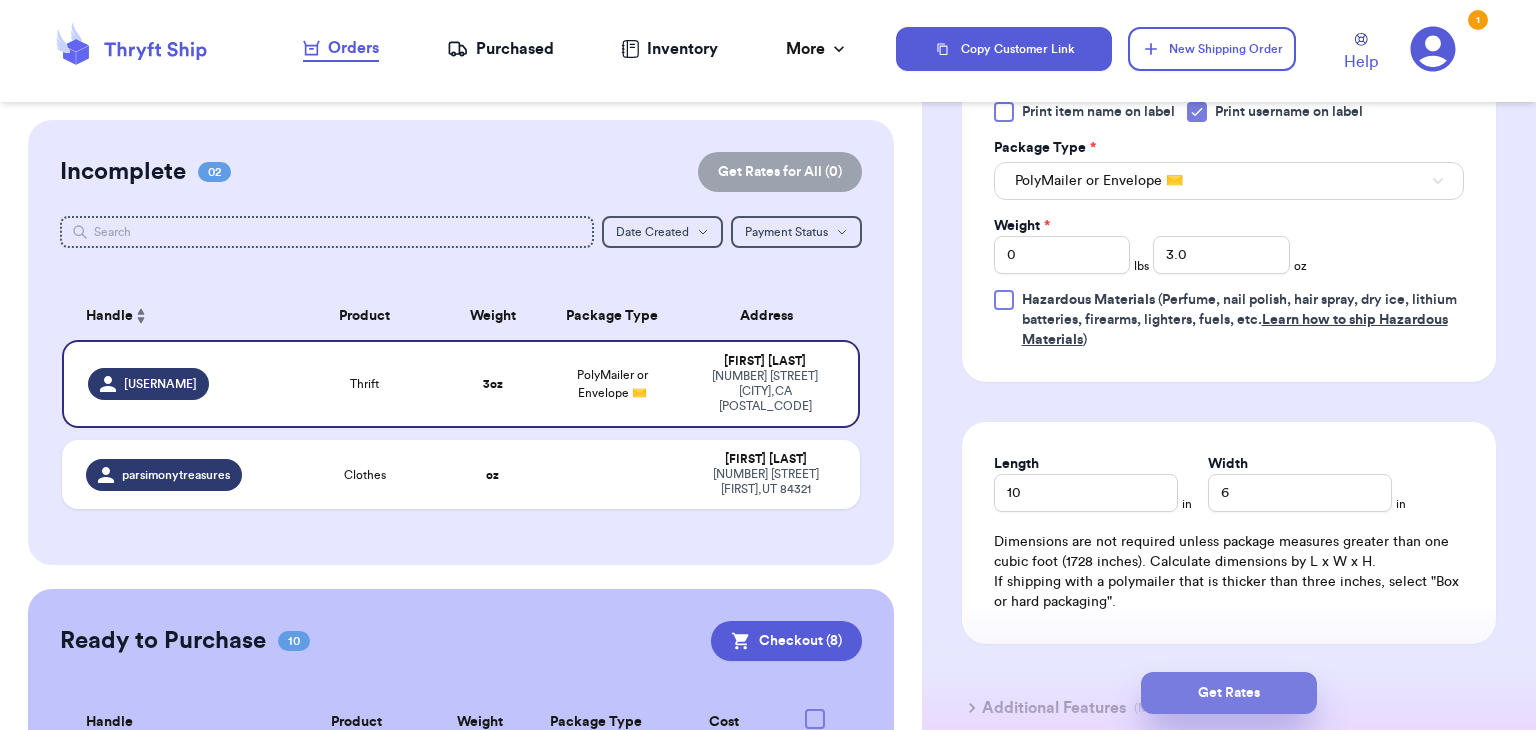 click on "Get Rates" at bounding box center [1229, 693] 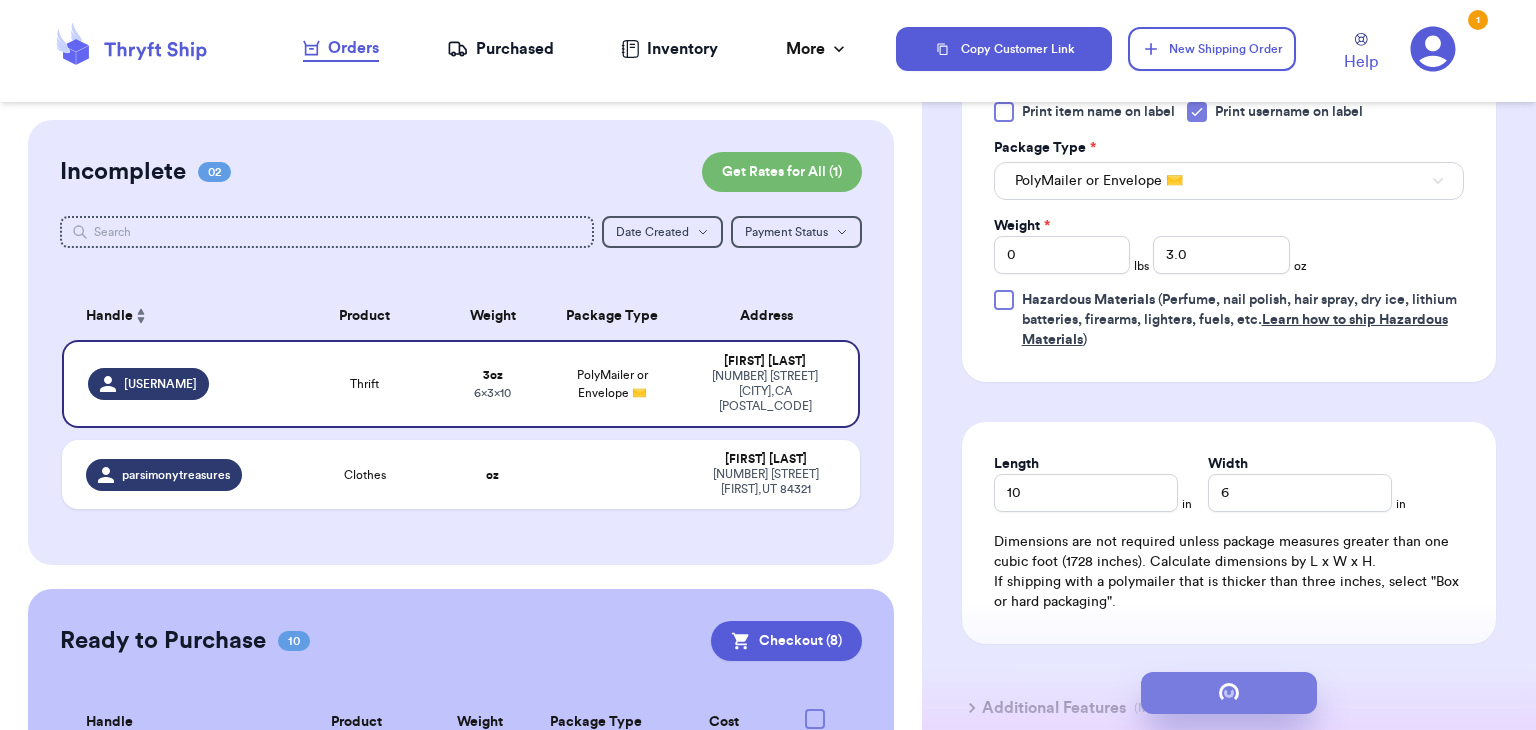 scroll, scrollTop: 0, scrollLeft: 0, axis: both 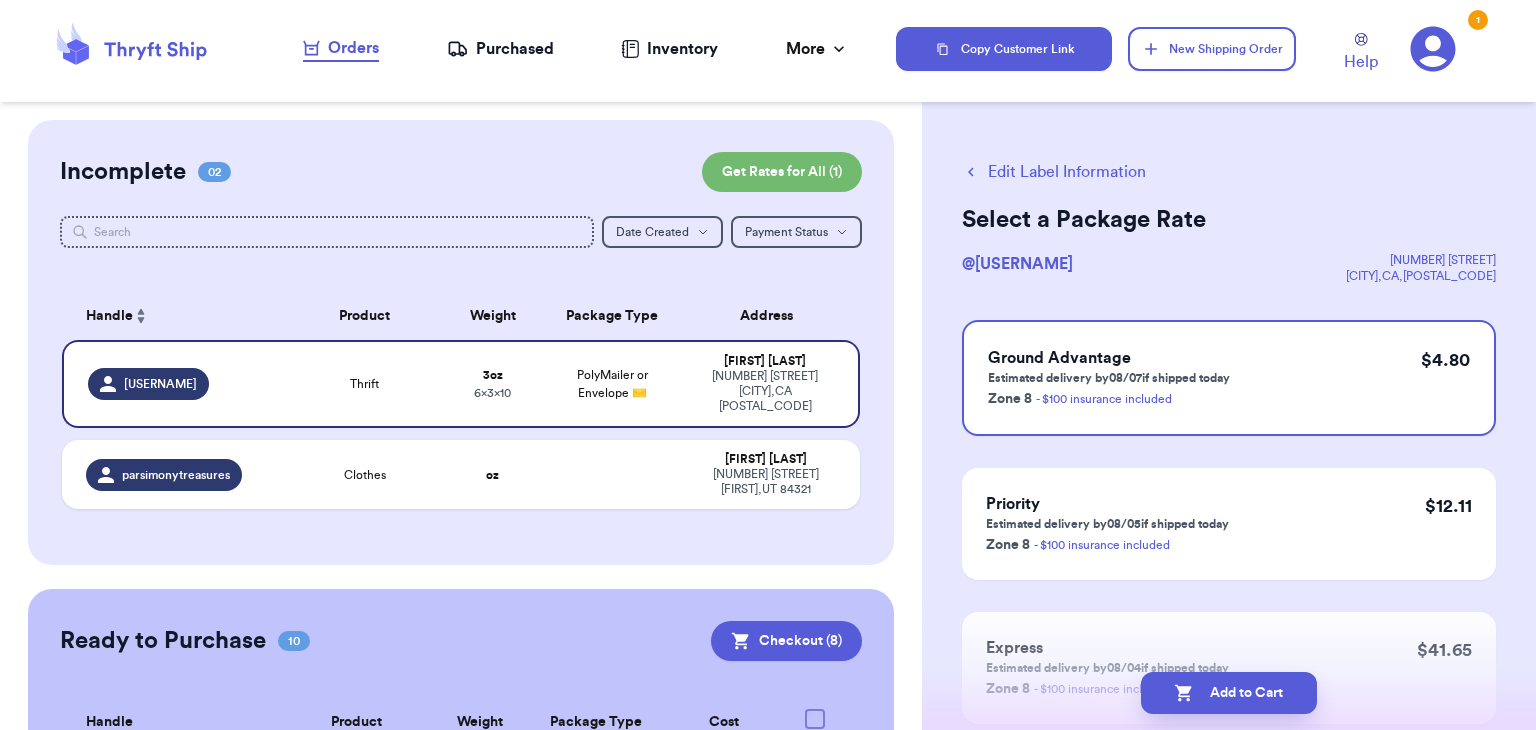 click on "Add to Cart" at bounding box center [1229, 693] 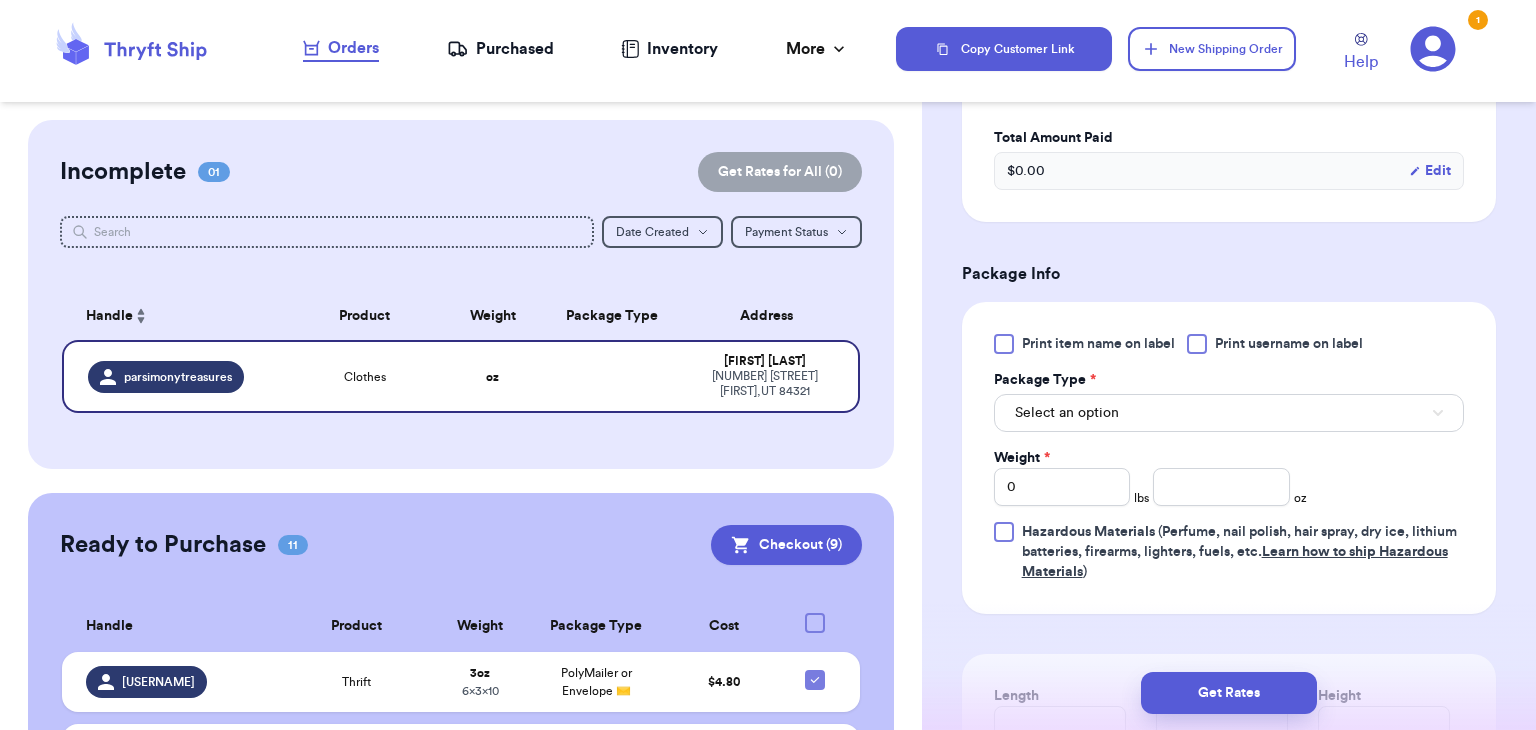 scroll, scrollTop: 660, scrollLeft: 0, axis: vertical 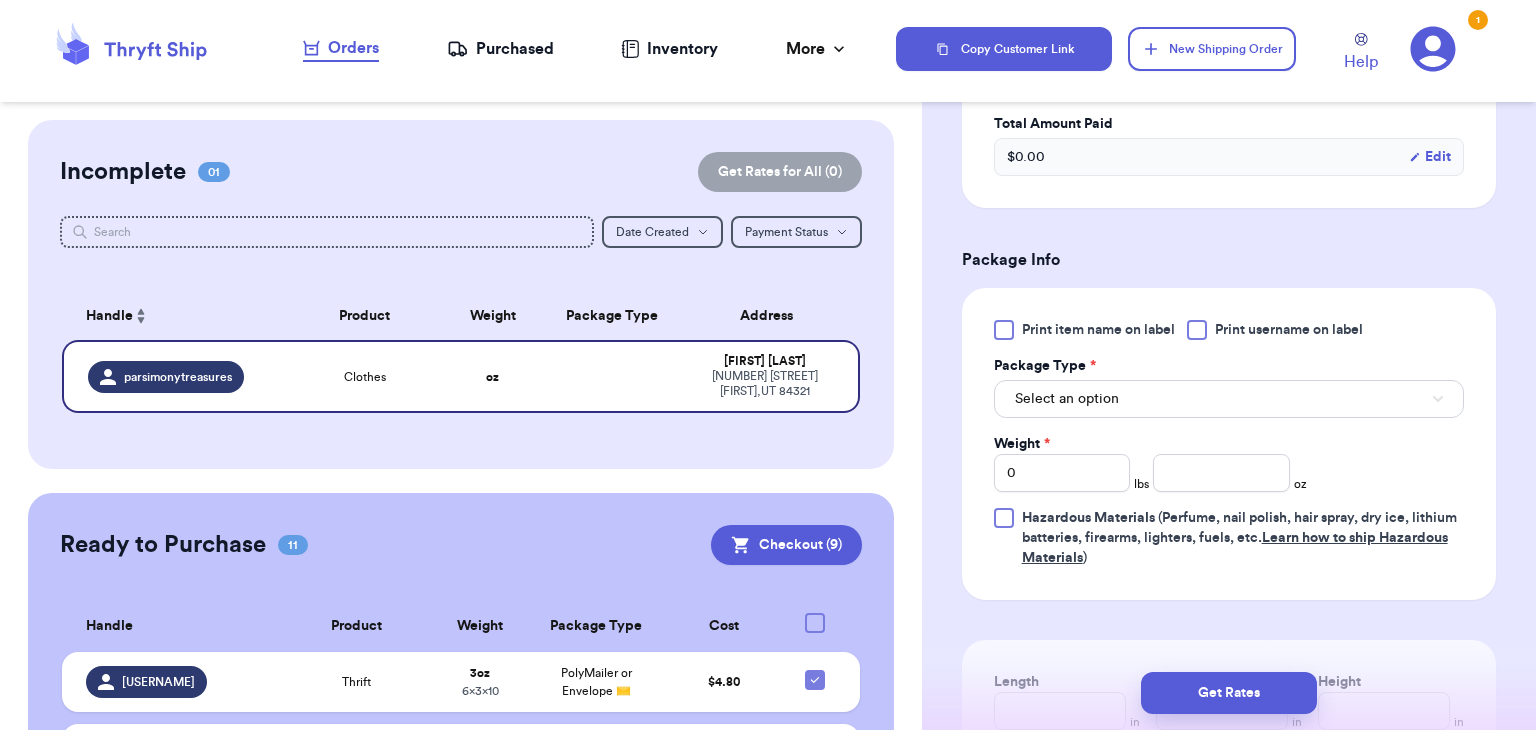 click on "Print item name on label Print username on label Package Type * Select an option Weight * 0 lbs oz Hazardous Materials   (Perfume, nail polish, hair spray, dry ice, lithium batteries, firearms, lighters, fuels, etc.  Learn how to ship Hazardous Materials )" at bounding box center [1229, 444] 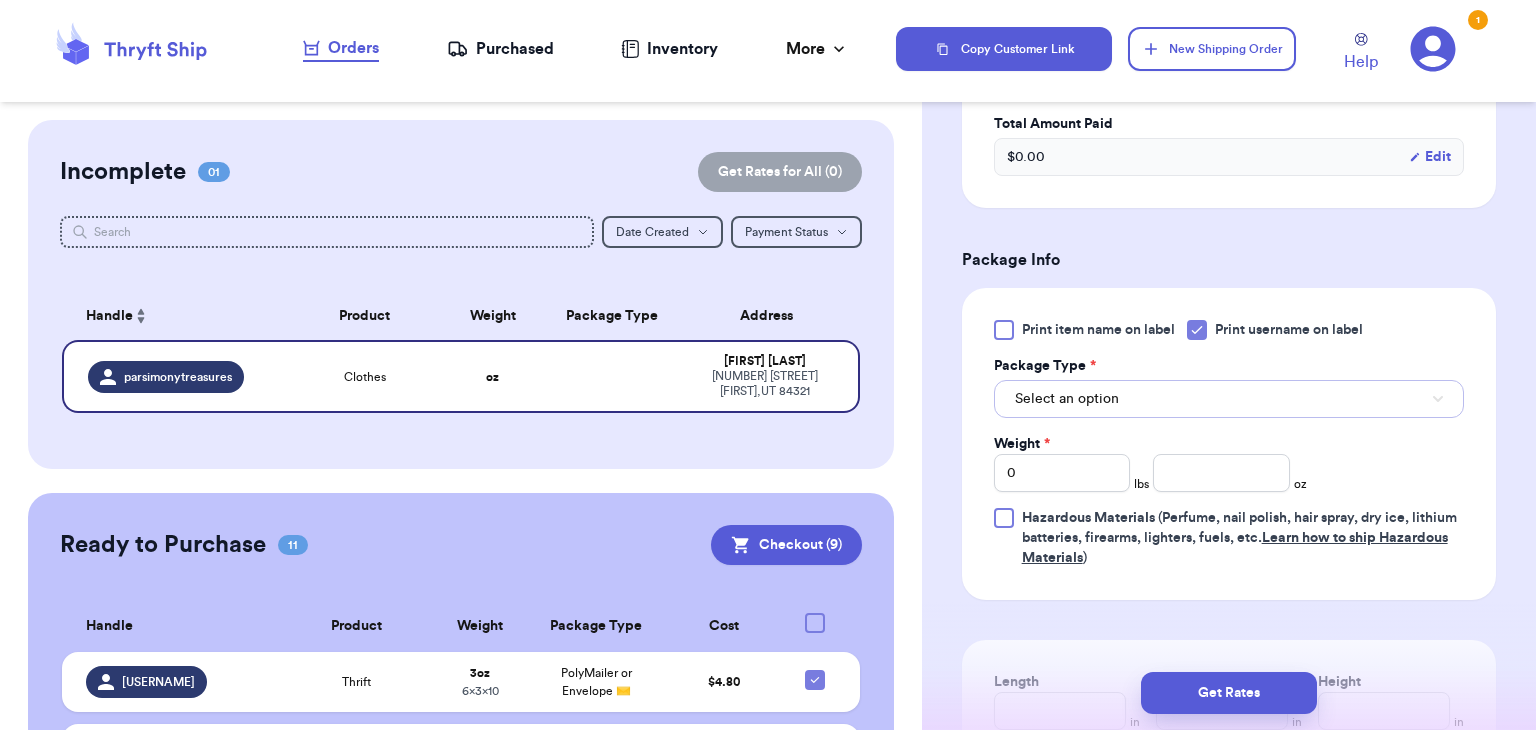 click on "Select an option" at bounding box center (1229, 399) 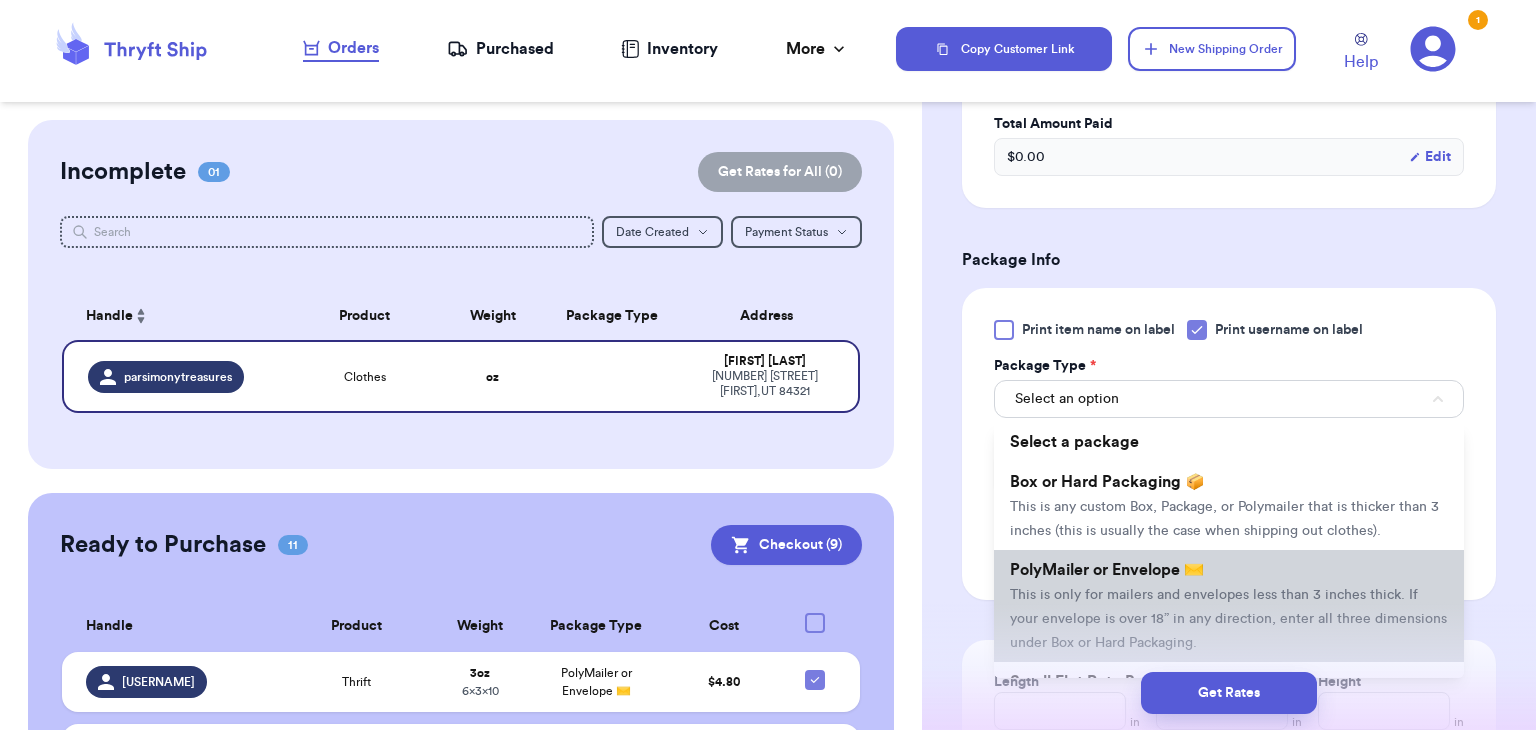 click on "PolyMailer or Envelope ✉️ This is only for mailers and envelopes less than 3 inches thick. If your envelope is over 18” in any direction, enter all three dimensions under Box or Hard Packaging." at bounding box center [1229, 606] 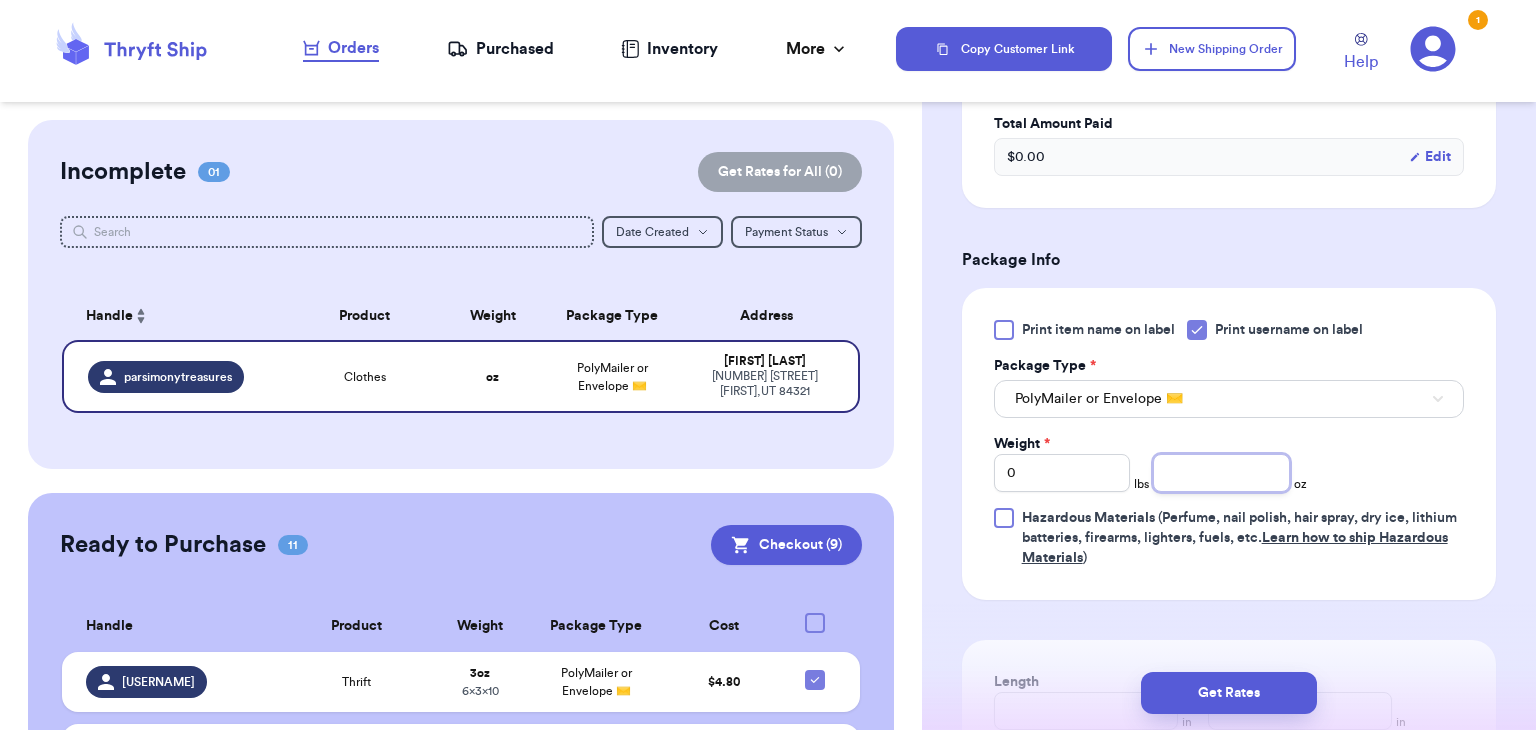 click at bounding box center (1221, 473) 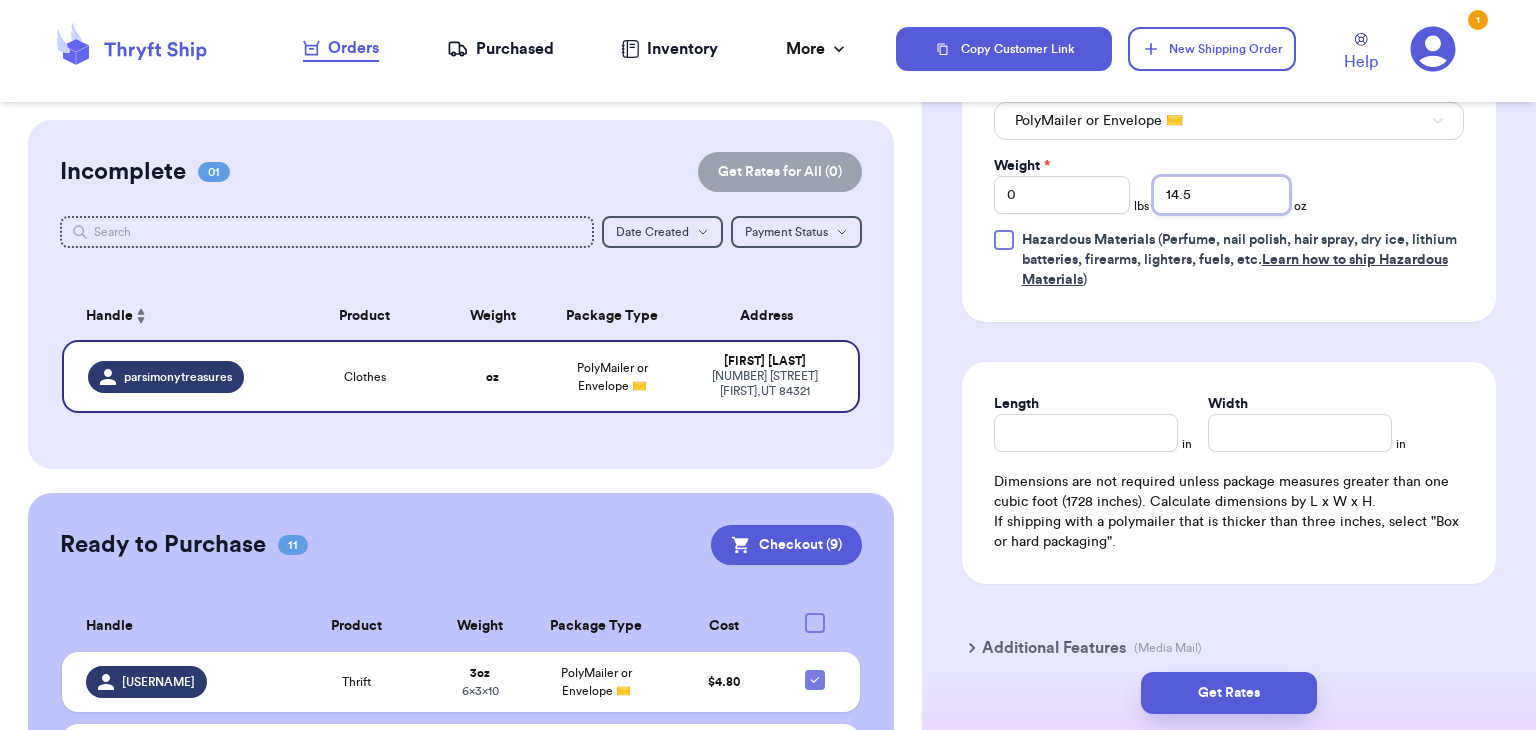 scroll, scrollTop: 952, scrollLeft: 0, axis: vertical 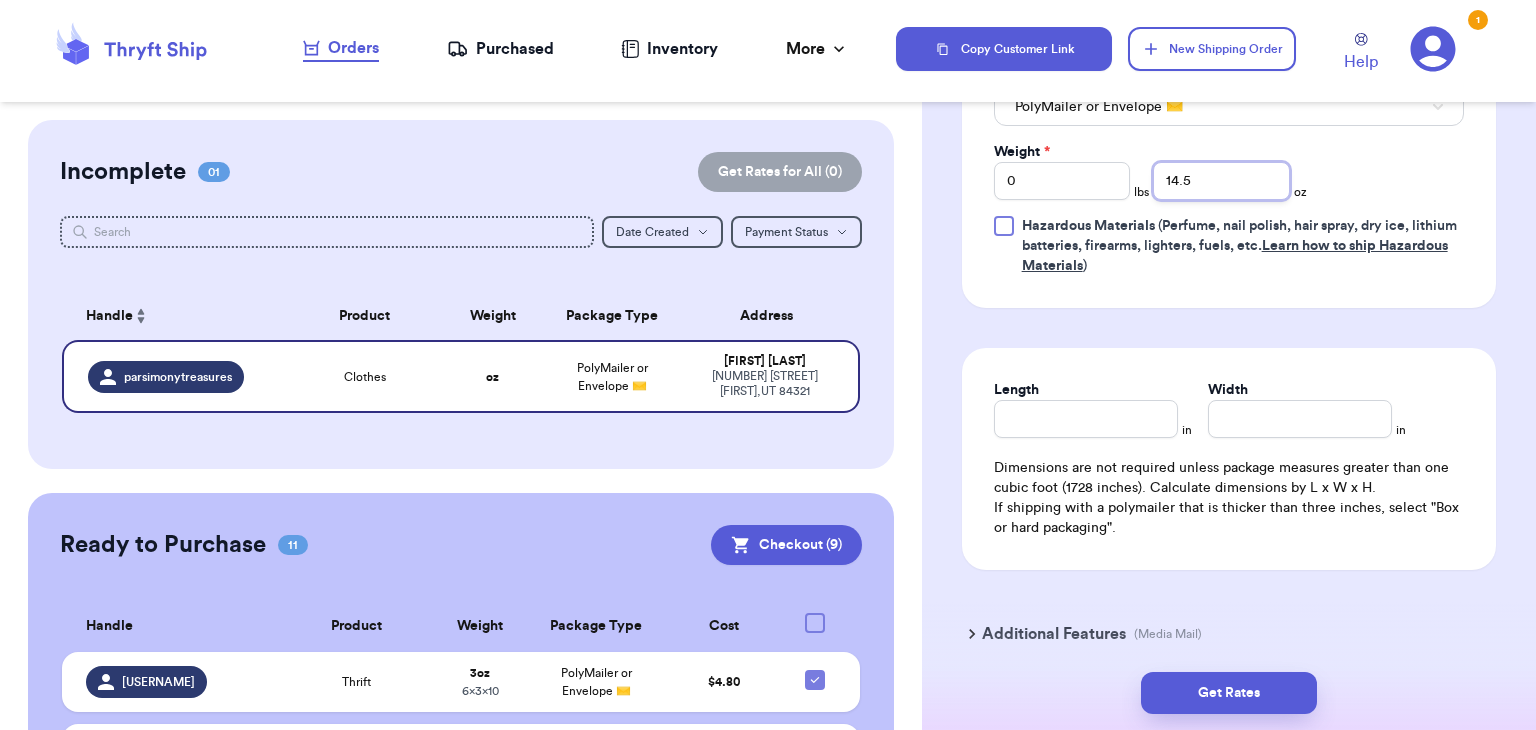 type on "14.5" 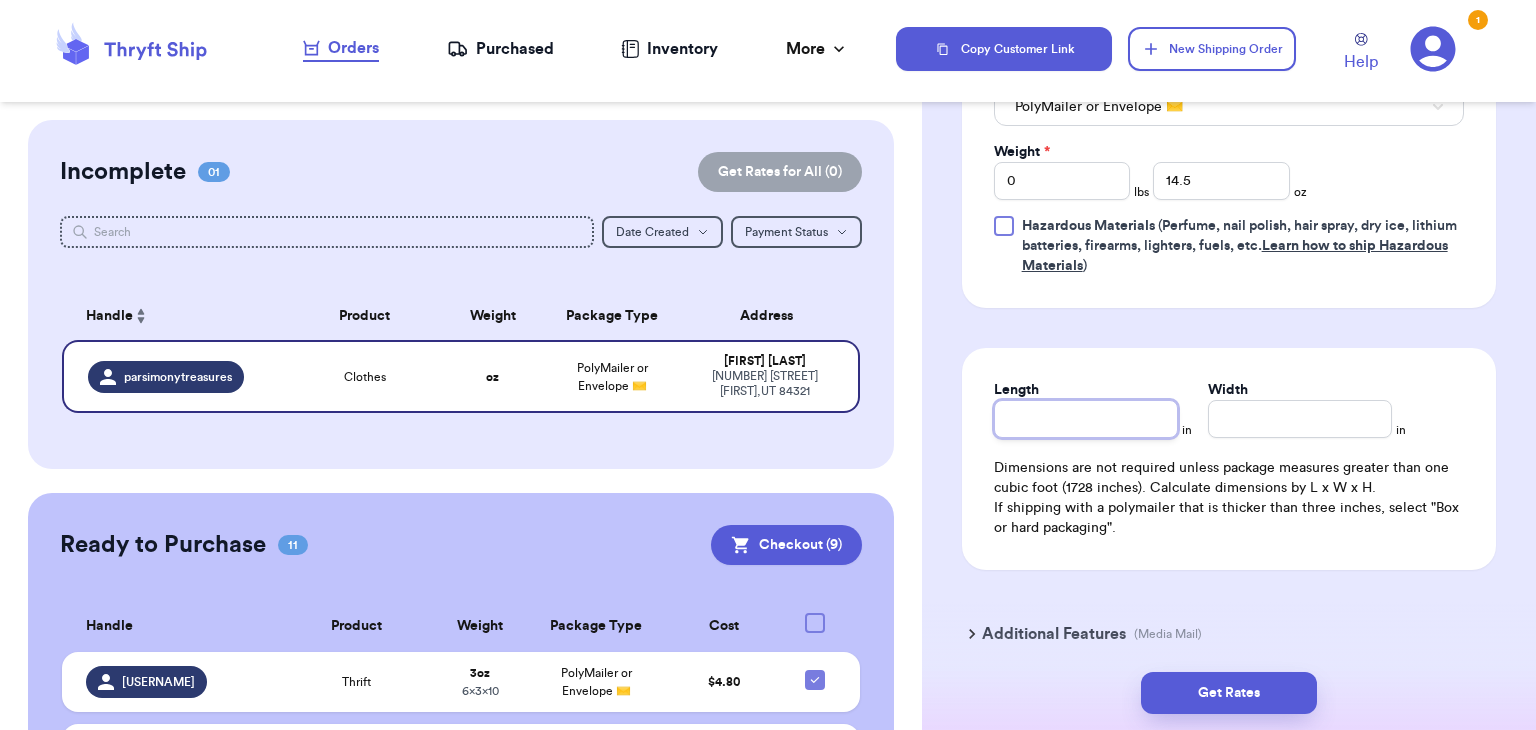 click on "Length" at bounding box center [1086, 419] 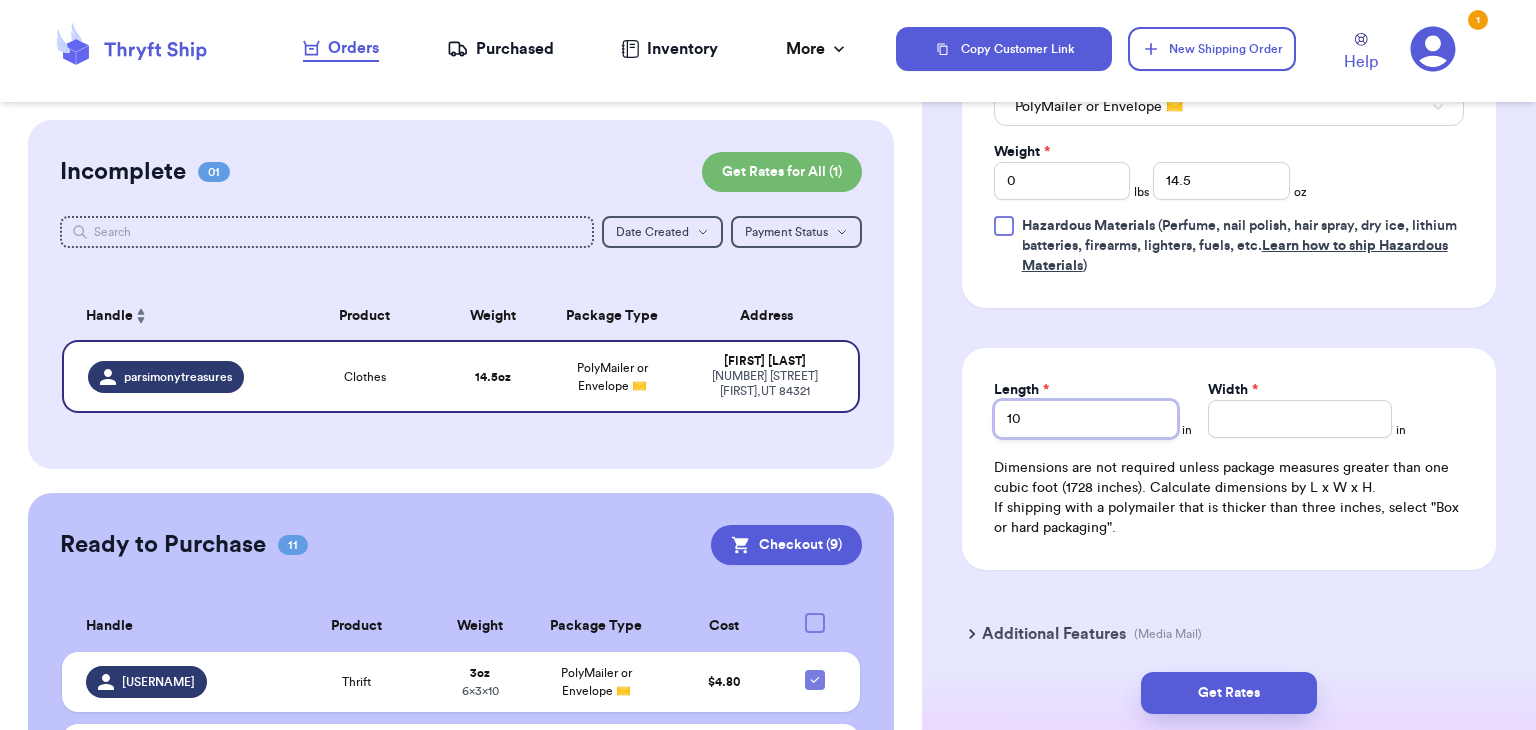 type on "10" 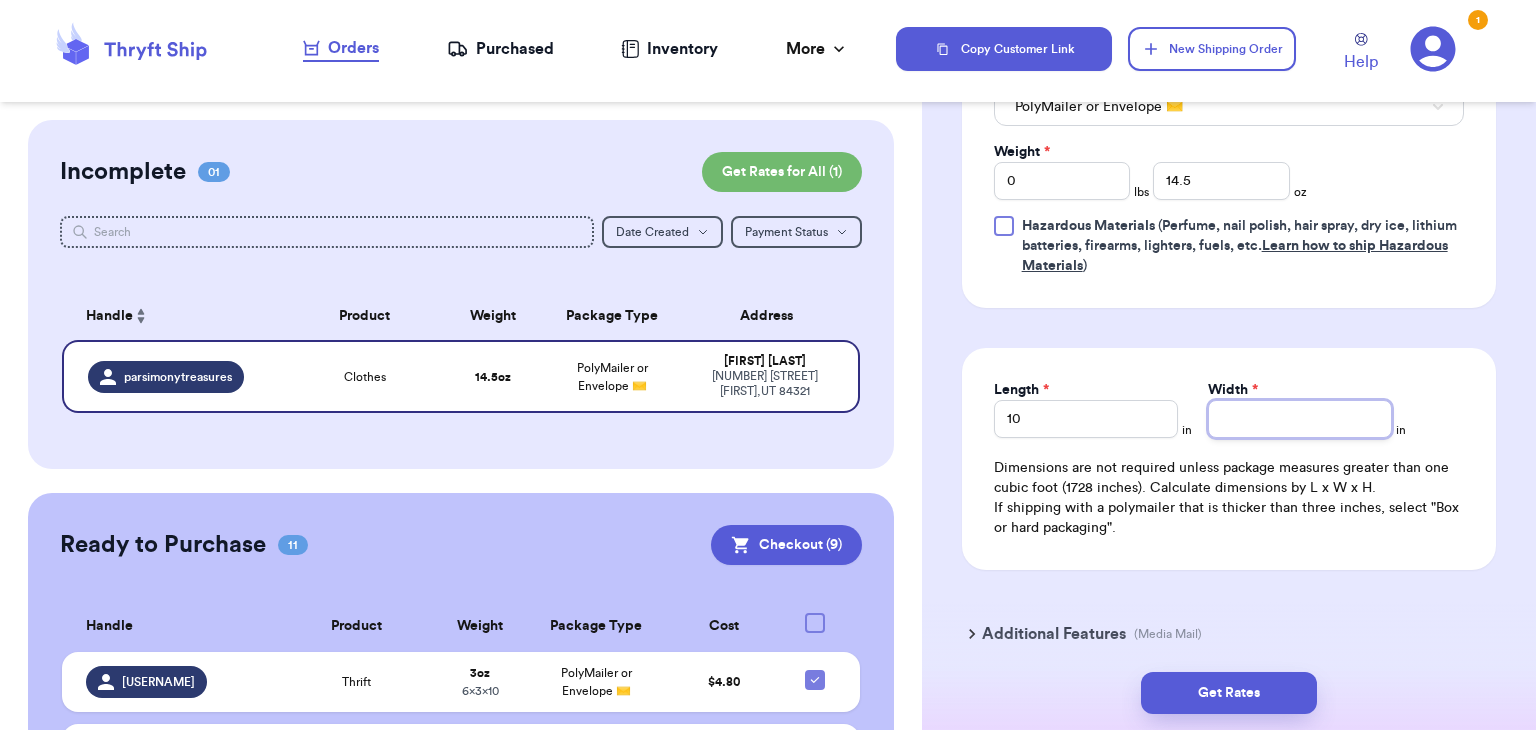 click on "Width *" at bounding box center (1300, 419) 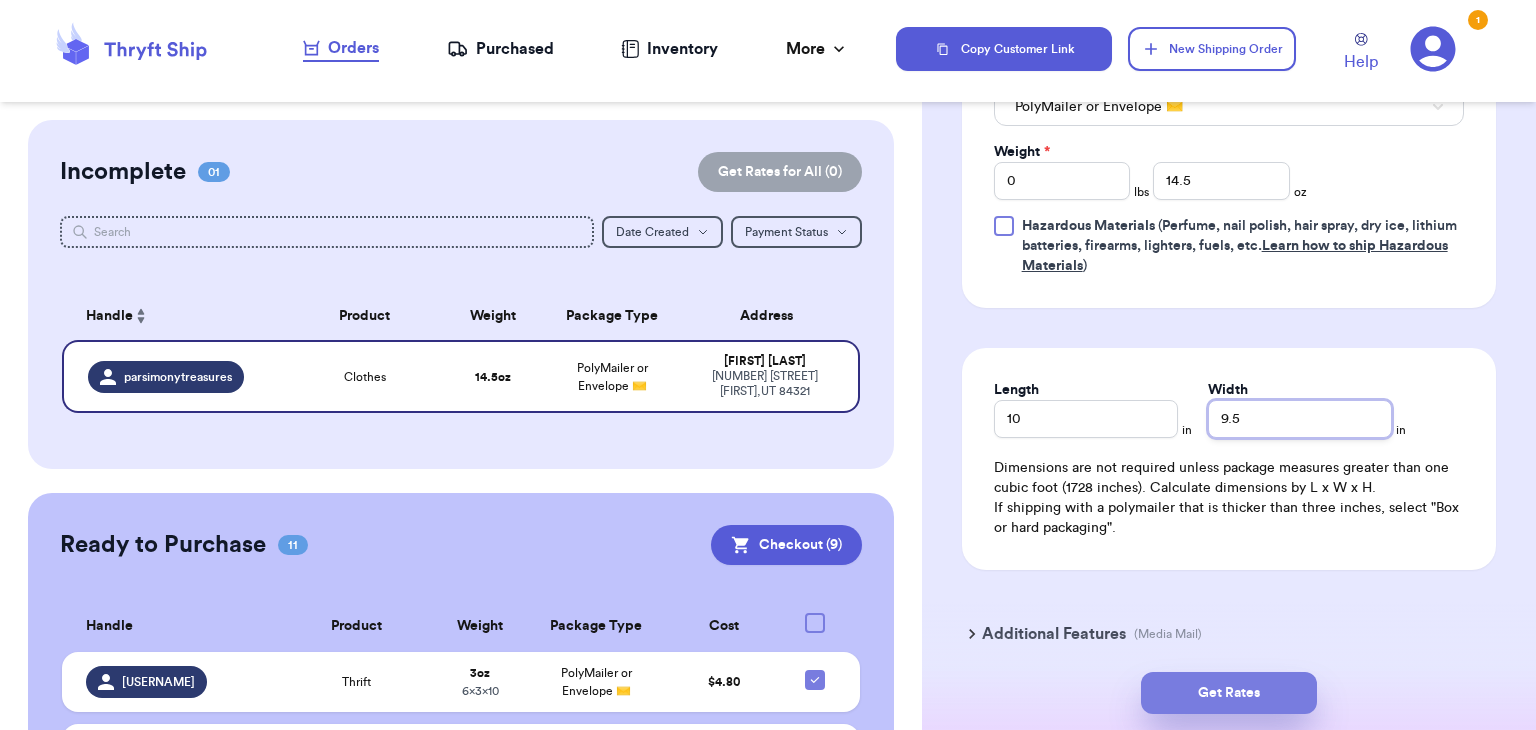type on "9.5" 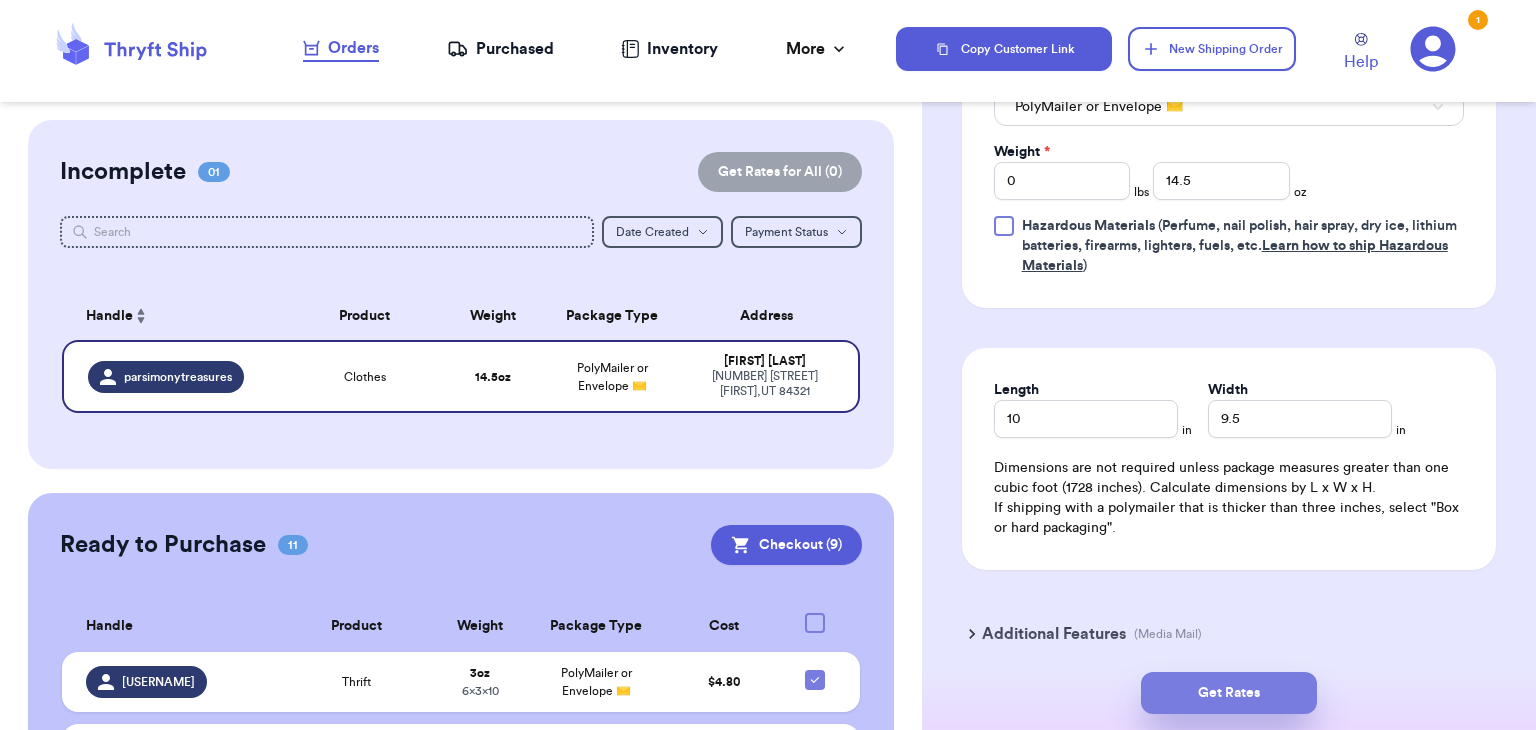 click on "Get Rates" at bounding box center [1229, 693] 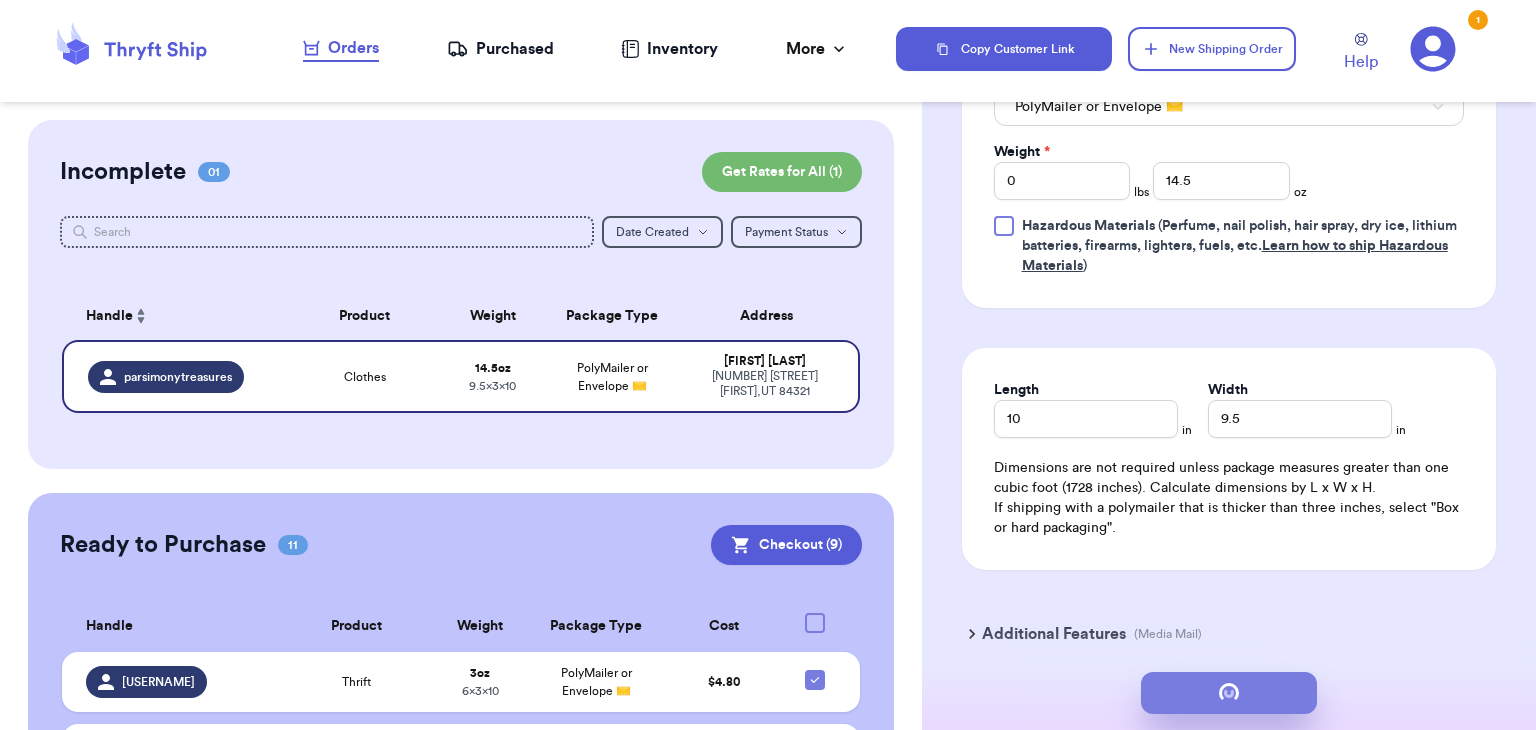 scroll, scrollTop: 0, scrollLeft: 0, axis: both 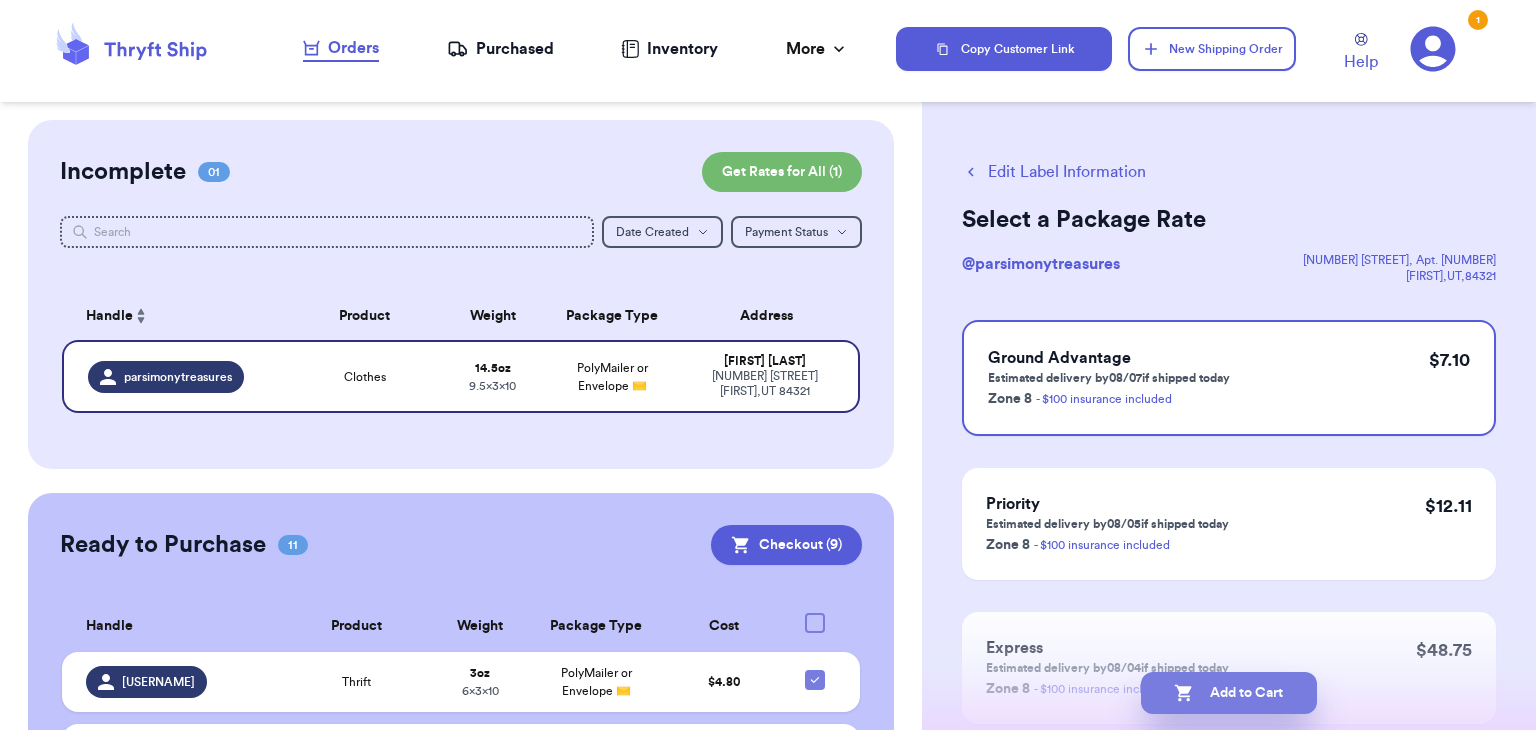 click on "Add to Cart" at bounding box center (1229, 693) 